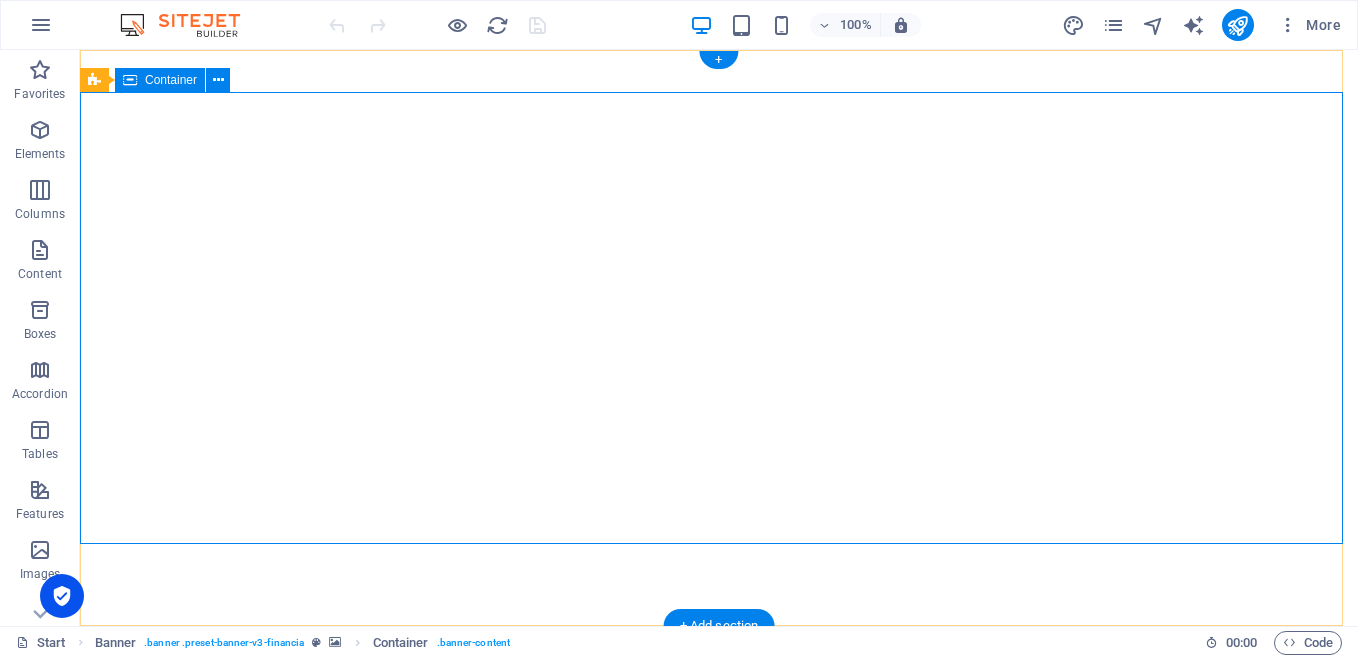 scroll, scrollTop: 0, scrollLeft: 0, axis: both 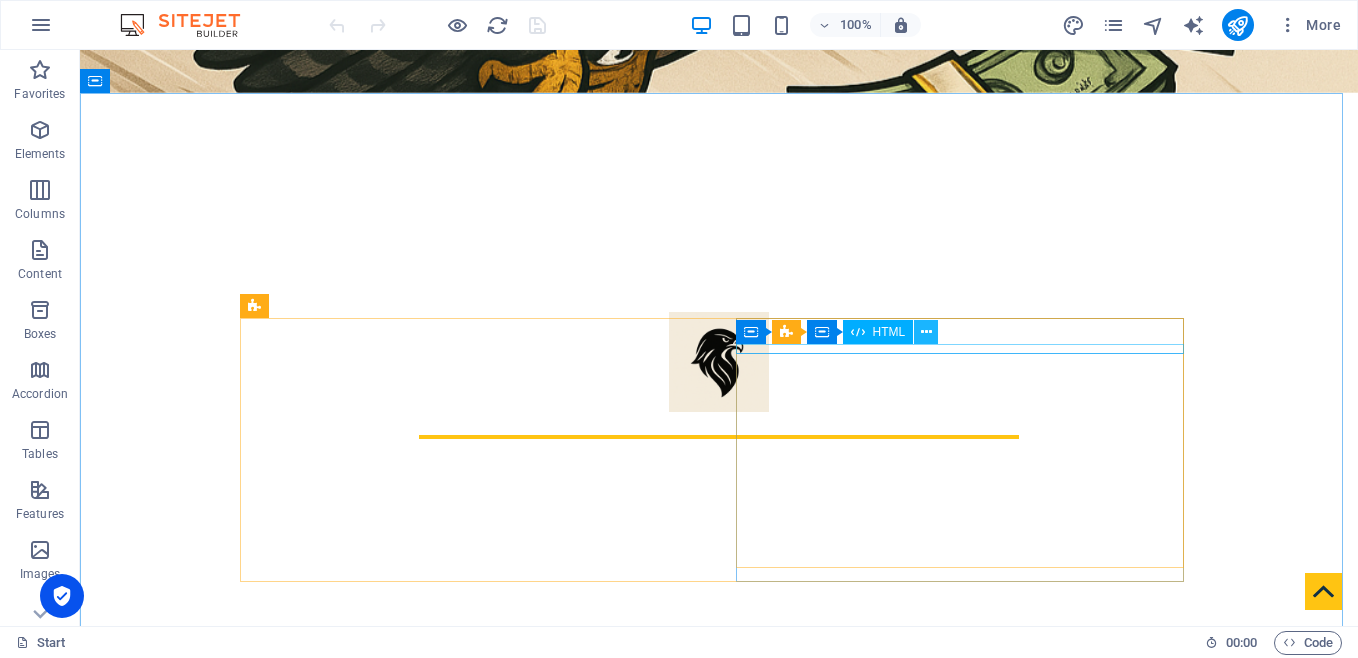 click at bounding box center (926, 332) 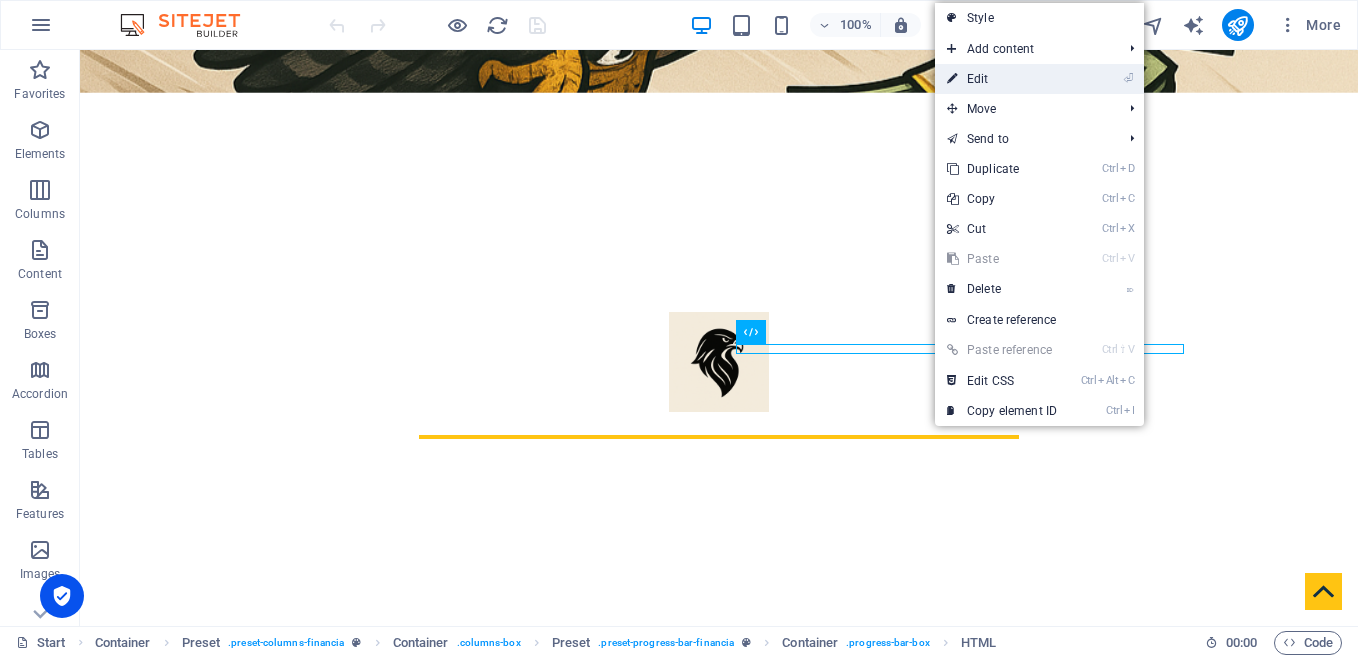 click on "⏎  Edit" at bounding box center [1002, 79] 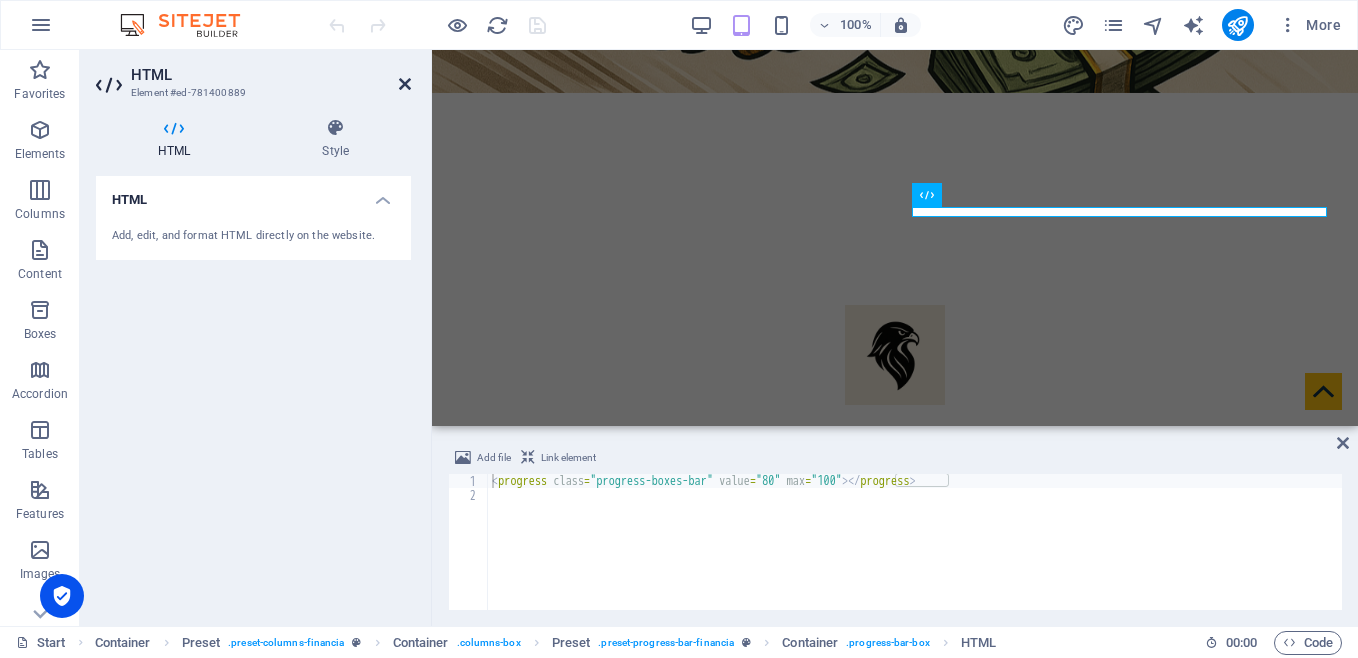 click at bounding box center (405, 84) 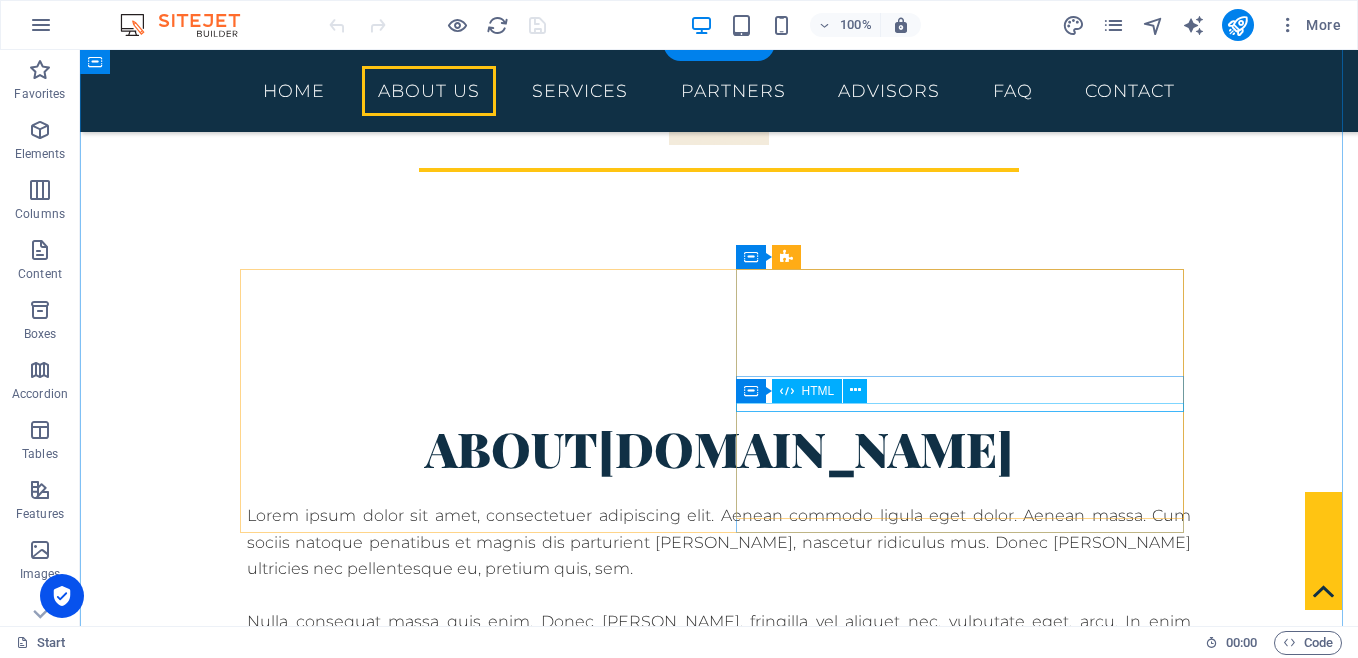 scroll, scrollTop: 533, scrollLeft: 0, axis: vertical 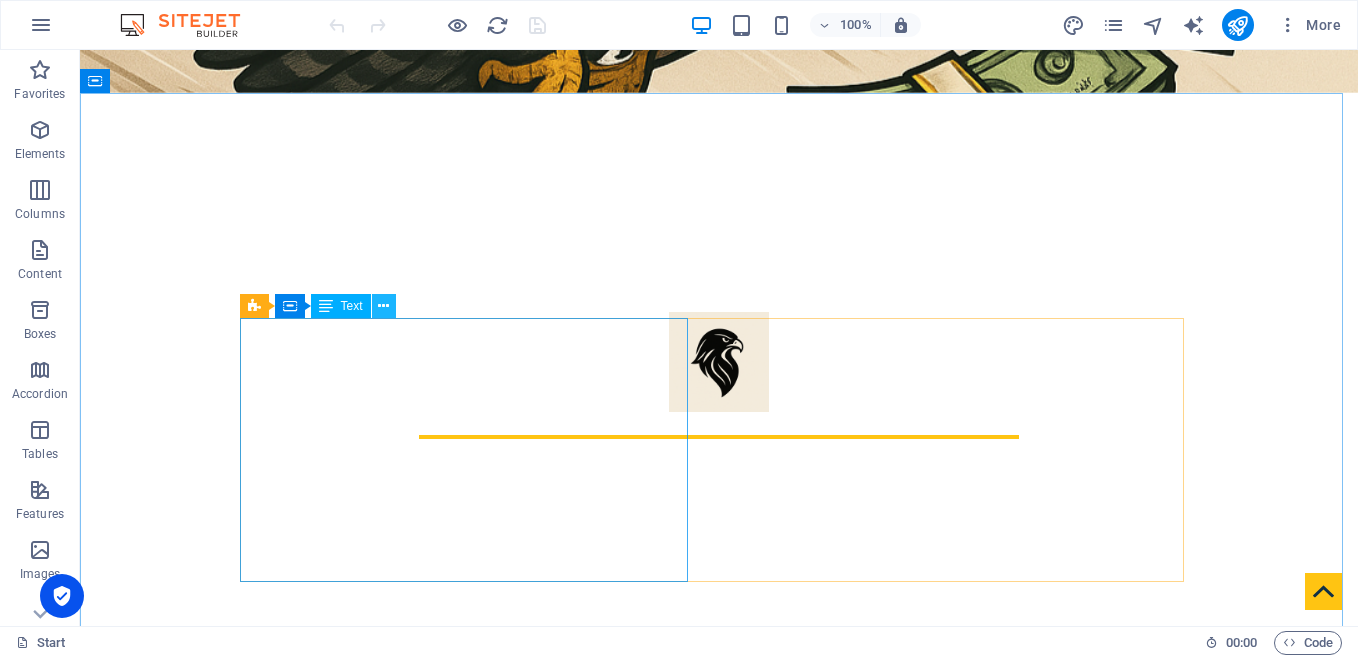click at bounding box center [383, 306] 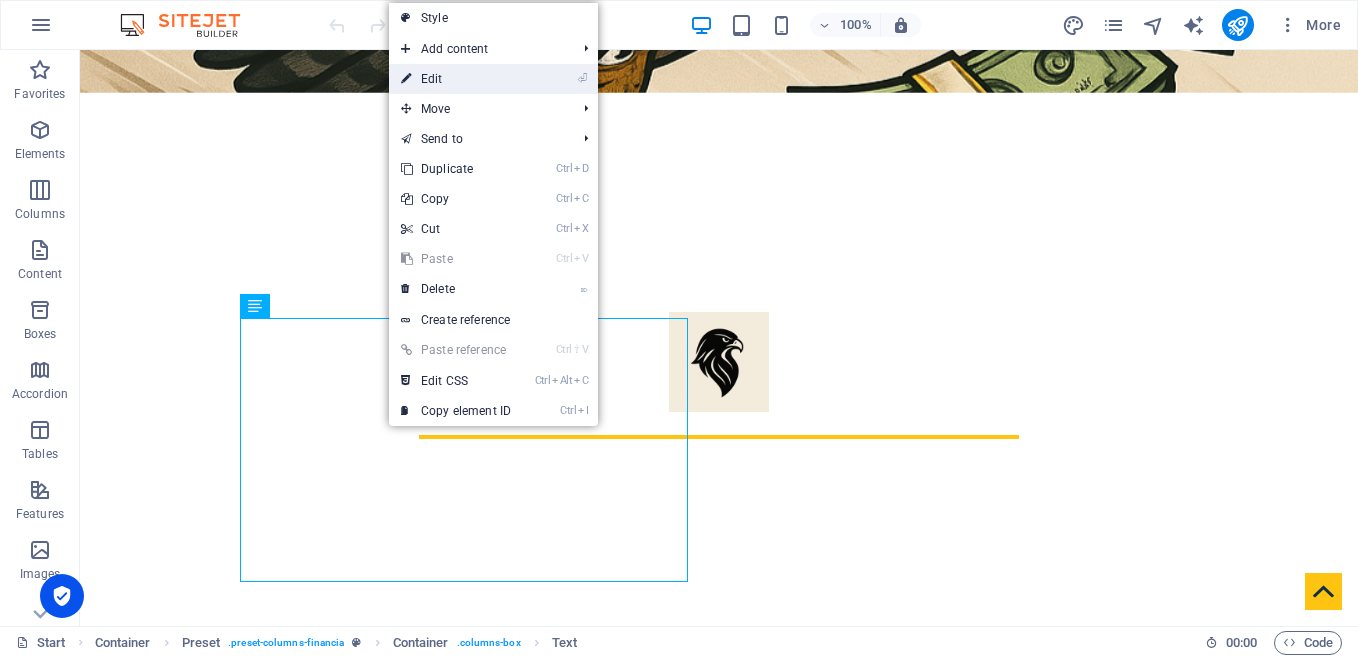 click on "⏎  Edit" at bounding box center [456, 79] 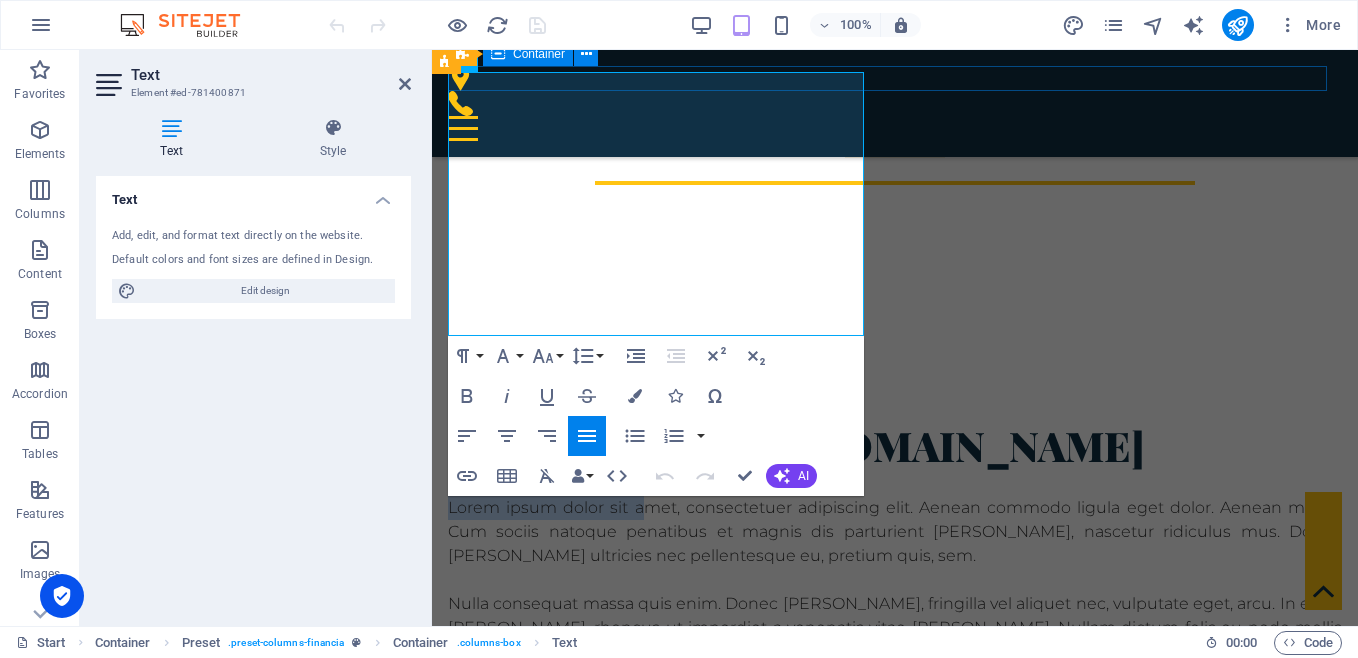 scroll, scrollTop: 761, scrollLeft: 0, axis: vertical 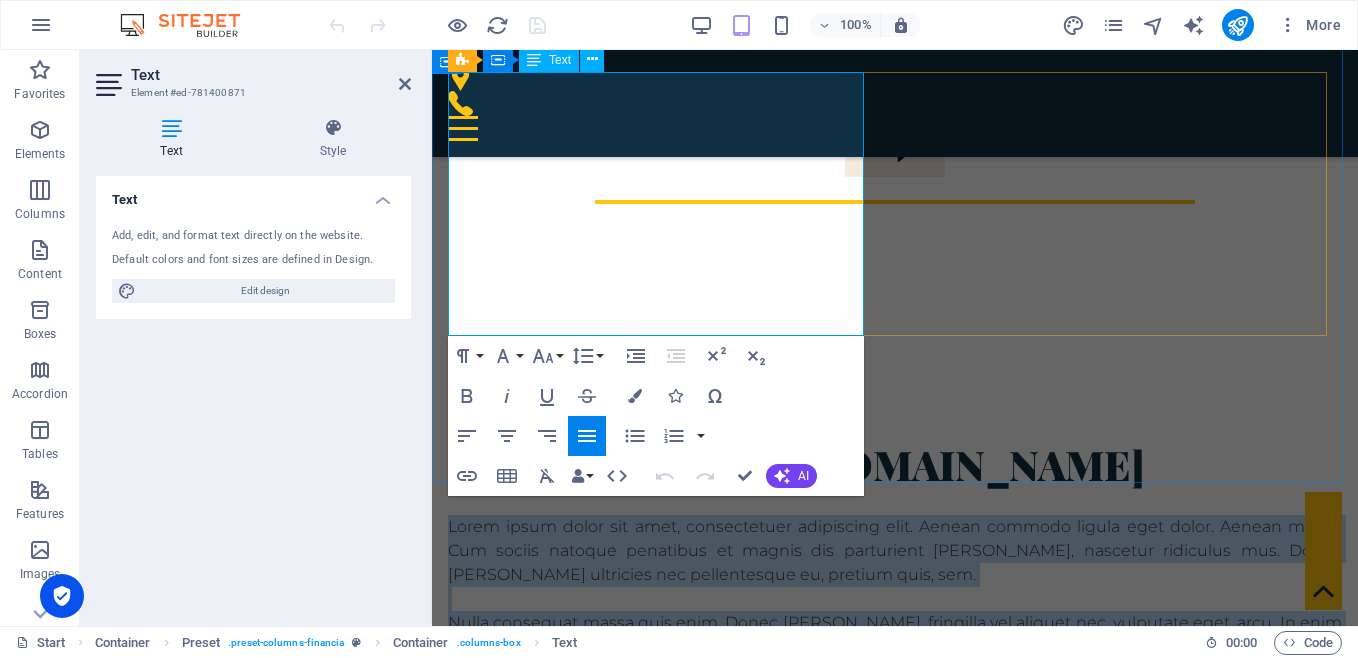 drag, startPoint x: 449, startPoint y: 313, endPoint x: 842, endPoint y: 315, distance: 393.0051 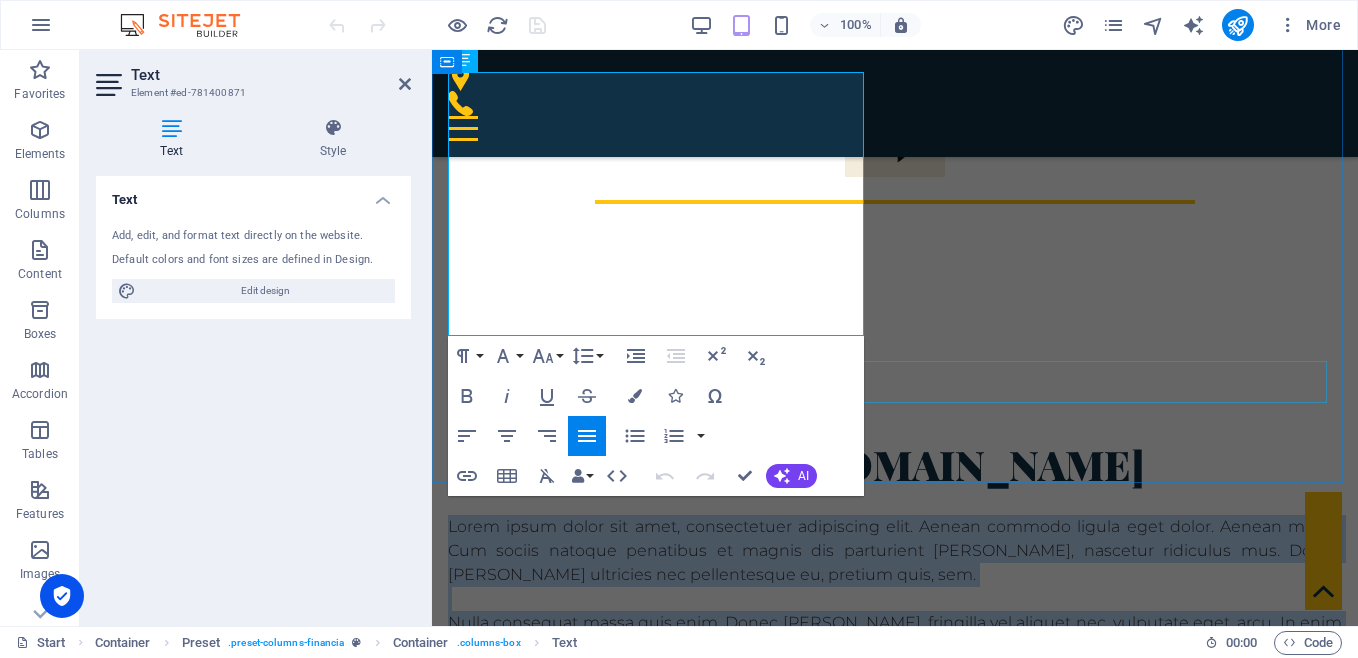 type 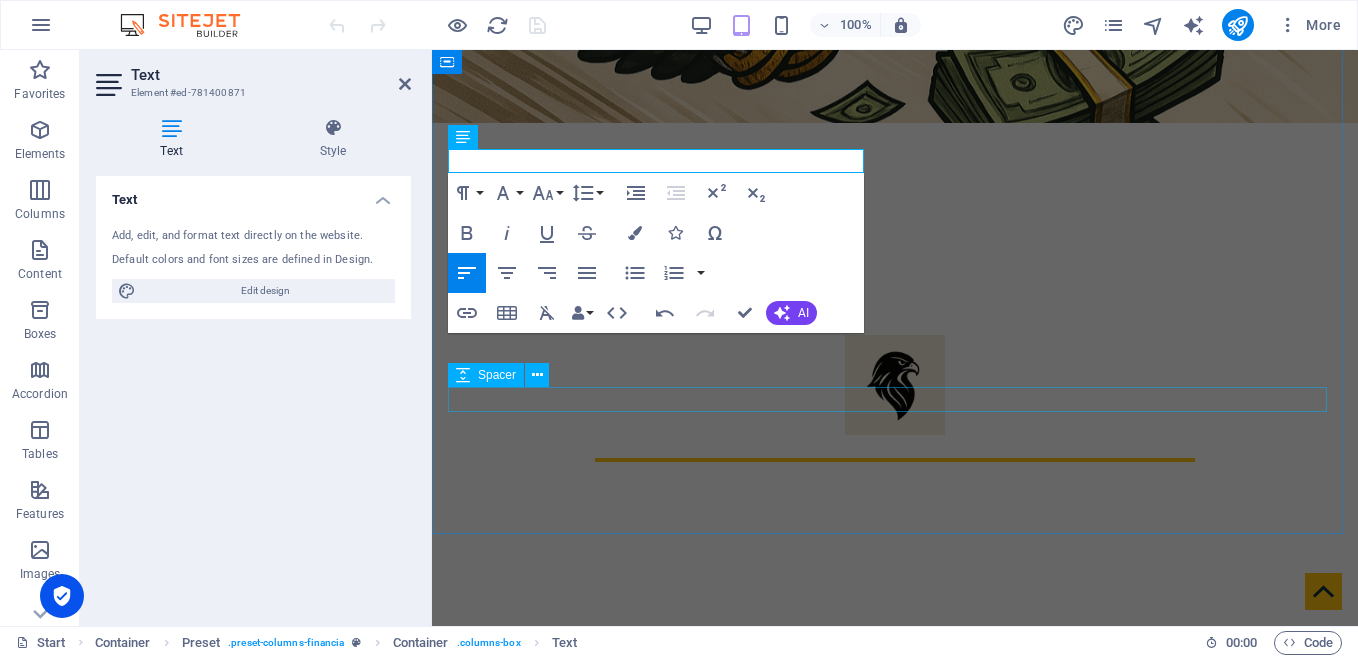 scroll, scrollTop: 495, scrollLeft: 0, axis: vertical 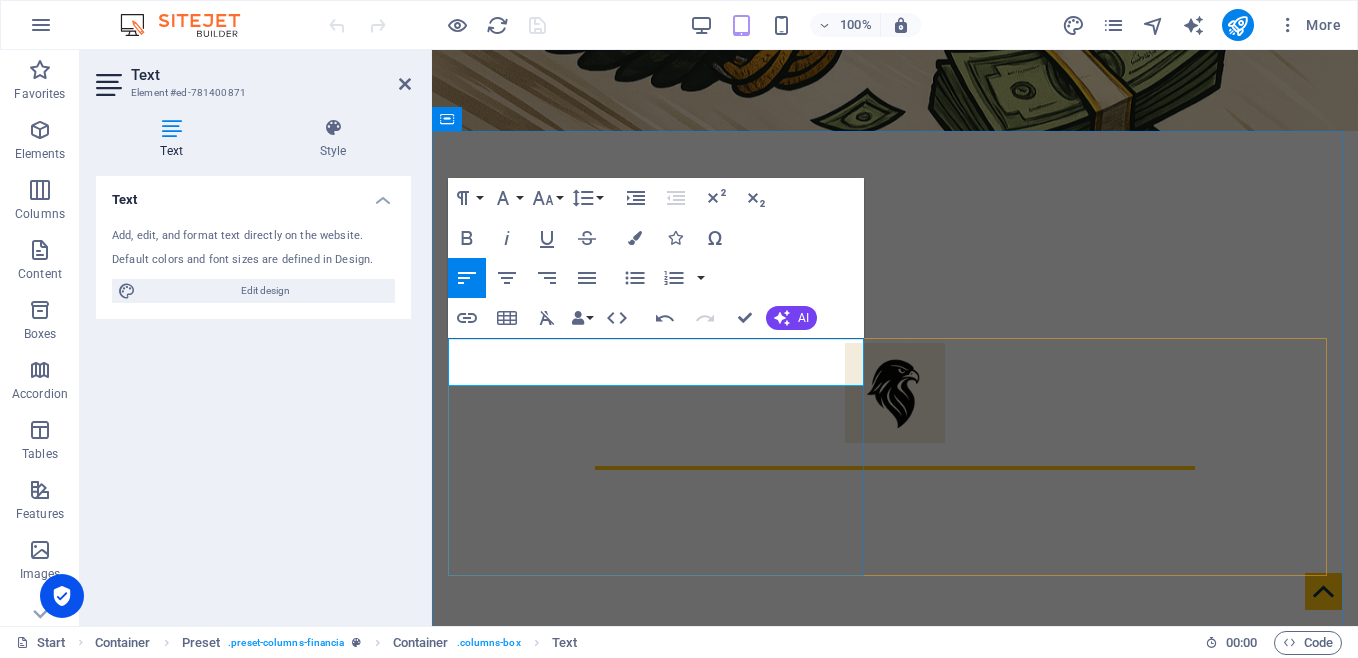 click on "Our Company provides multiple services for our community. Transaction are processed accurately" at bounding box center (895, 900) 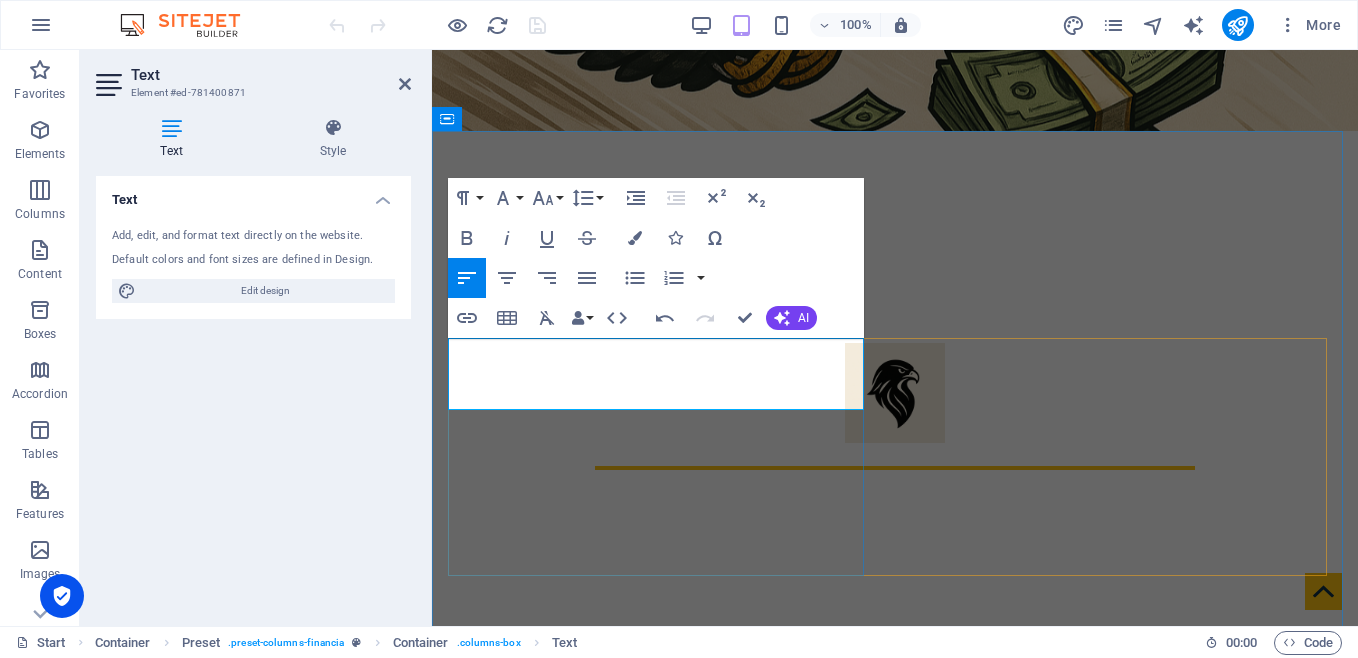 click on "Our Company provides multiple services for our community. Transactions are processed accurately and in the timely manner." at bounding box center [895, 912] 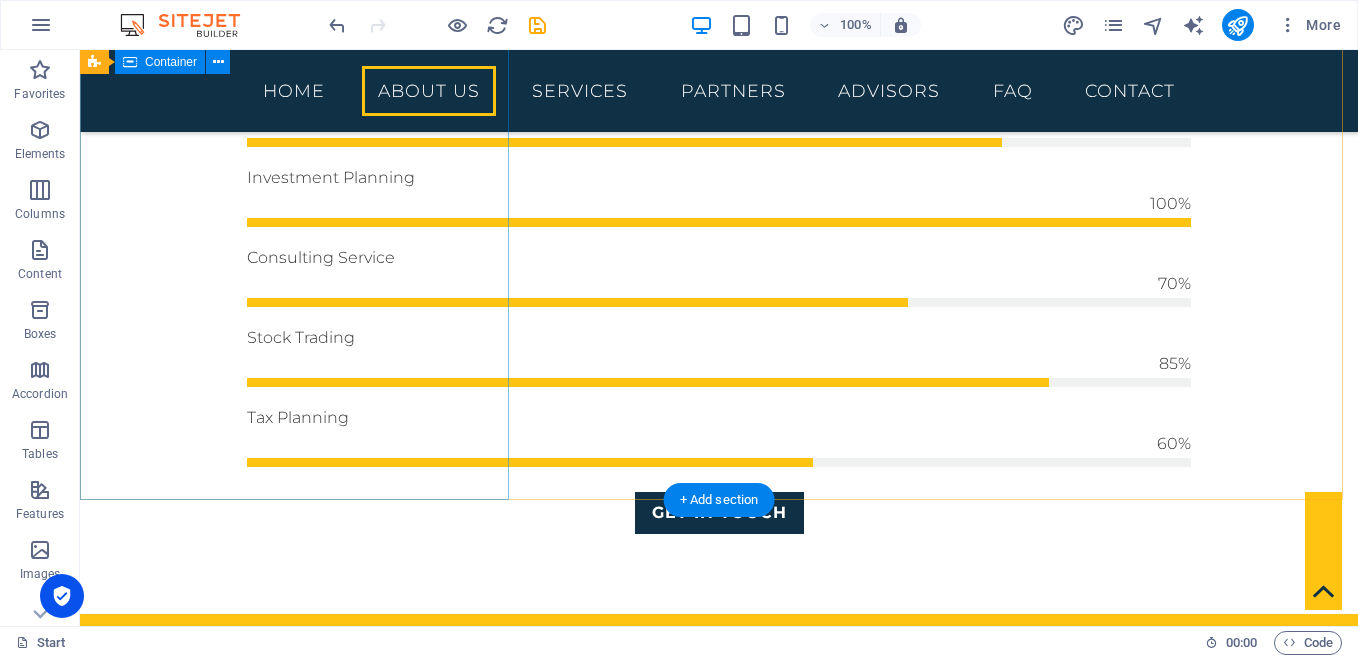 scroll, scrollTop: 1028, scrollLeft: 0, axis: vertical 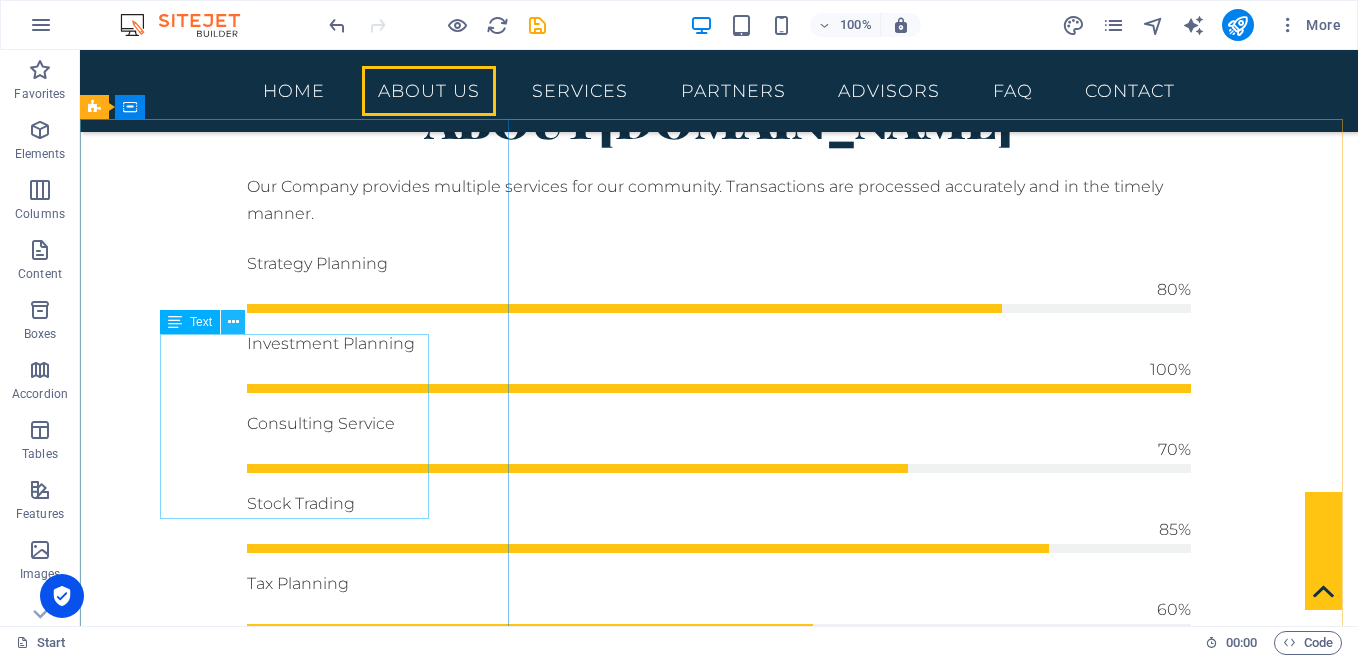 click at bounding box center [233, 322] 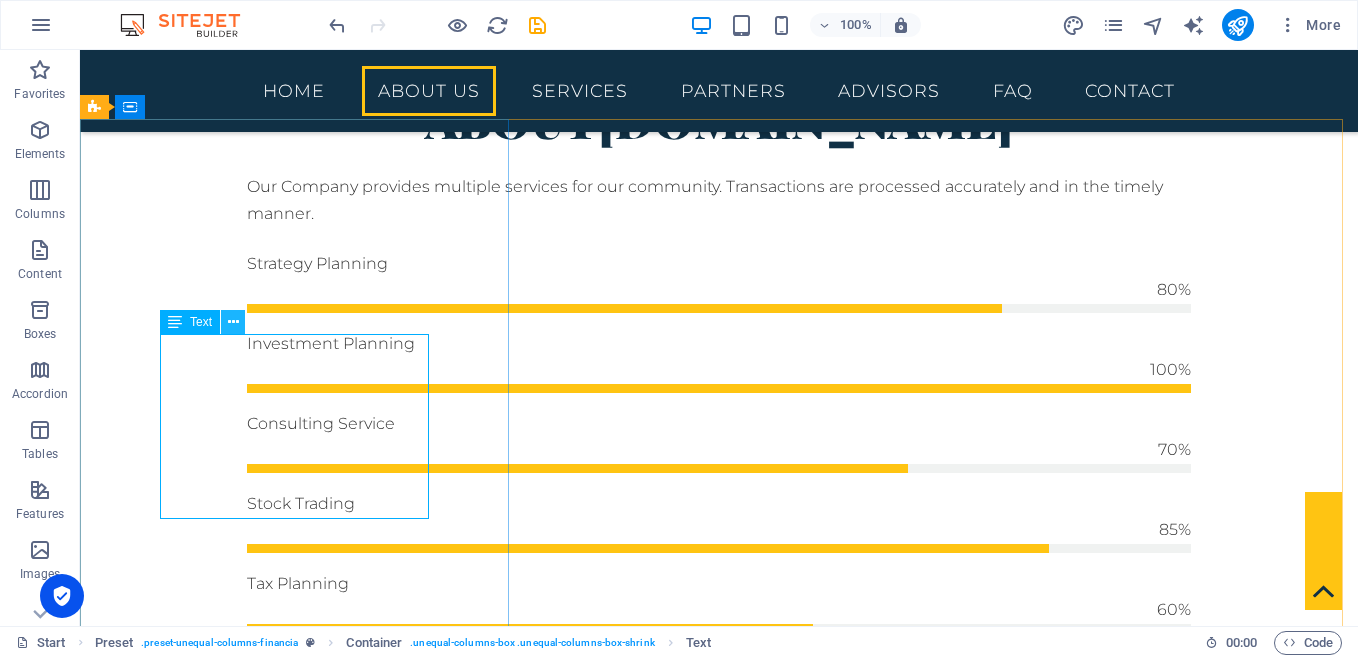 click at bounding box center (233, 322) 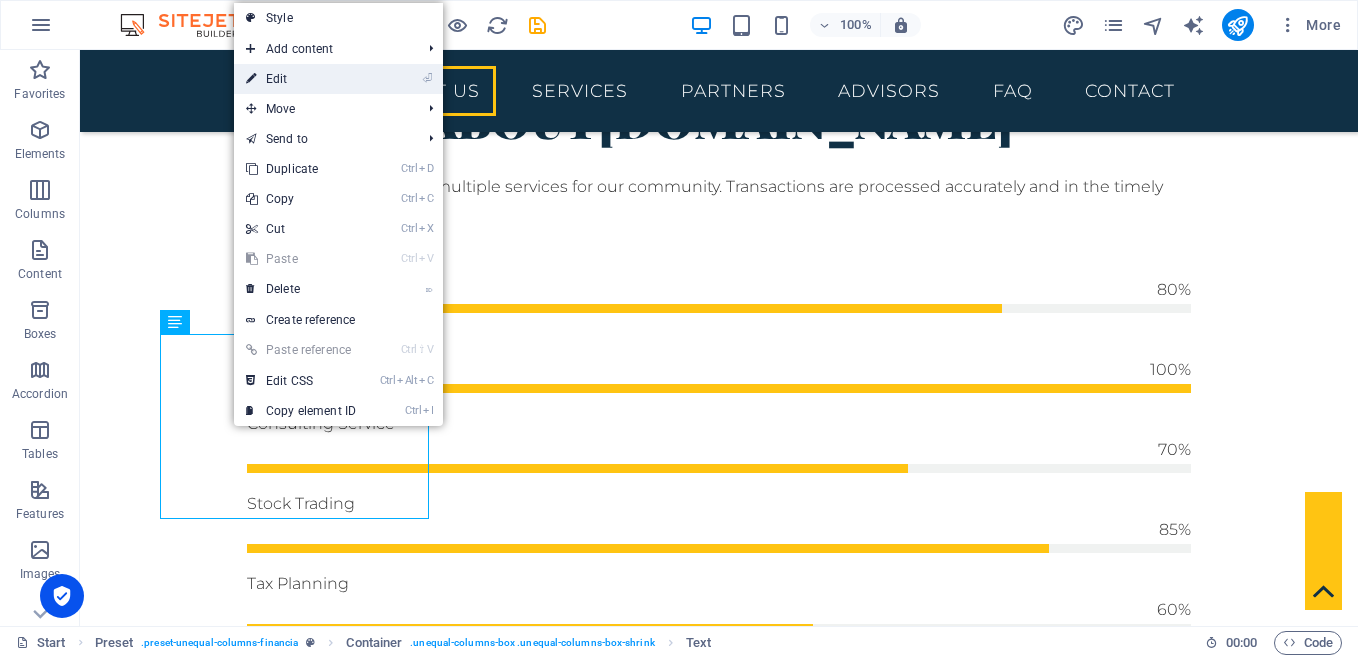 click on "⏎  Edit" at bounding box center (301, 79) 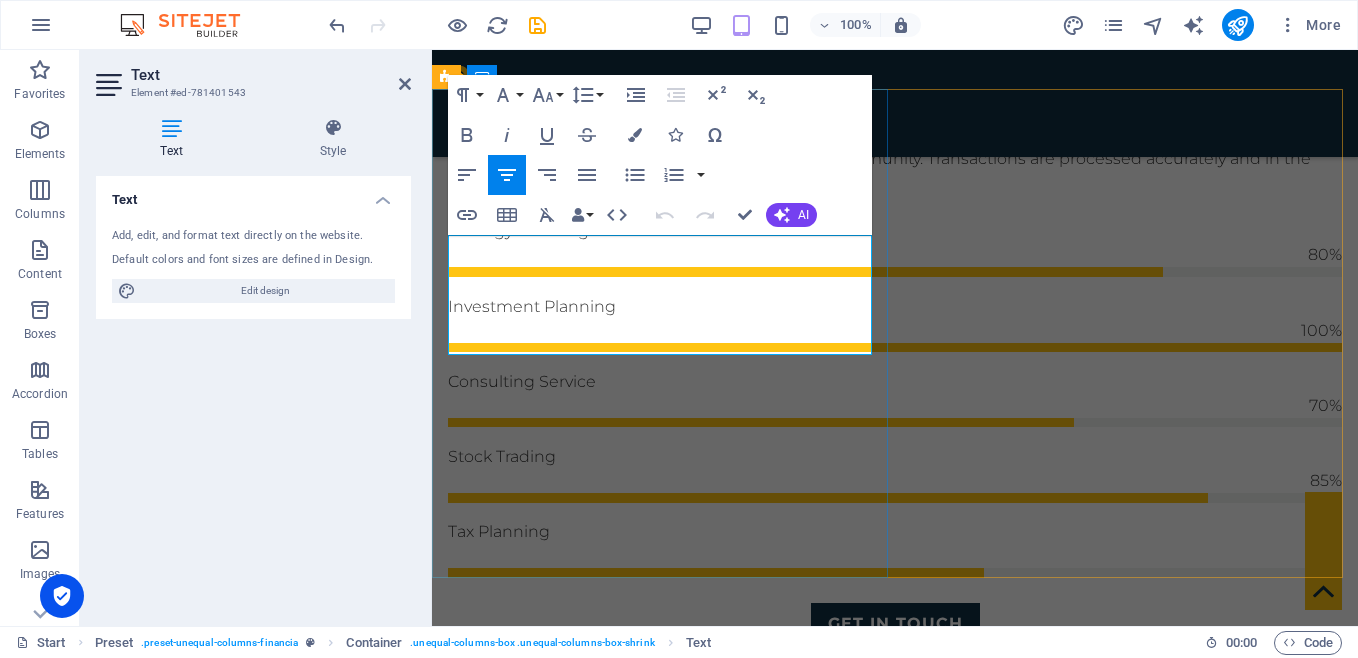 click on "Lorem ipsum dolor sit amet consetetur sadipscing elitr sed diam nonumy eirmod tempor invidunt ut labore et dolore magna aliquyam erat sed diam voluptua. At vero eos et accusam et [PERSON_NAME] duo [PERSON_NAME] et ea rebum." at bounding box center (895, 907) 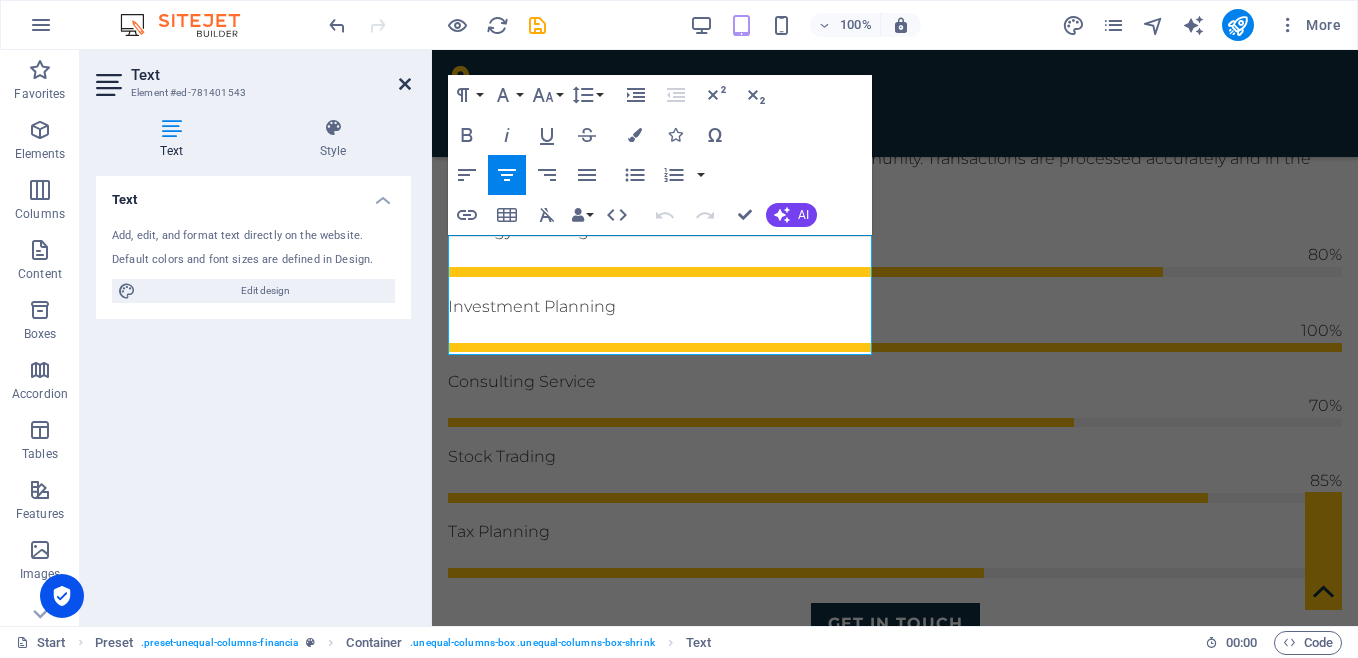 click at bounding box center (405, 84) 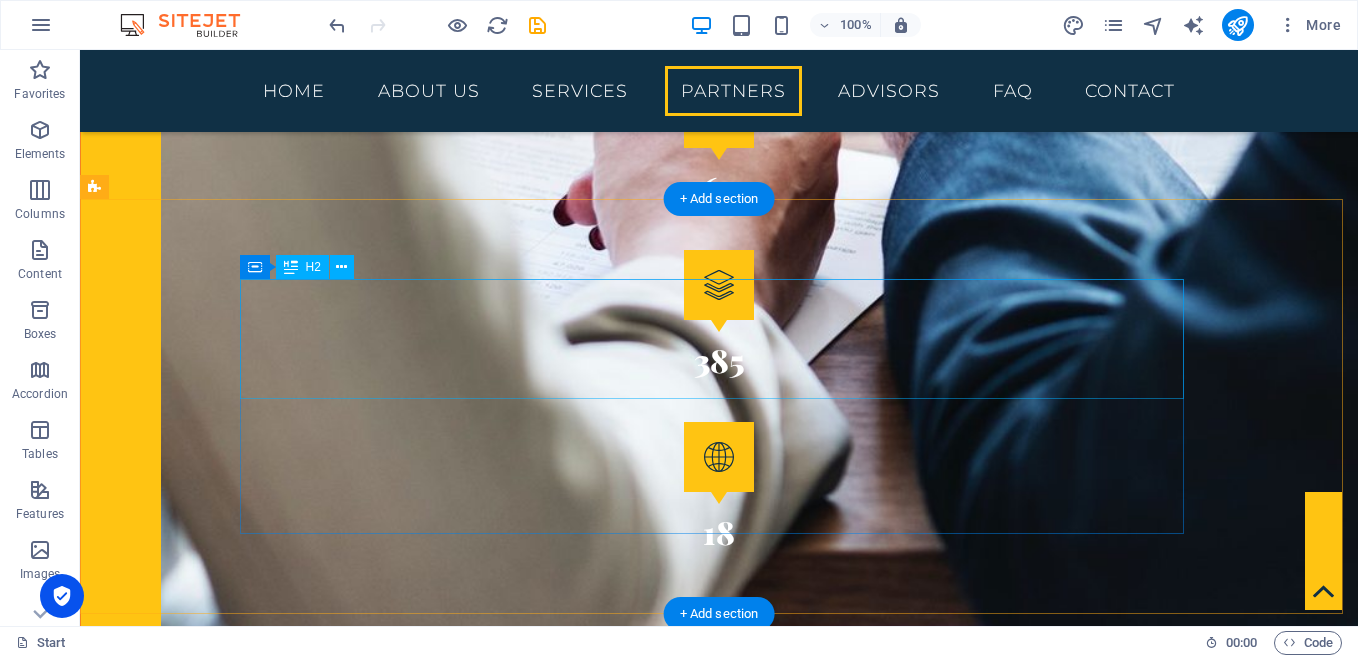 scroll, scrollTop: 2996, scrollLeft: 0, axis: vertical 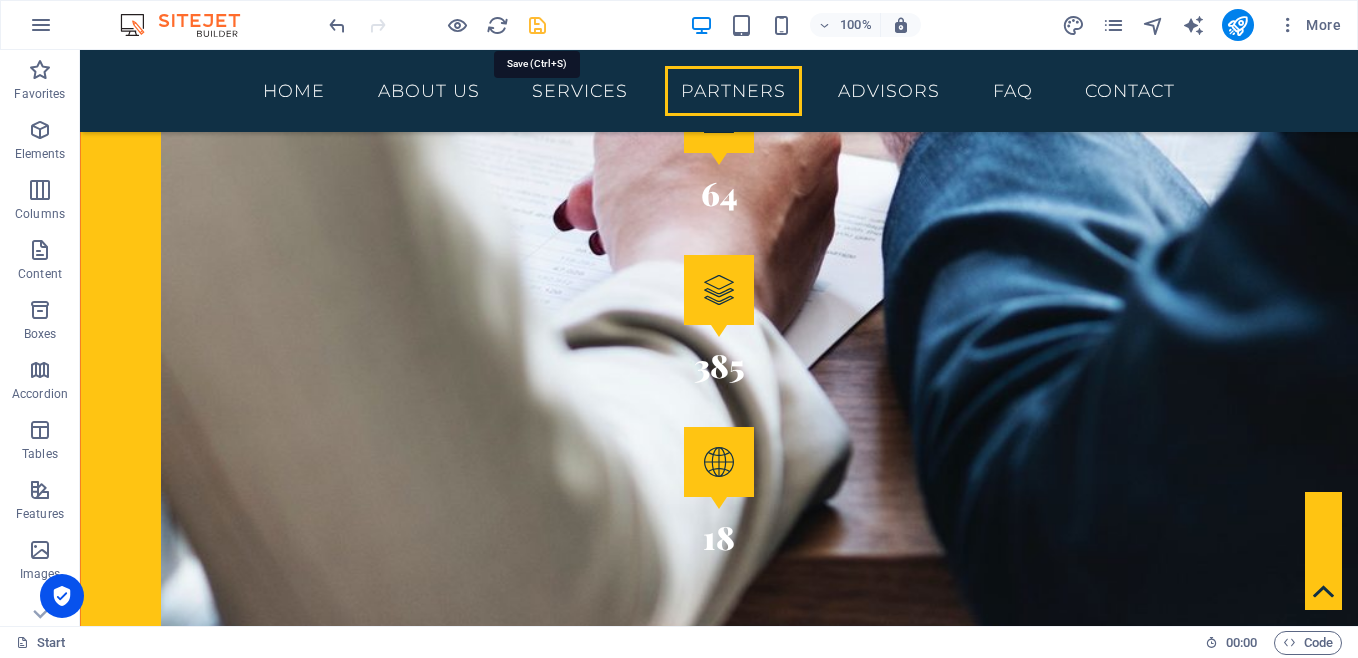 click at bounding box center [537, 25] 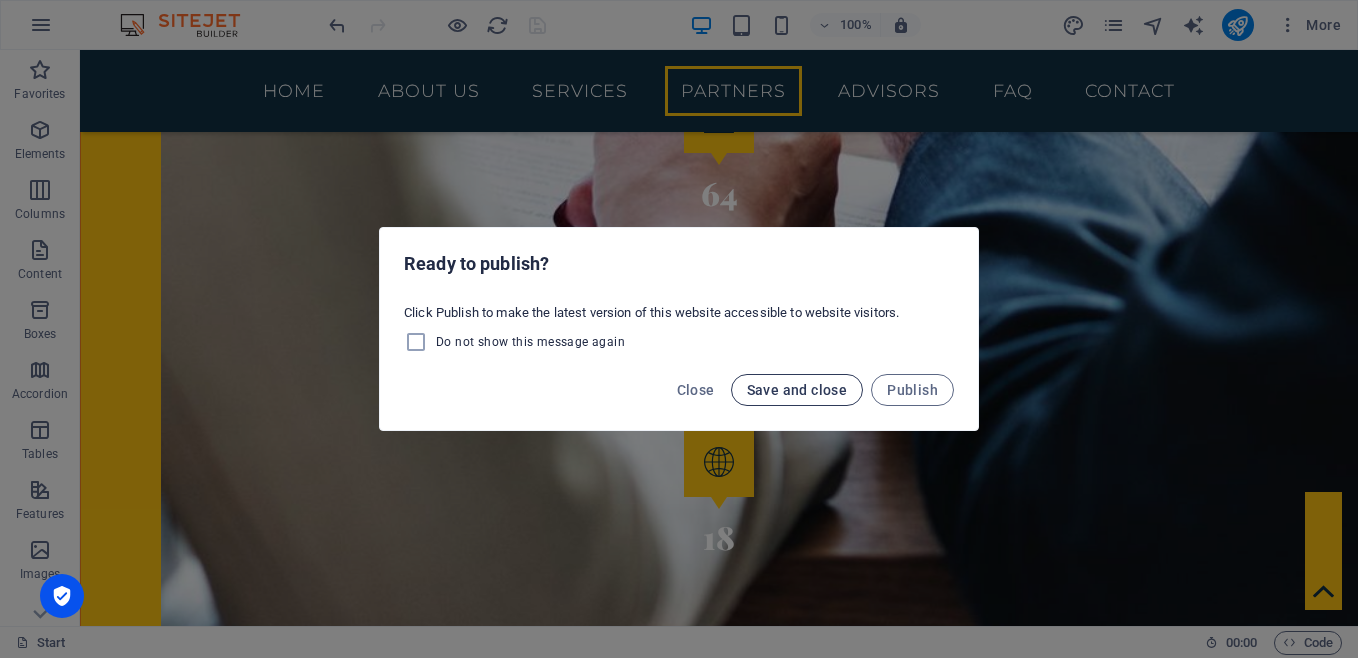 click on "Save and close" at bounding box center (797, 390) 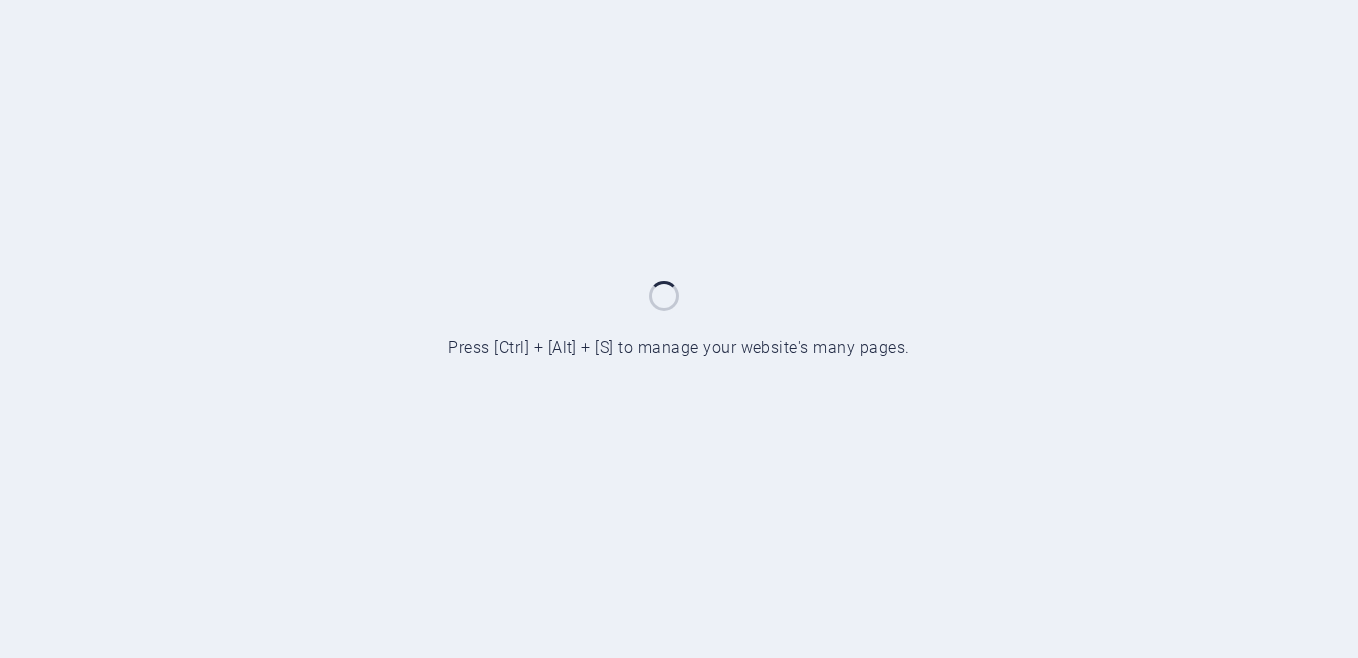 scroll, scrollTop: 0, scrollLeft: 0, axis: both 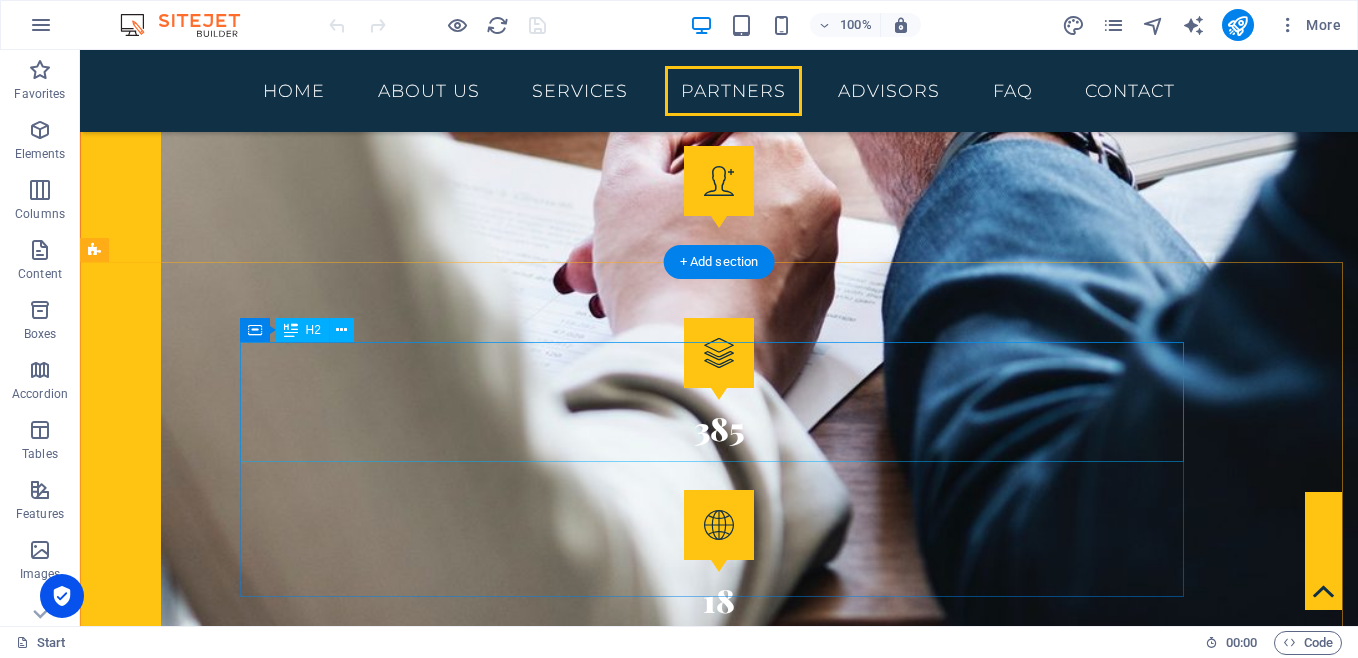 click on "Be Part of  falcon-bilingualservices.com" at bounding box center [719, 4265] 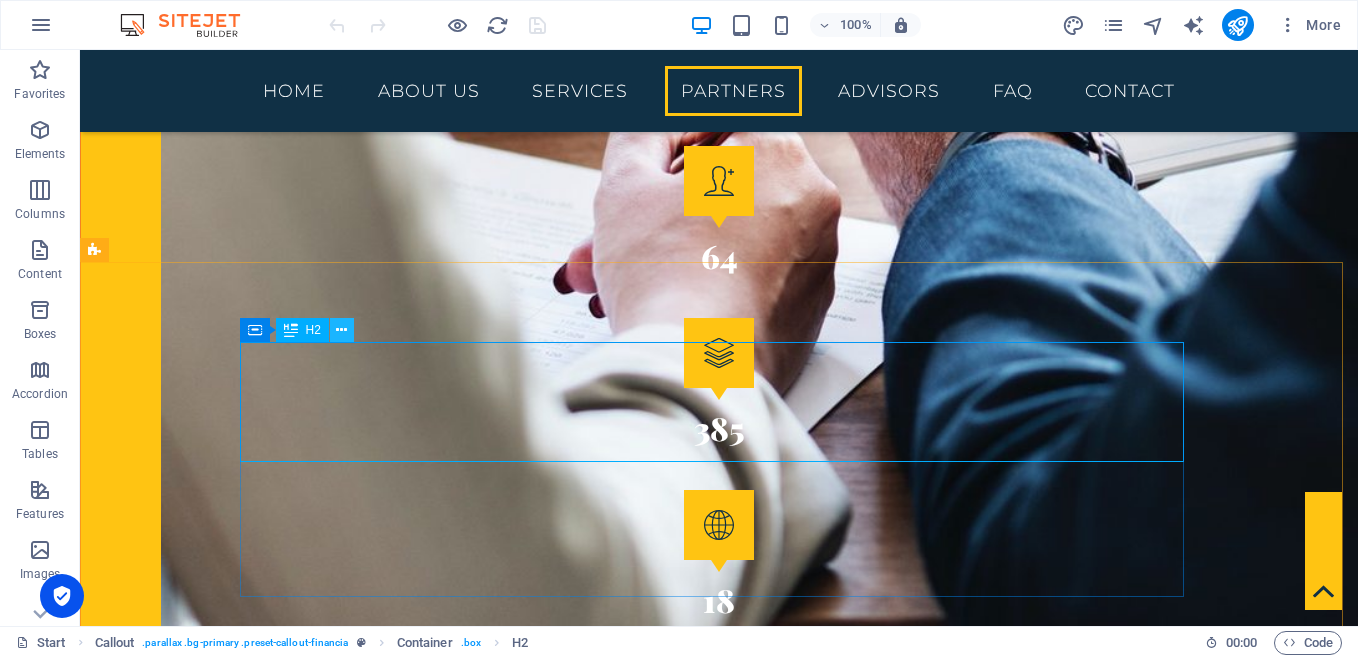 click at bounding box center [341, 330] 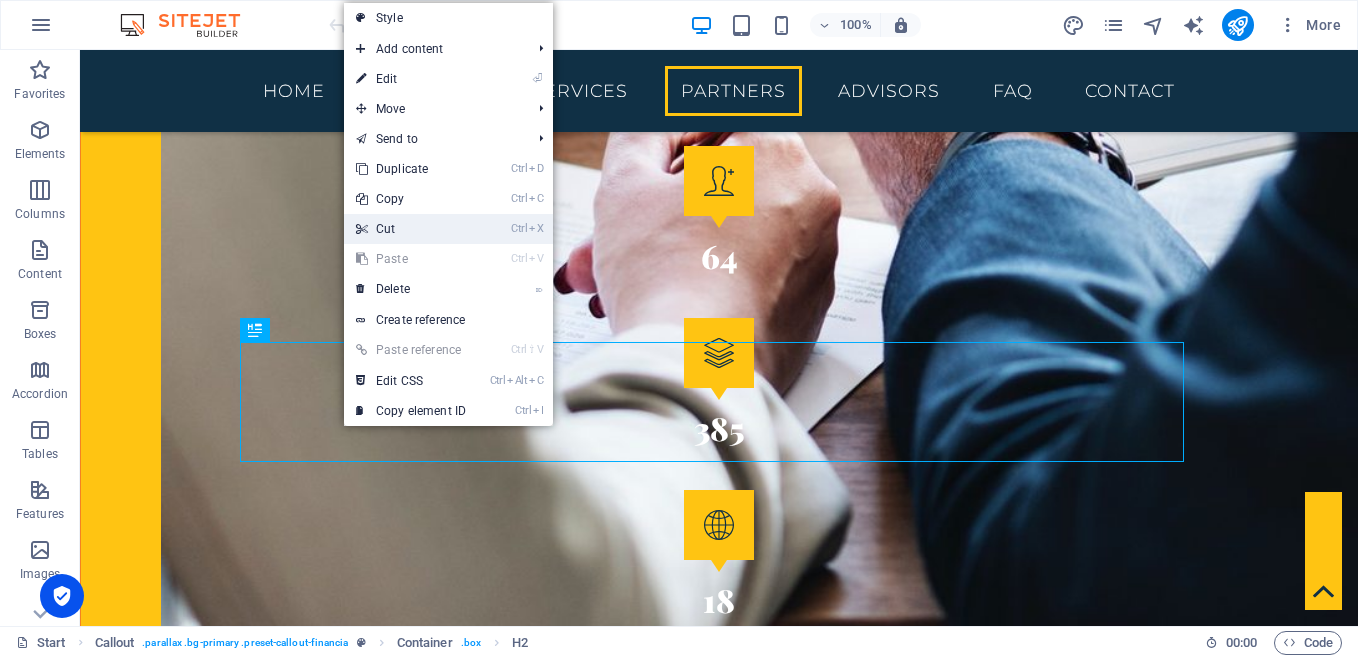 click on "Ctrl X  Cut" at bounding box center (411, 229) 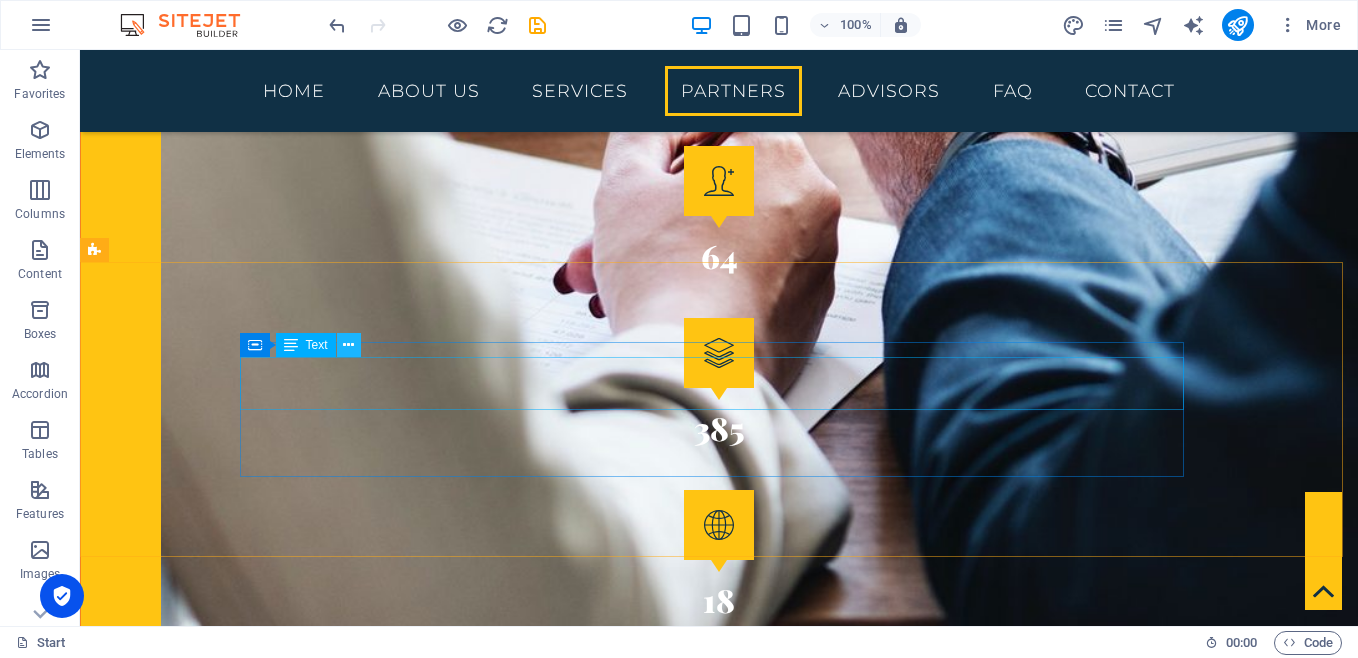 click at bounding box center (348, 345) 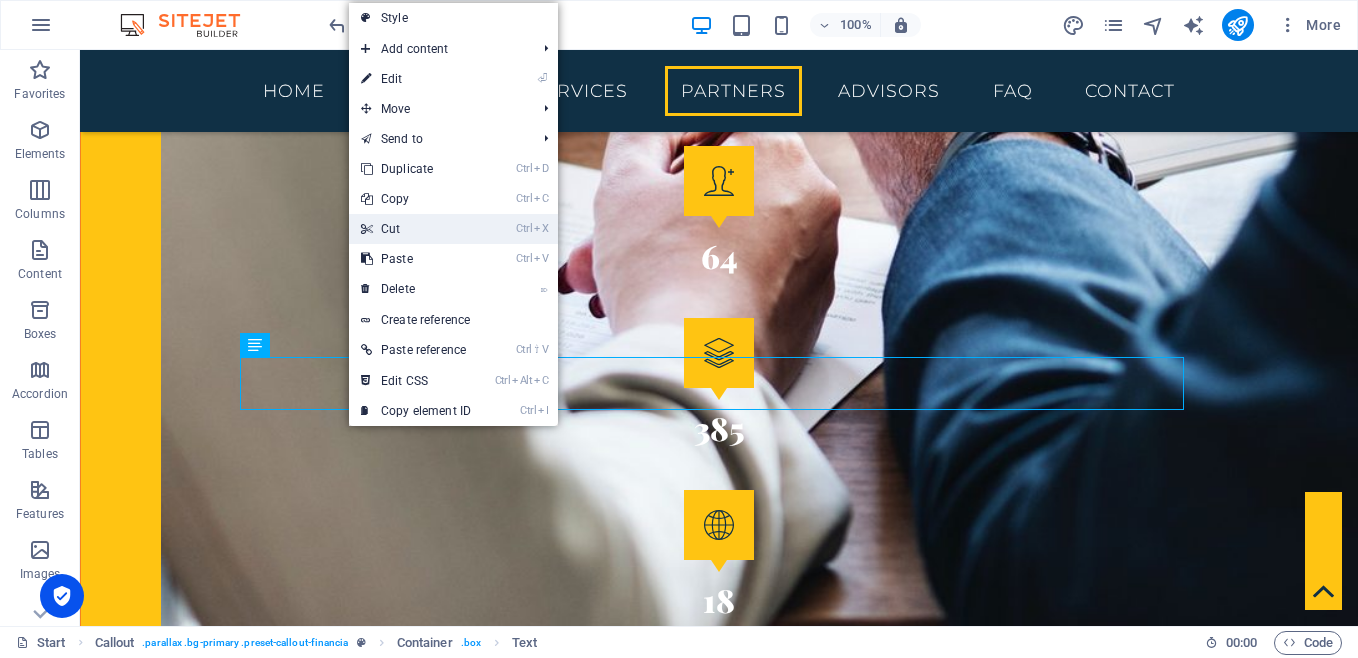 click on "Ctrl X  Cut" at bounding box center (416, 229) 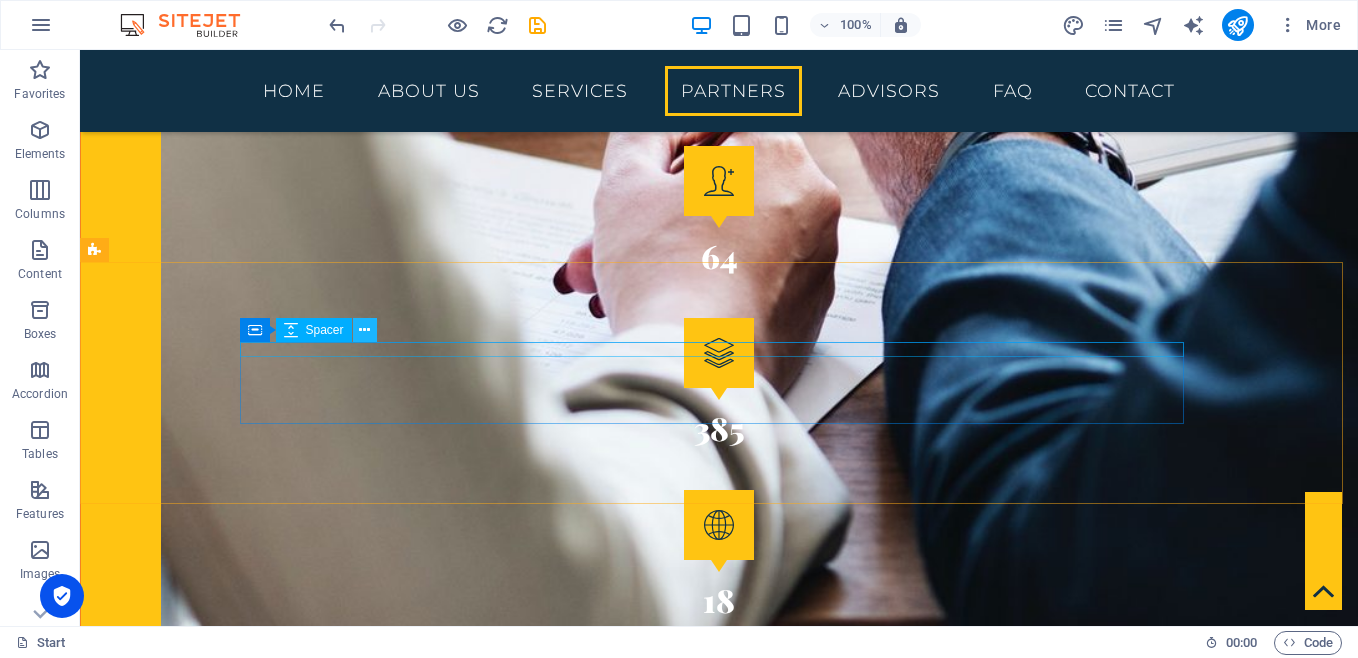 click at bounding box center [364, 330] 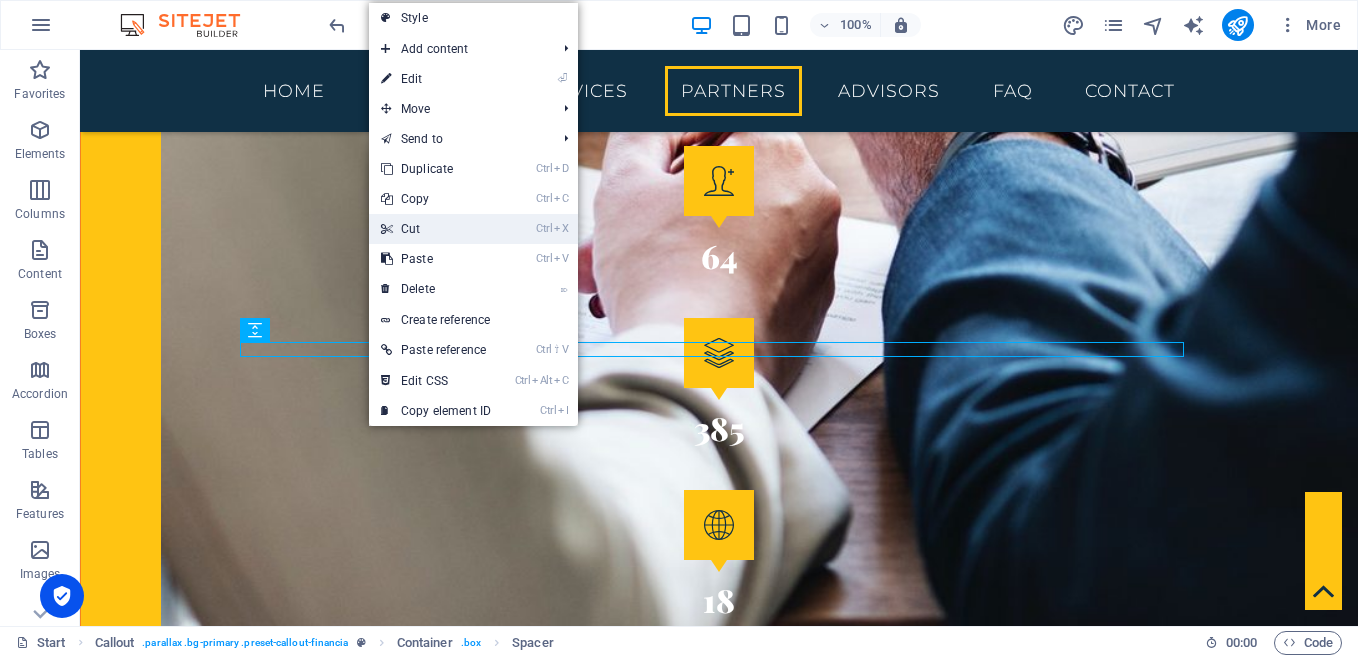 click on "Ctrl X  Cut" at bounding box center (436, 229) 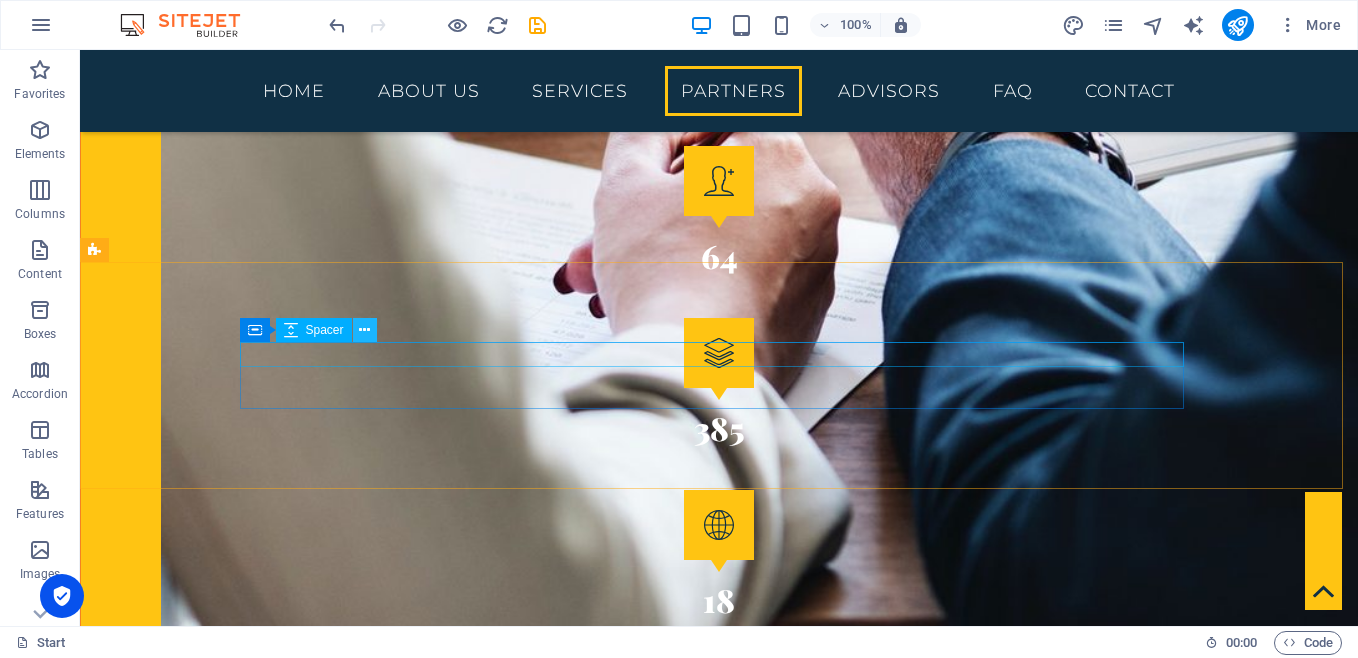 click at bounding box center [364, 330] 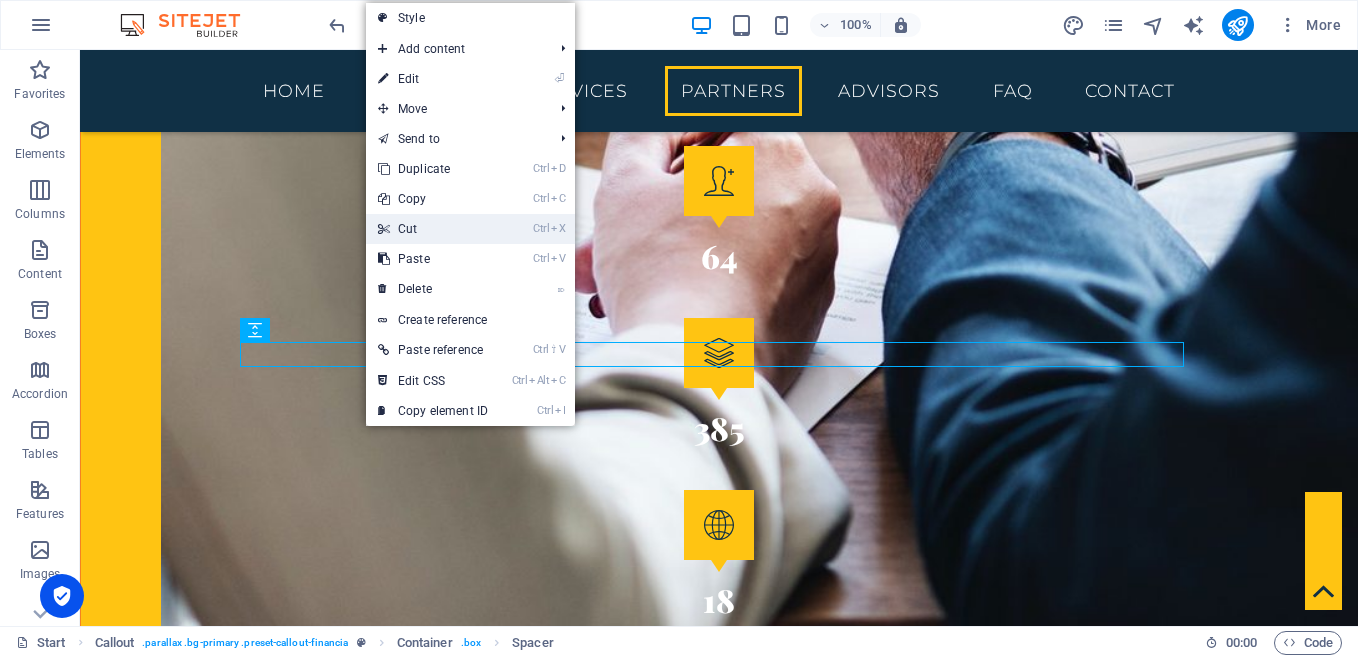 click on "Ctrl X  Cut" at bounding box center [433, 229] 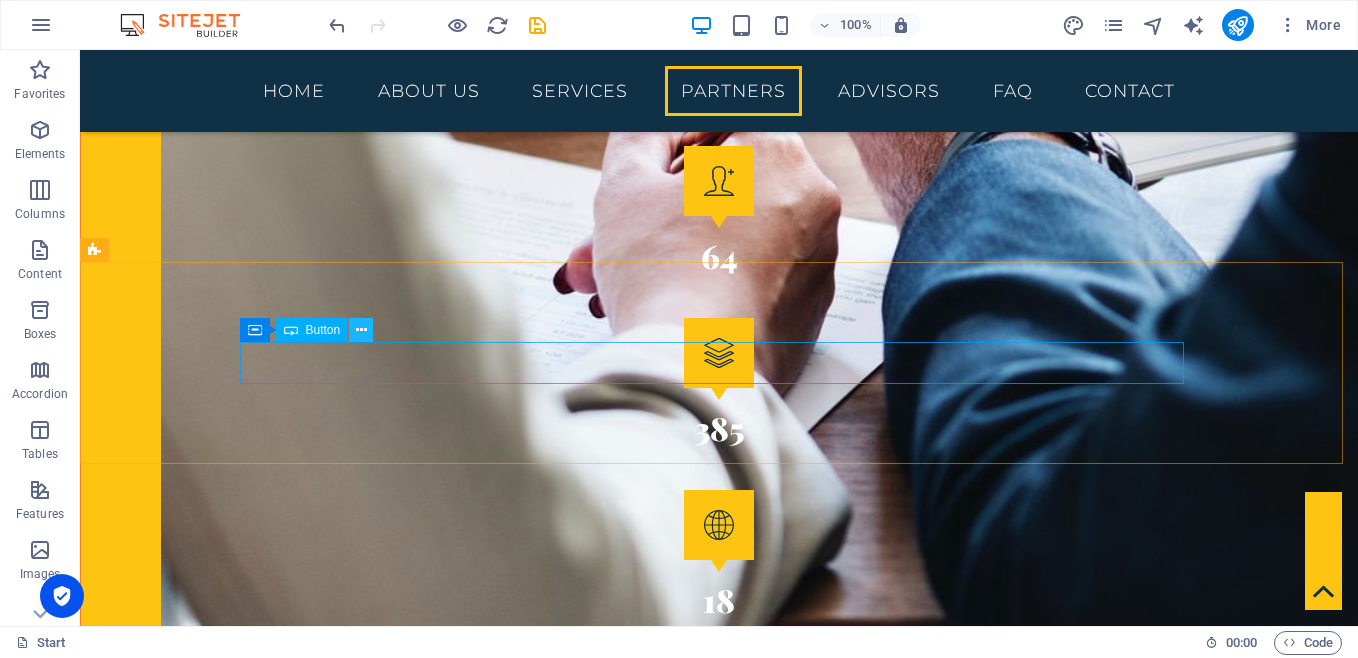 click at bounding box center [361, 330] 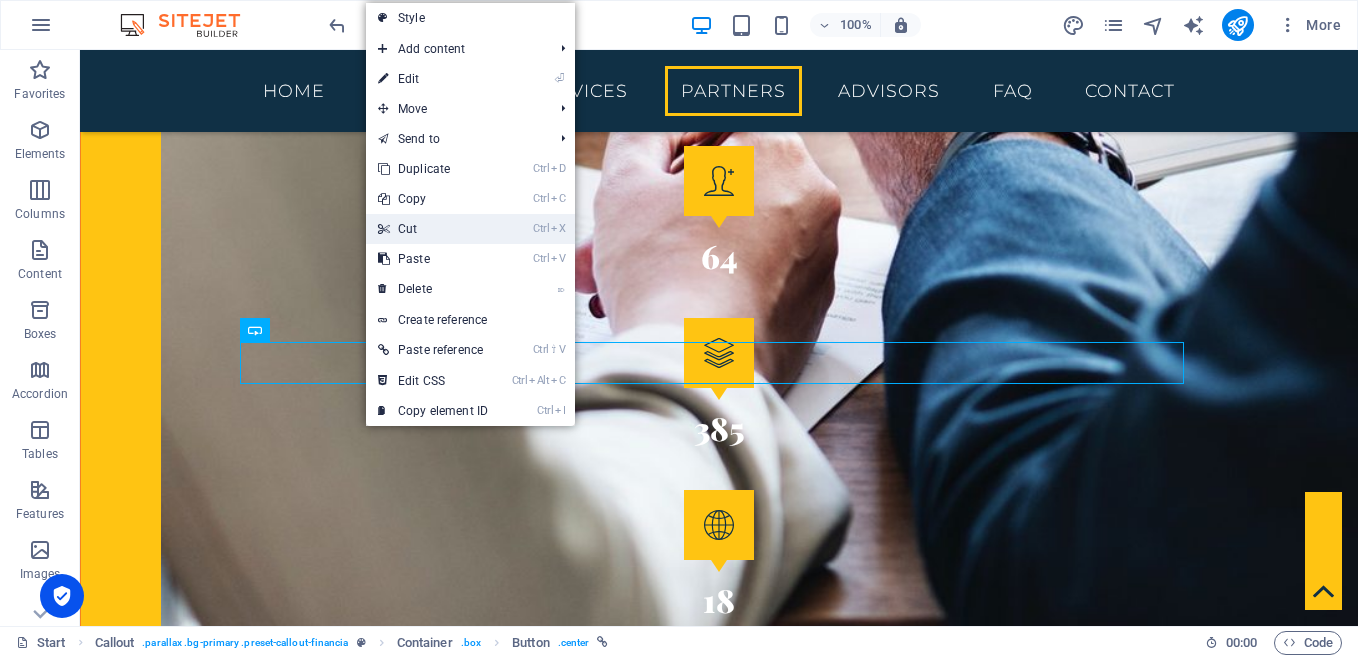 click on "Ctrl X  Cut" at bounding box center [433, 229] 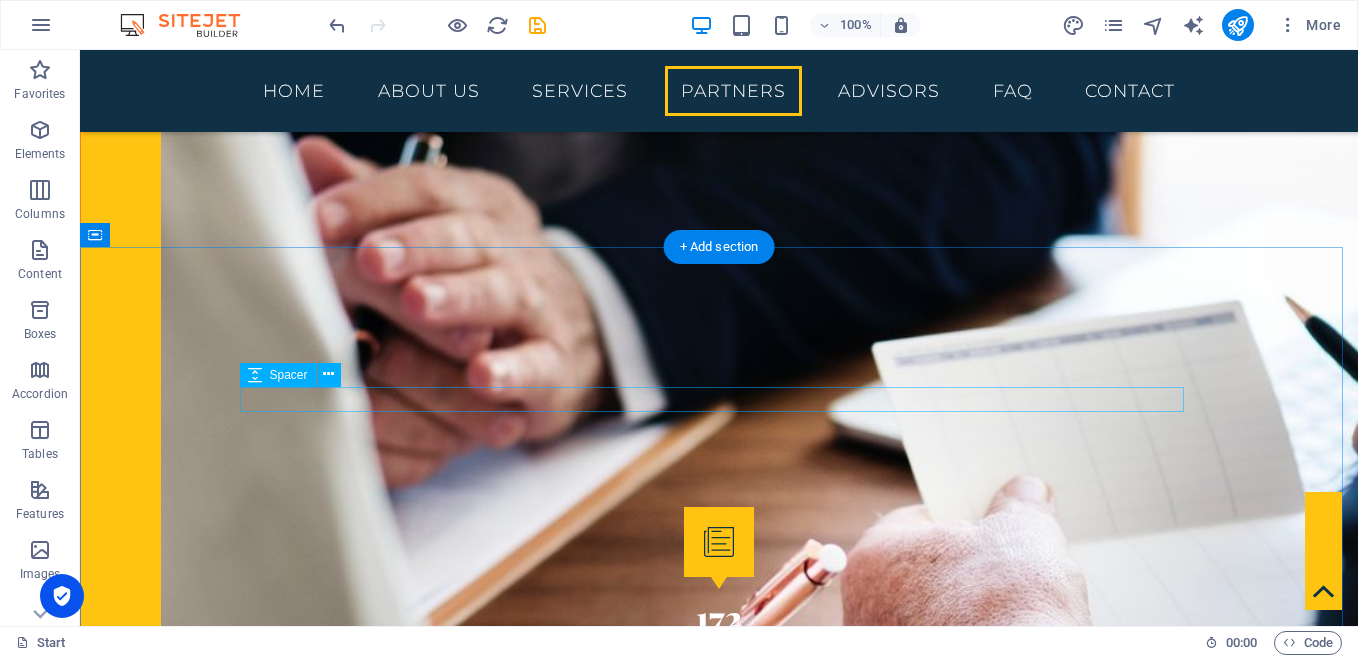 scroll, scrollTop: 2667, scrollLeft: 0, axis: vertical 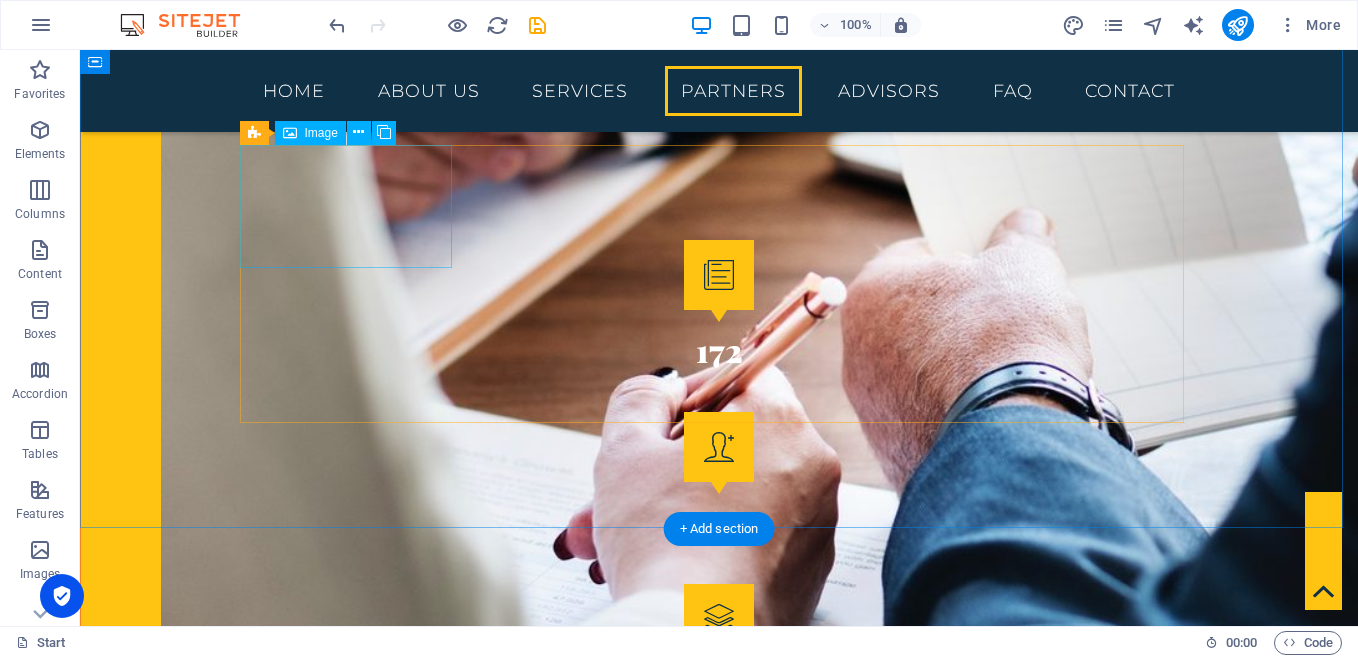 click at bounding box center [353, 3279] 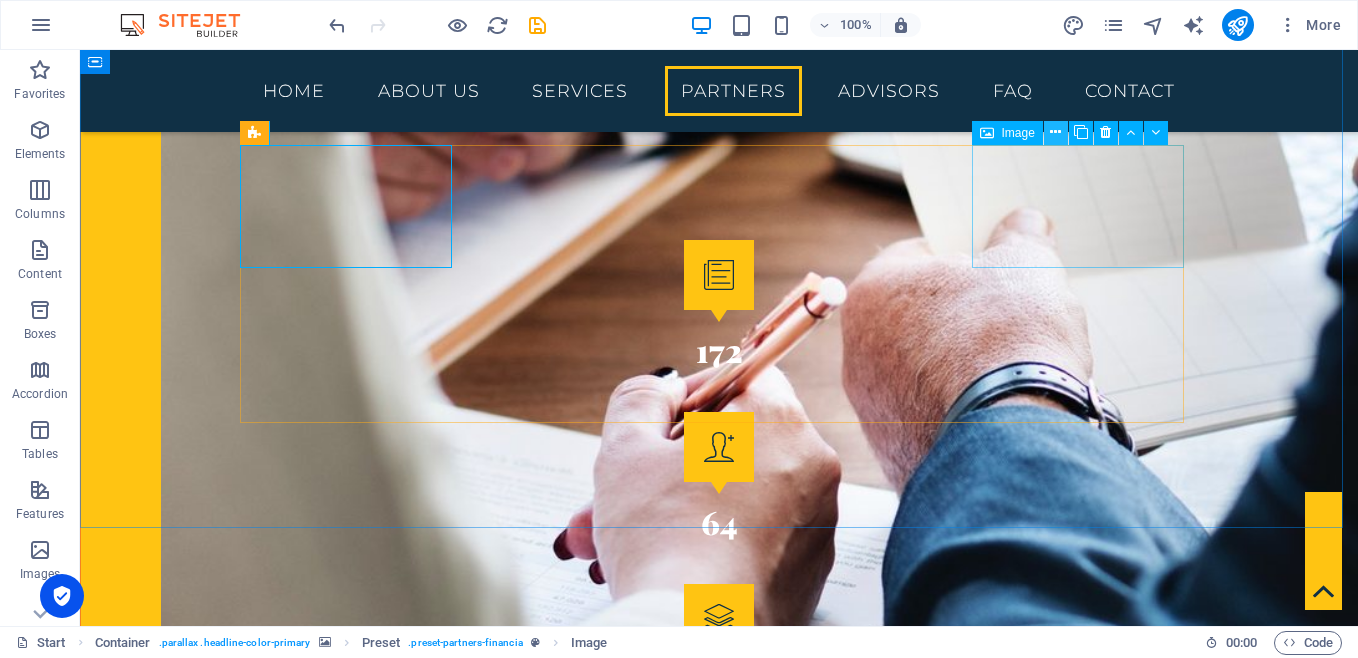 click at bounding box center [1055, 132] 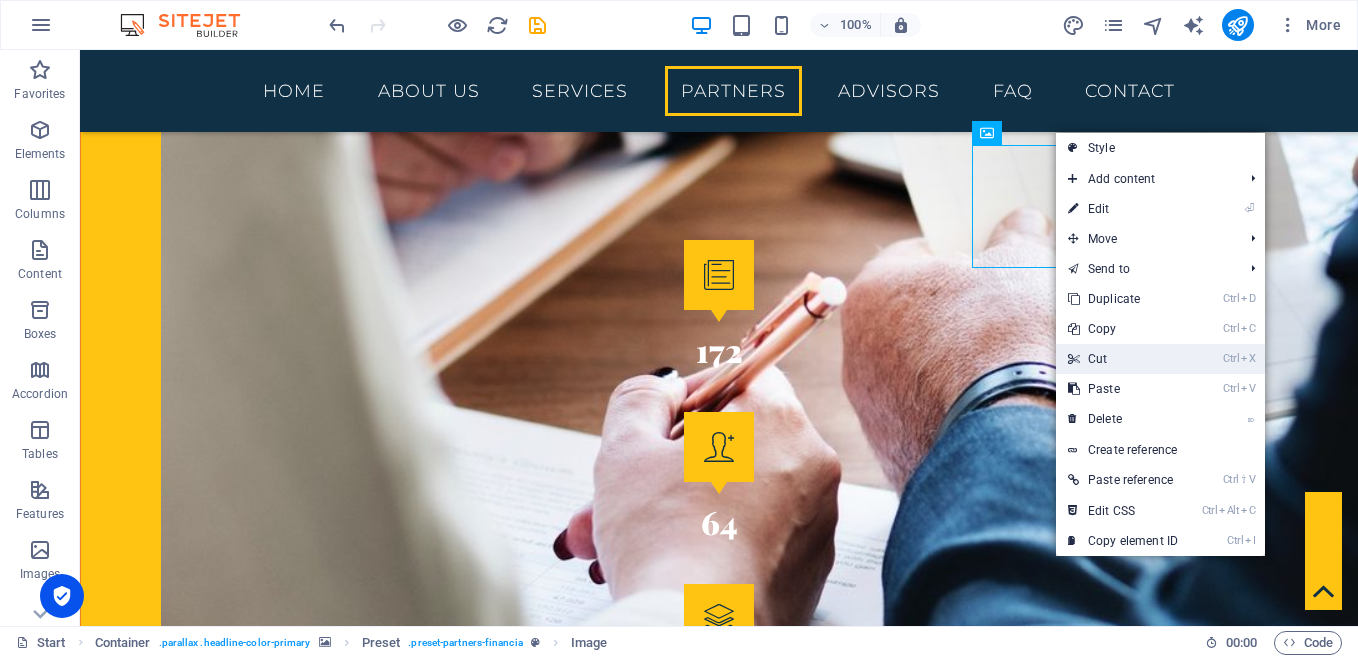 click on "Ctrl X  Cut" at bounding box center (1123, 359) 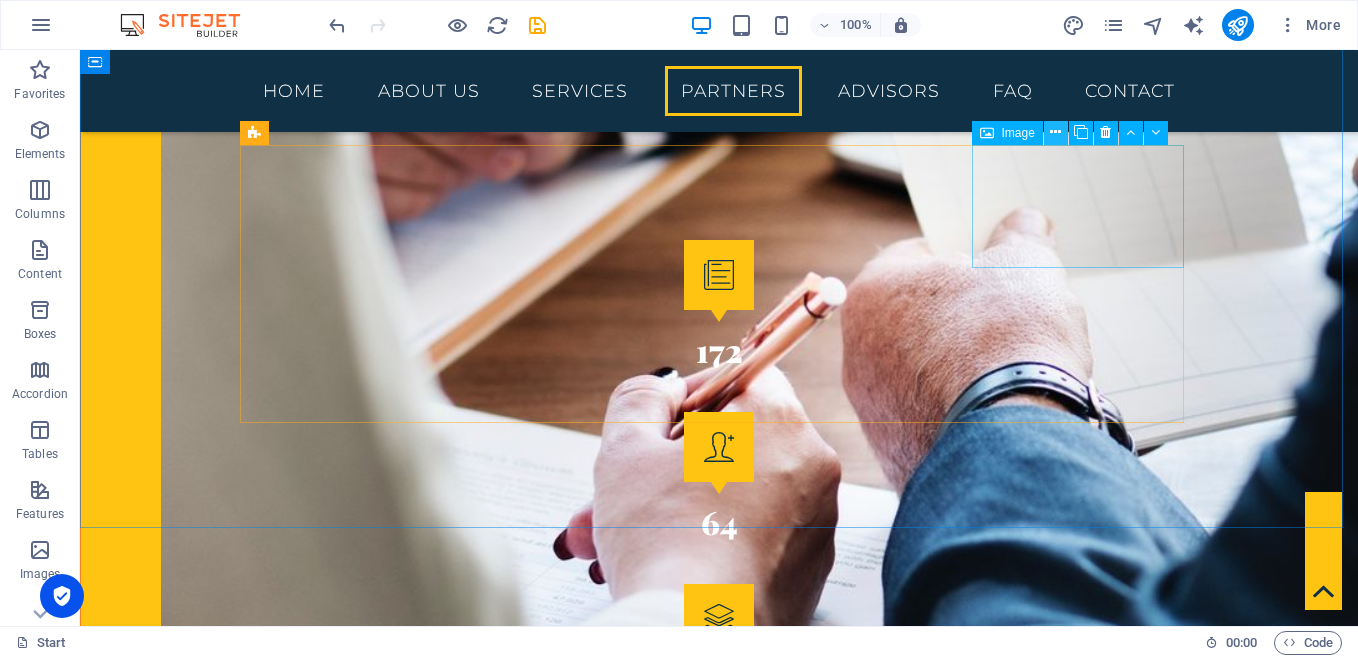 click at bounding box center (1055, 132) 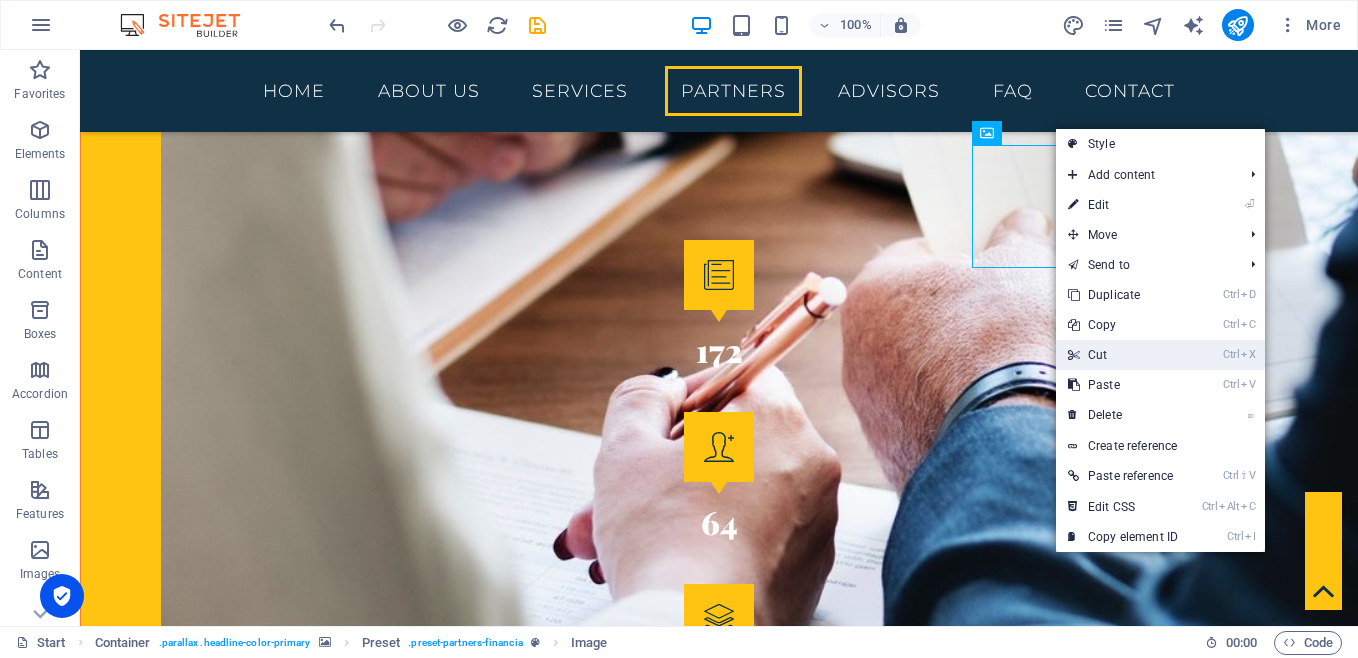 click on "Ctrl X  Cut" at bounding box center (1123, 355) 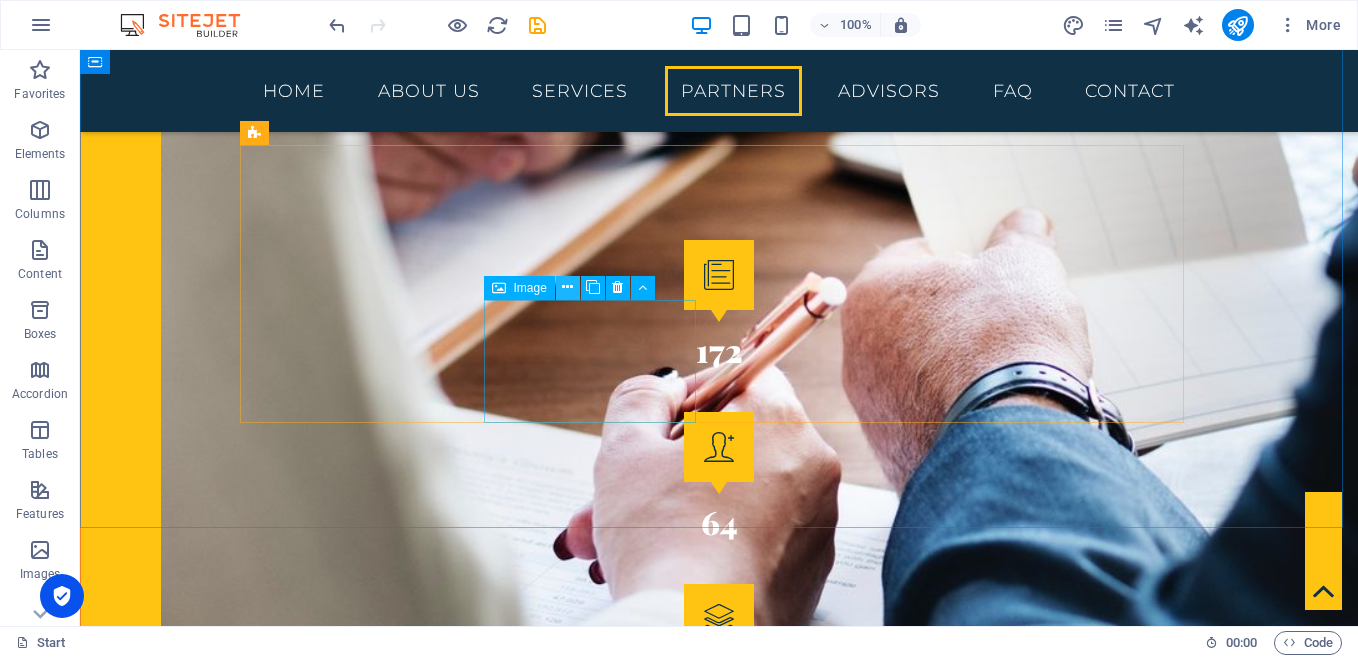 click at bounding box center [567, 287] 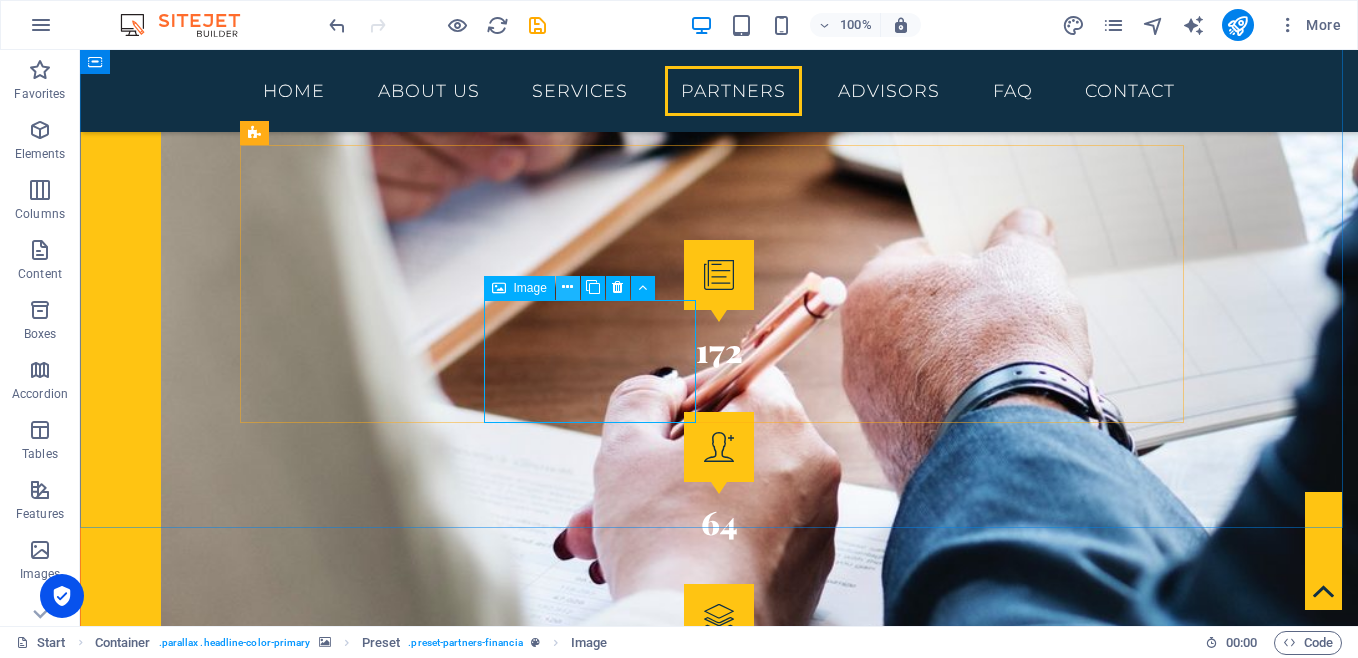 click at bounding box center [567, 287] 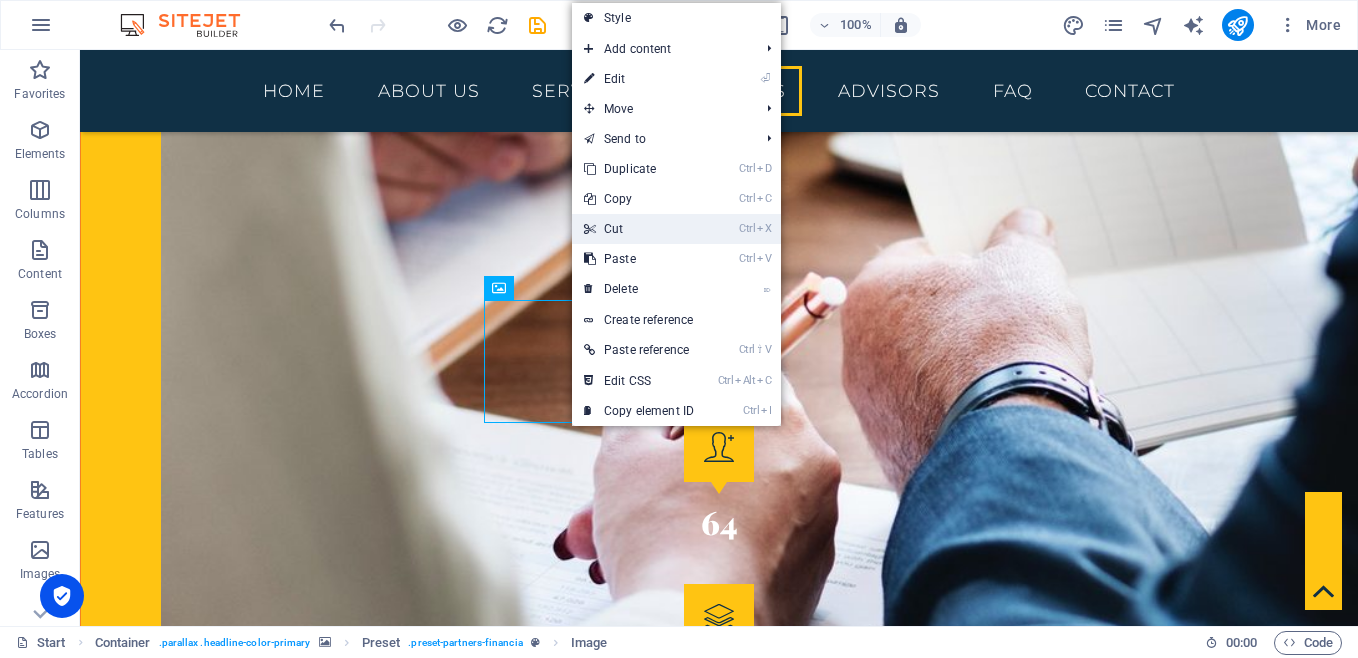click on "Ctrl X  Cut" at bounding box center [639, 229] 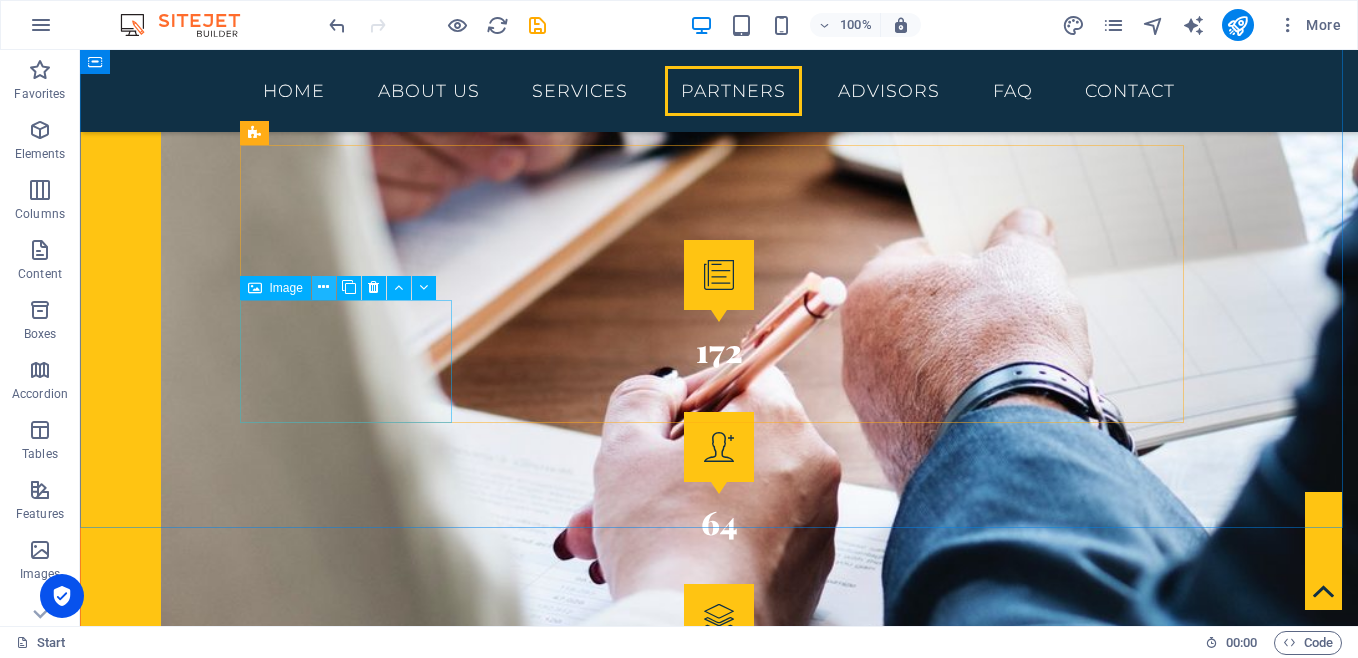 click at bounding box center [323, 287] 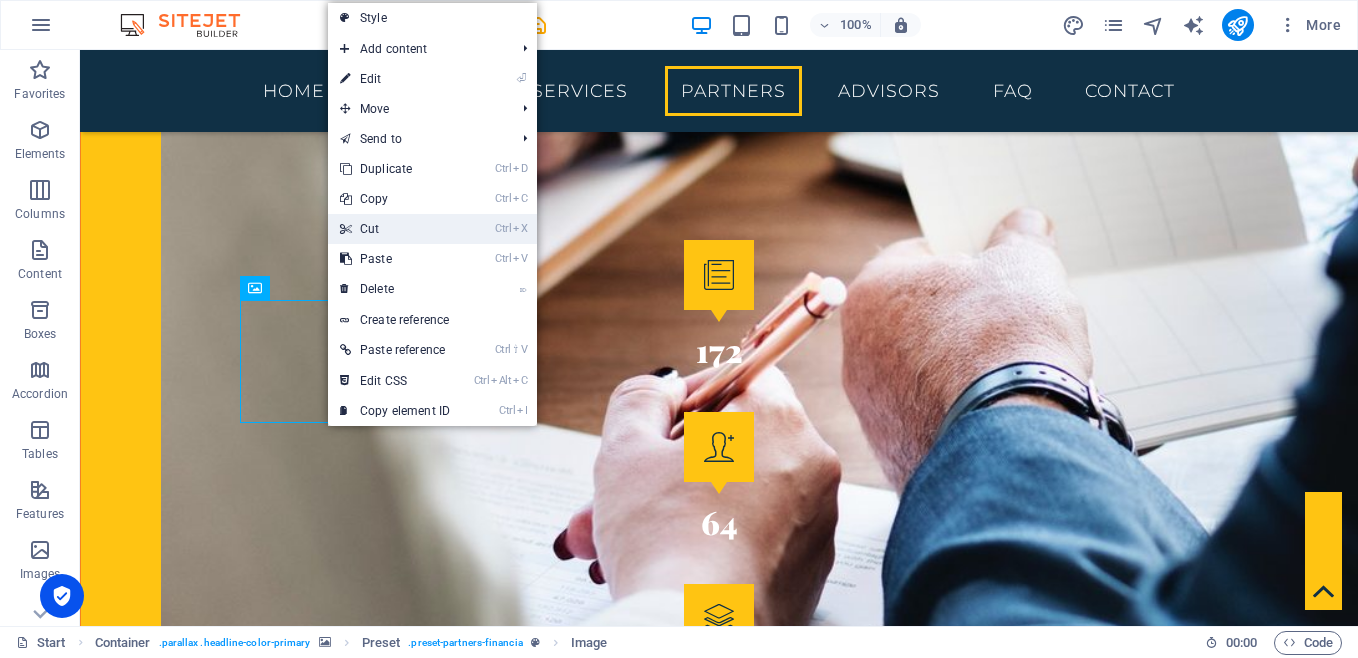click on "Ctrl X  Cut" at bounding box center (395, 229) 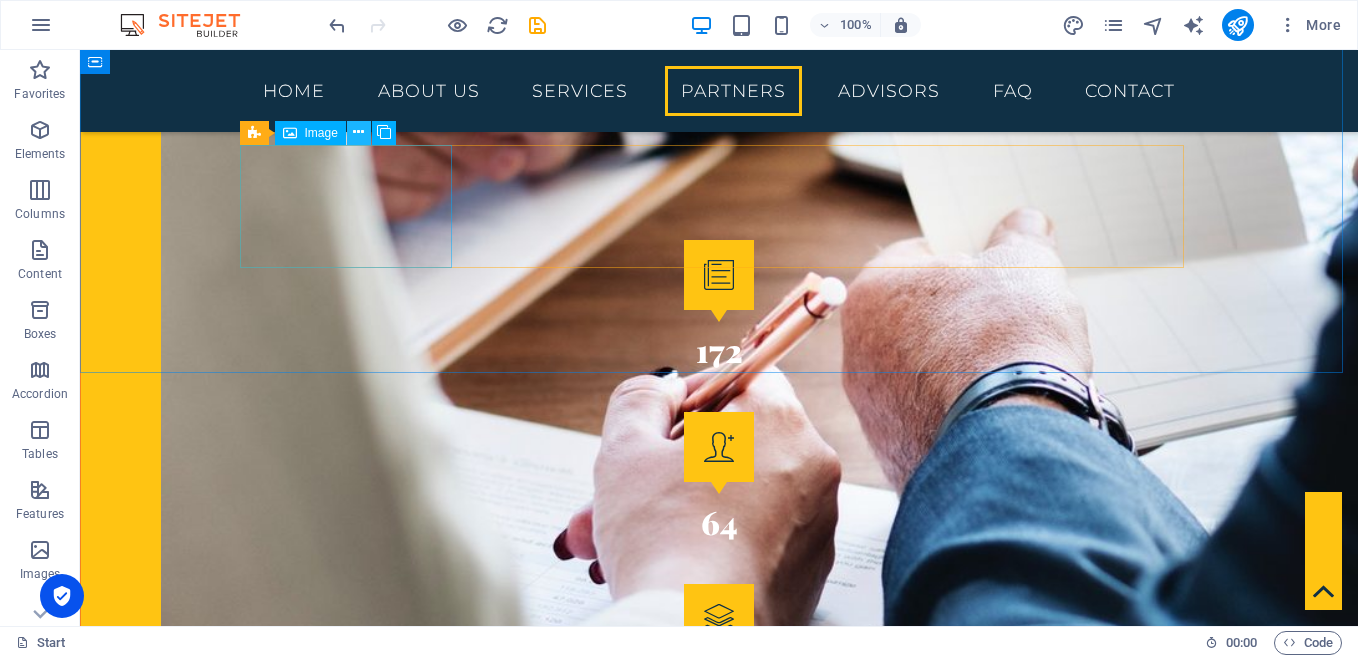 click at bounding box center (358, 132) 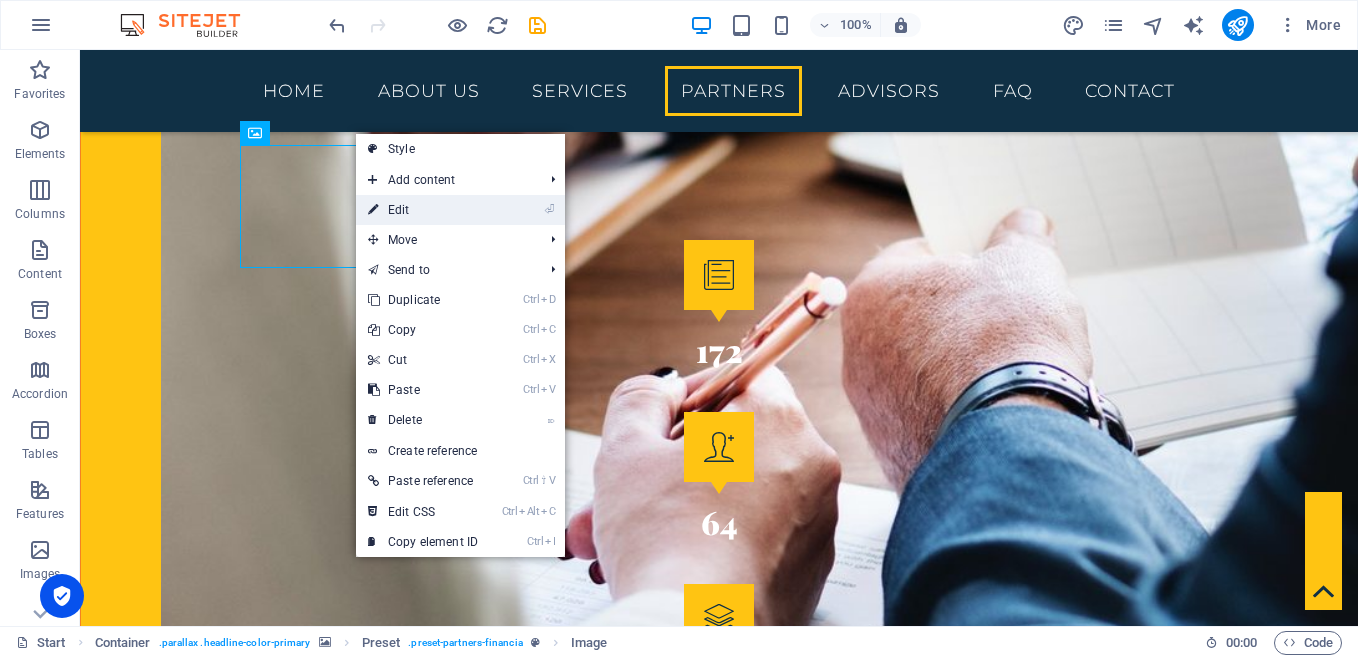 click on "⏎  Edit" at bounding box center [423, 210] 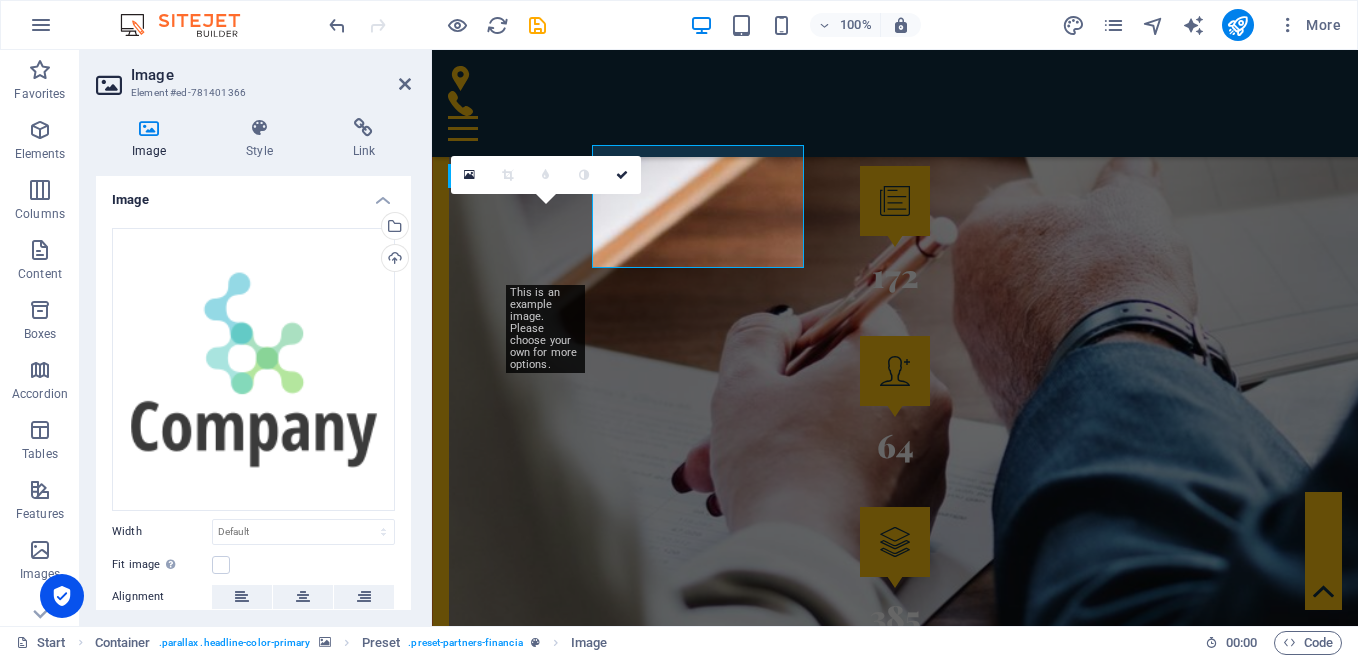 scroll, scrollTop: 2651, scrollLeft: 0, axis: vertical 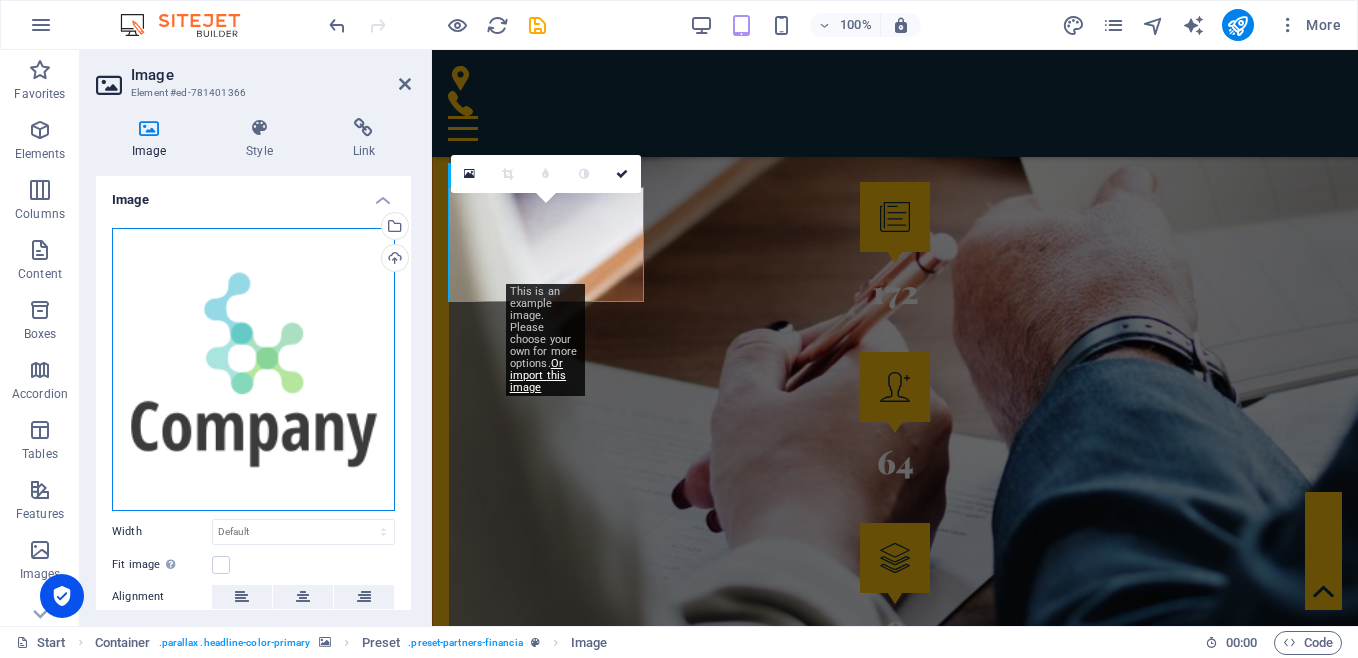 click on "Drag files here, click to choose files or select files from Files or our free stock photos & videos" at bounding box center (253, 369) 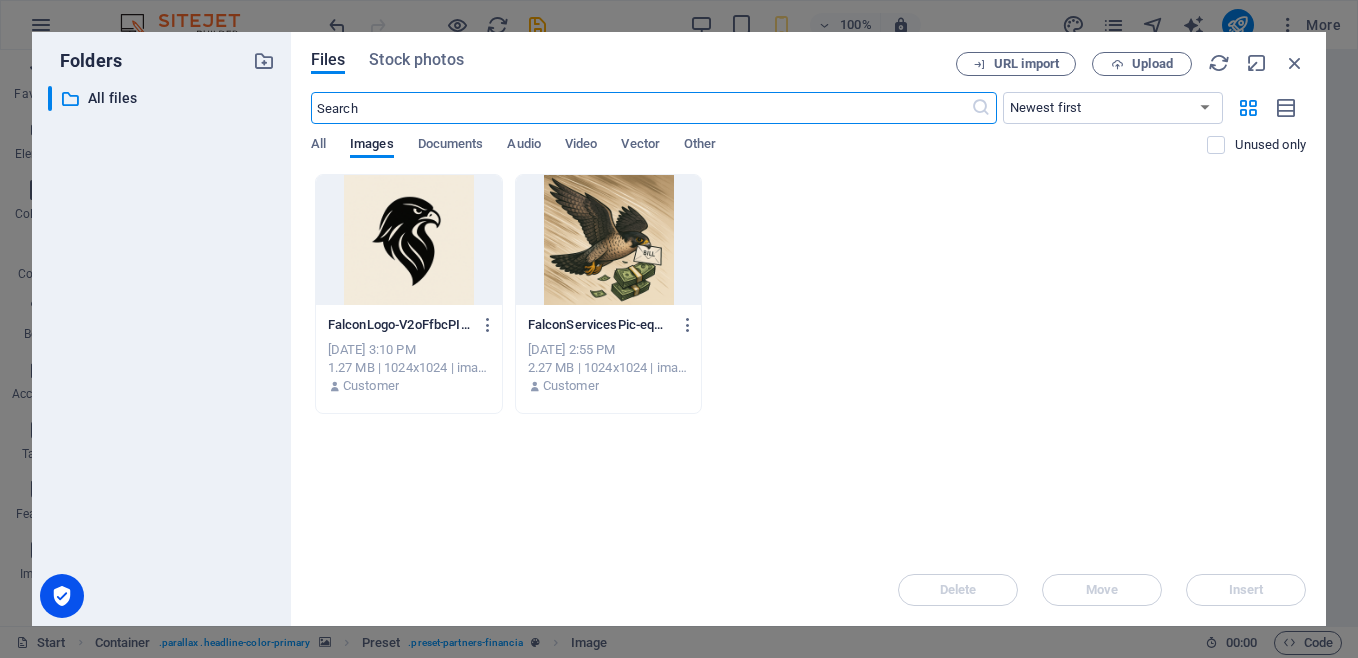 scroll, scrollTop: 4069, scrollLeft: 0, axis: vertical 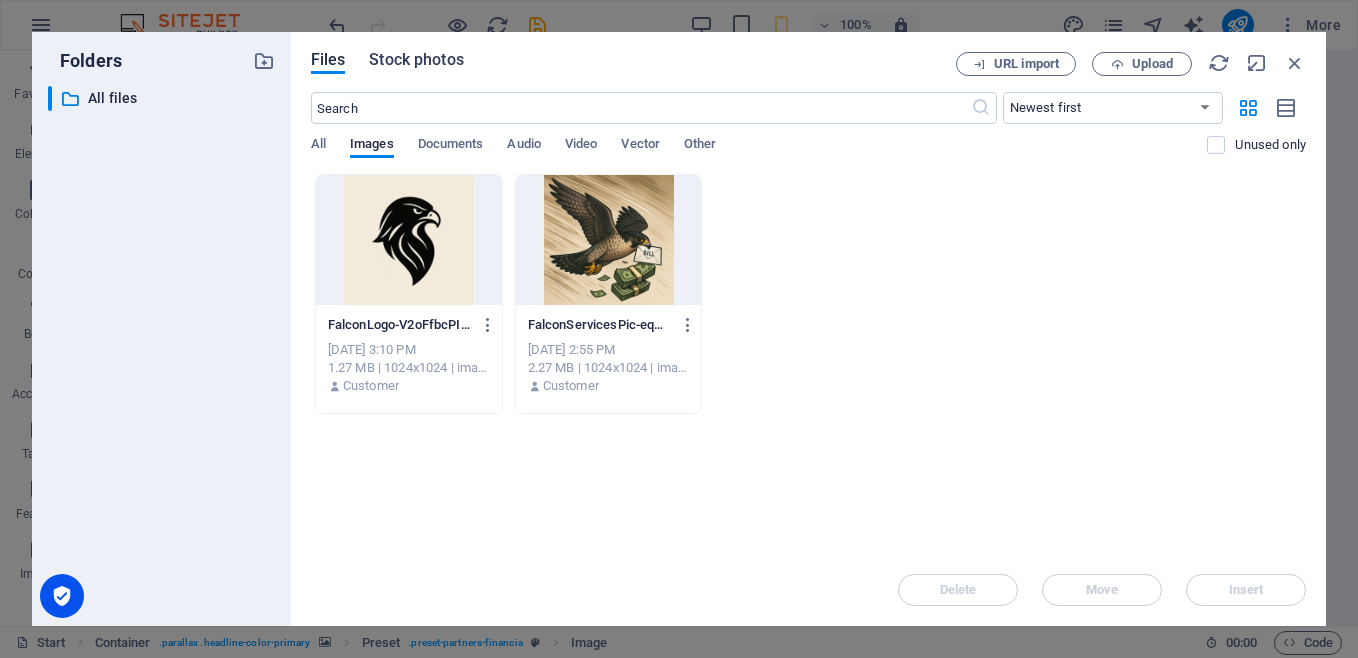 click on "Stock photos" at bounding box center [416, 60] 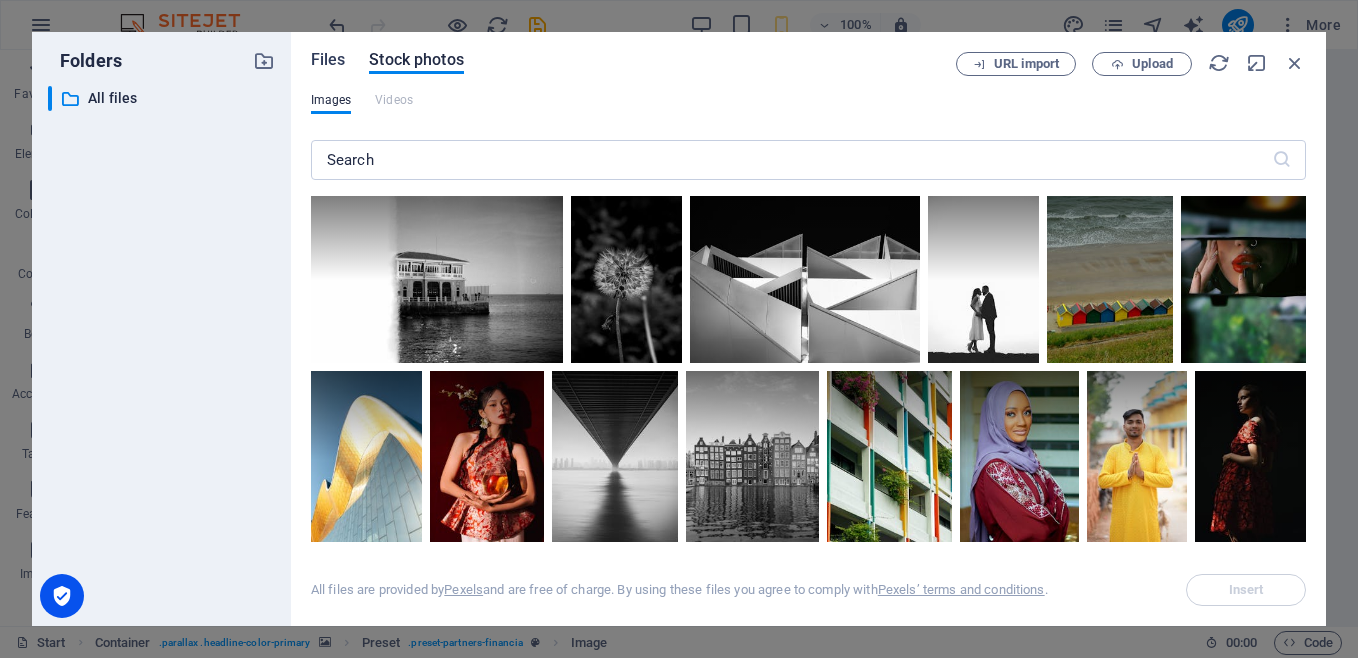 click on "Files" at bounding box center [328, 60] 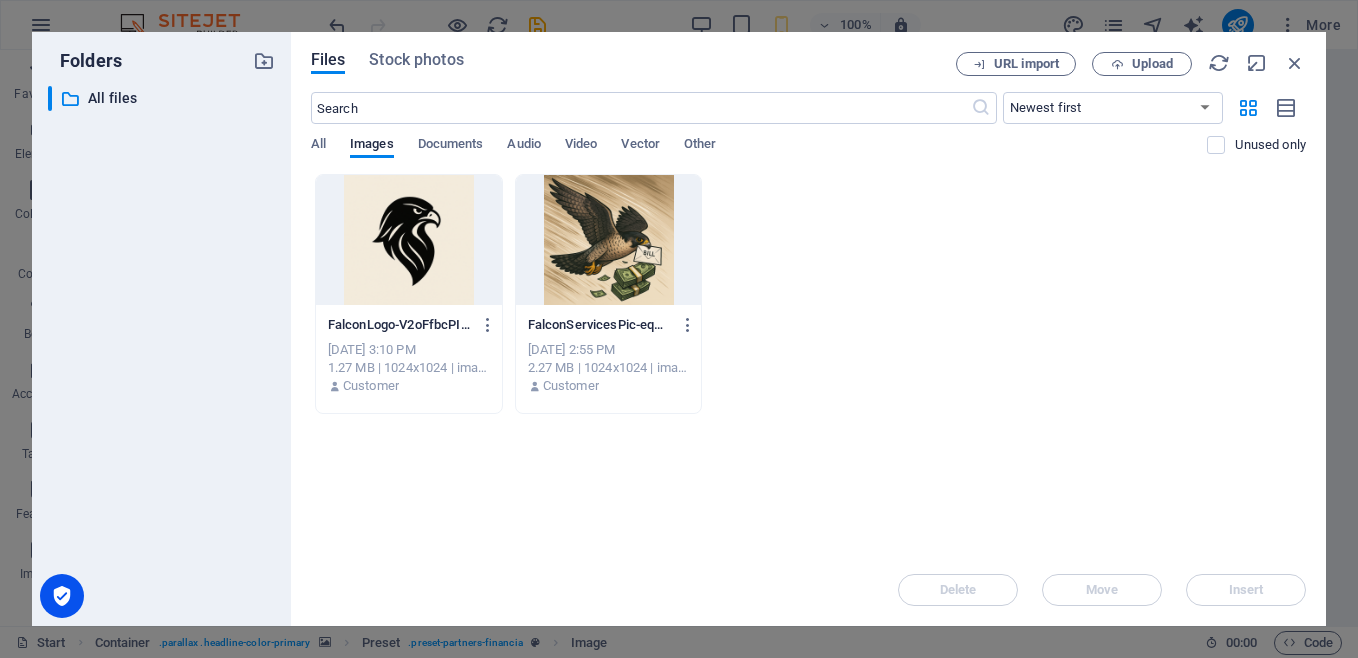 click on "FalconLogo-V2oFfbcPIt2yc-dW-RNClw.png FalconLogo-V2oFfbcPIt2yc-dW-RNClw.png Jul 9, 2025 3:10 PM 1.27 MB | 1024x1024 | image/png Customer FalconServicesPic-eqmYxTlj6bcRgFWOVfah1g.png FalconServicesPic-eqmYxTlj6bcRgFWOVfah1g.png Jul 9, 2025 2:55 PM 2.27 MB | 1024x1024 | image/png Customer" at bounding box center [808, 294] 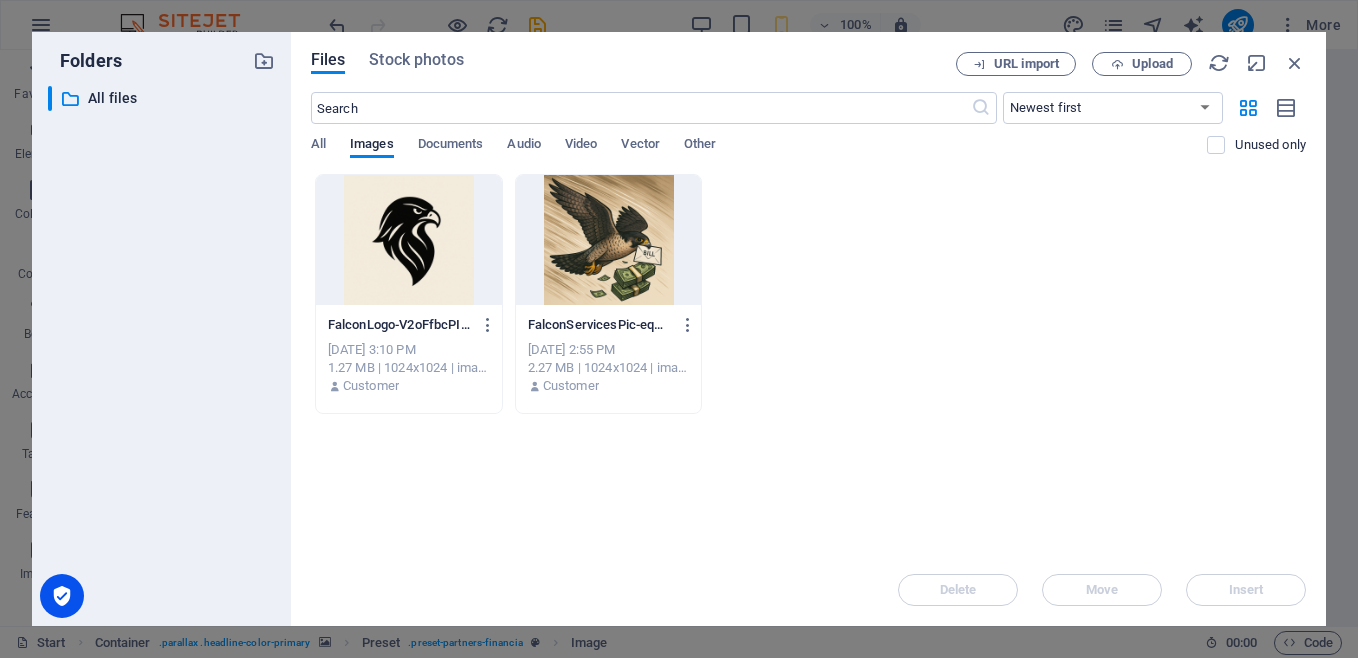 drag, startPoint x: 803, startPoint y: 233, endPoint x: 591, endPoint y: 485, distance: 329.31445 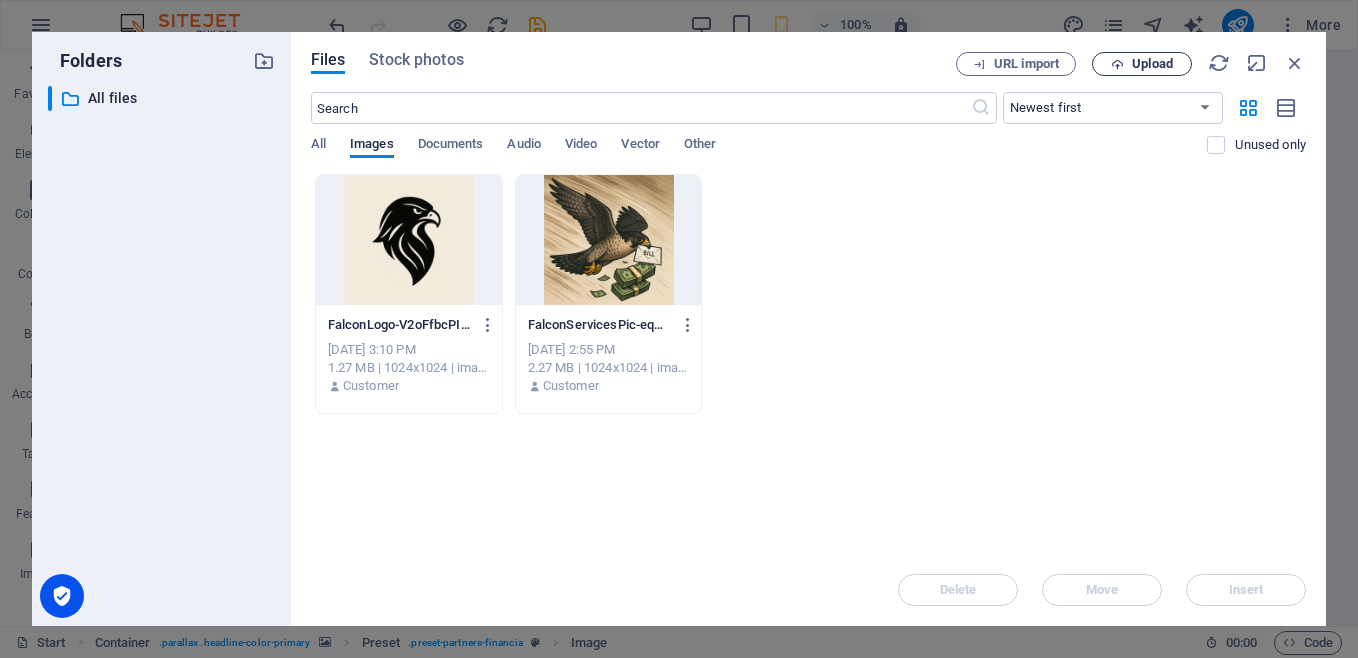 click on "Upload" at bounding box center [1152, 64] 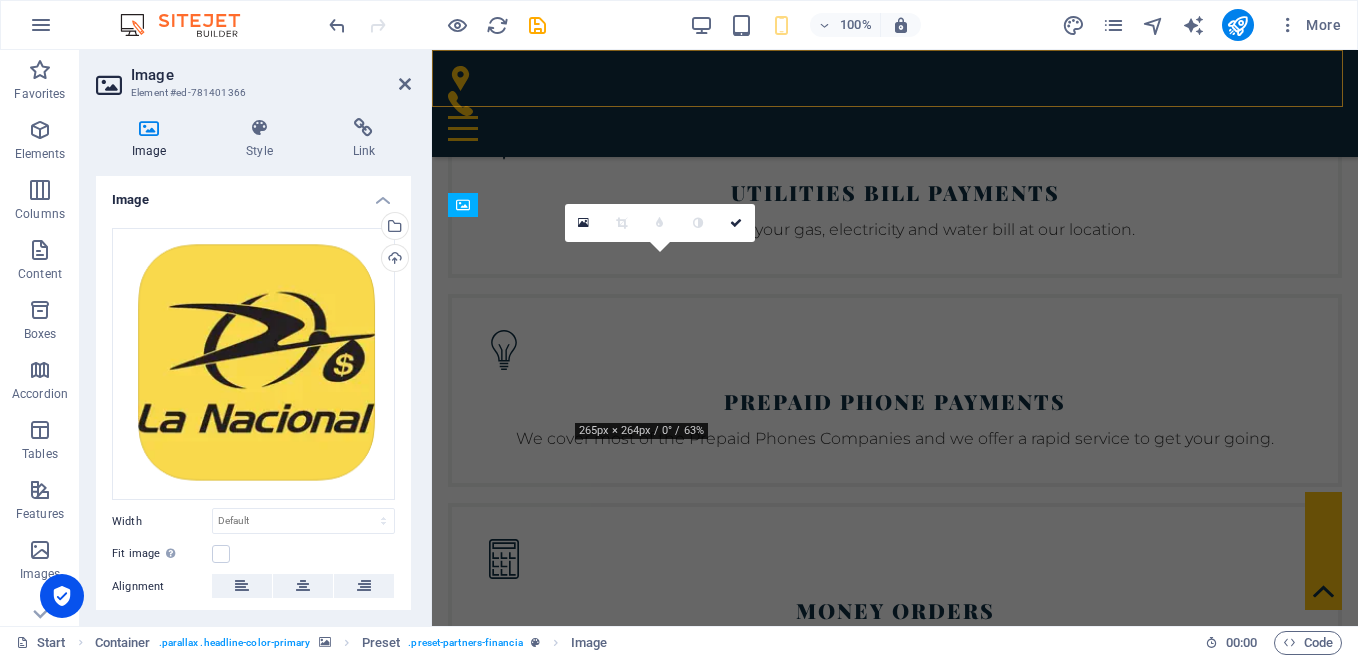 scroll, scrollTop: 2621, scrollLeft: 0, axis: vertical 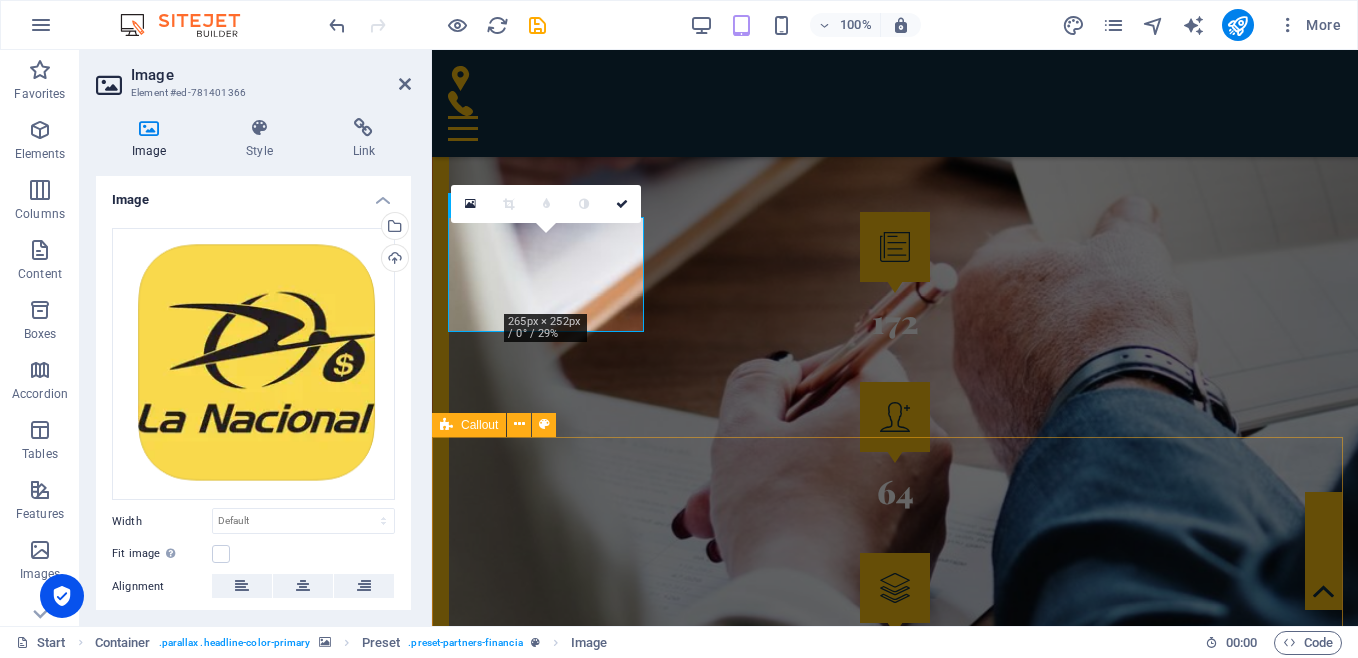 click on "Drop content here or  Add elements  Paste clipboard" at bounding box center (895, 3834) 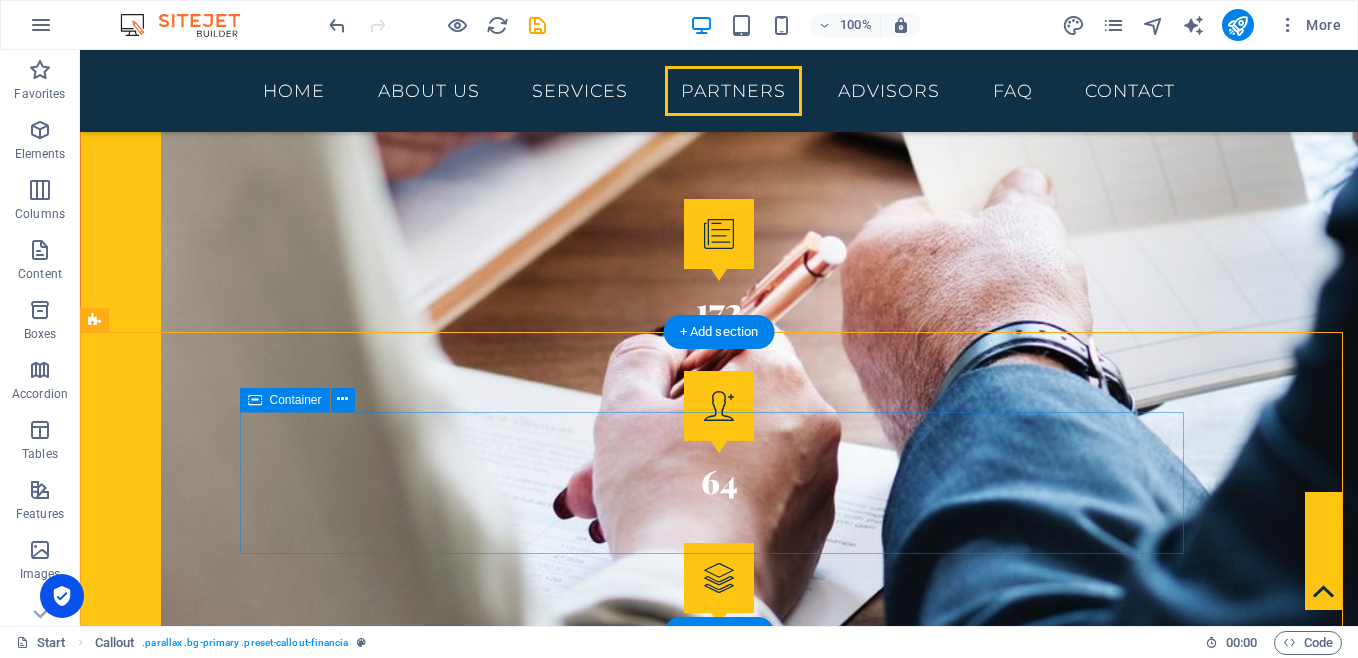 scroll, scrollTop: 2441, scrollLeft: 0, axis: vertical 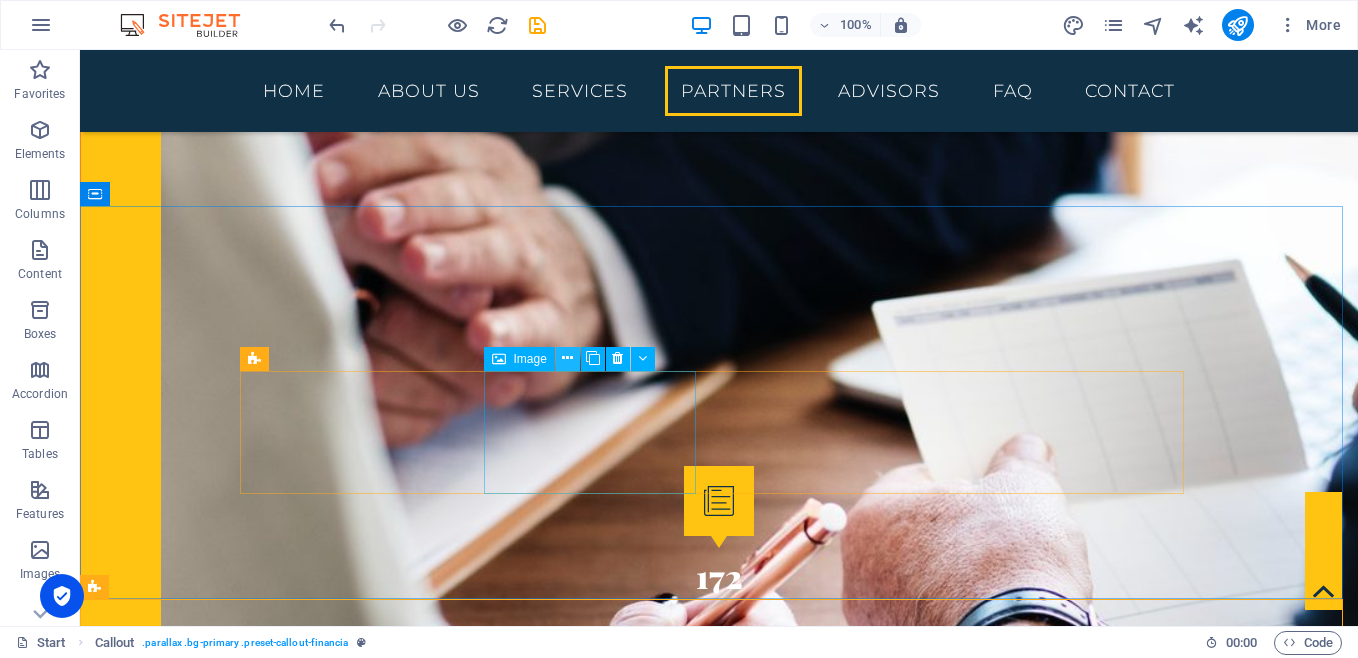 click at bounding box center [567, 358] 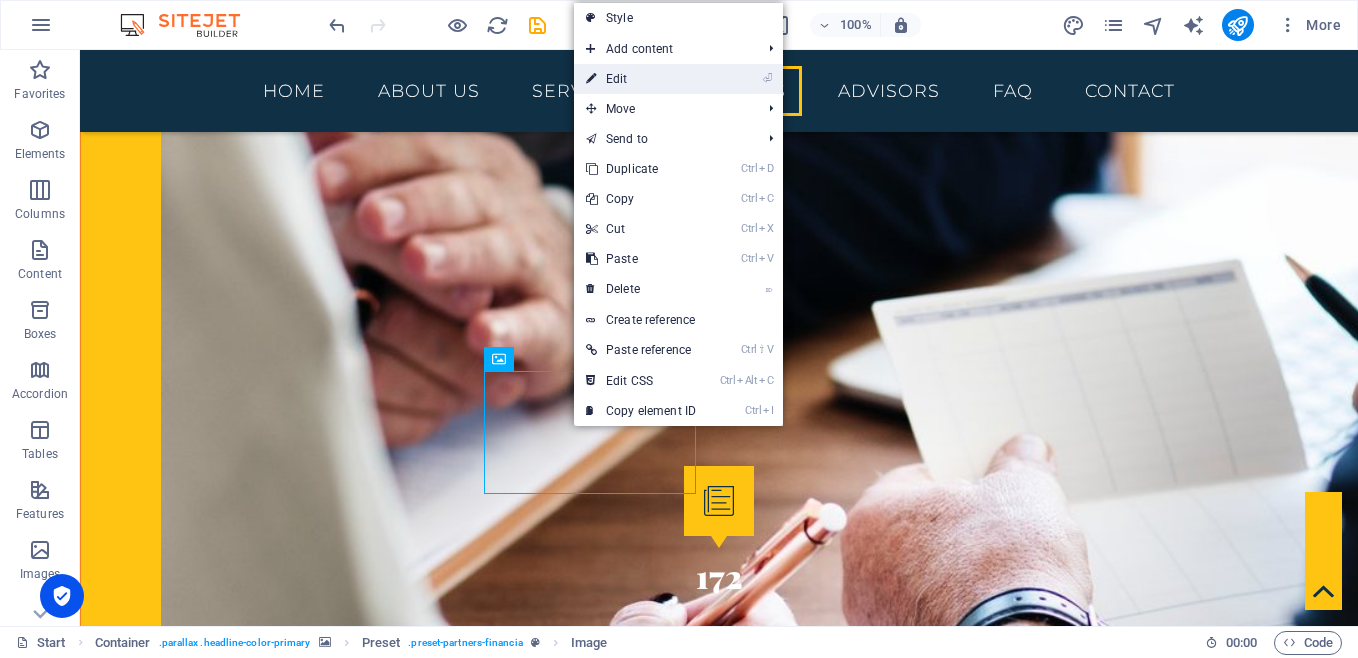 click on "⏎  Edit" at bounding box center [641, 79] 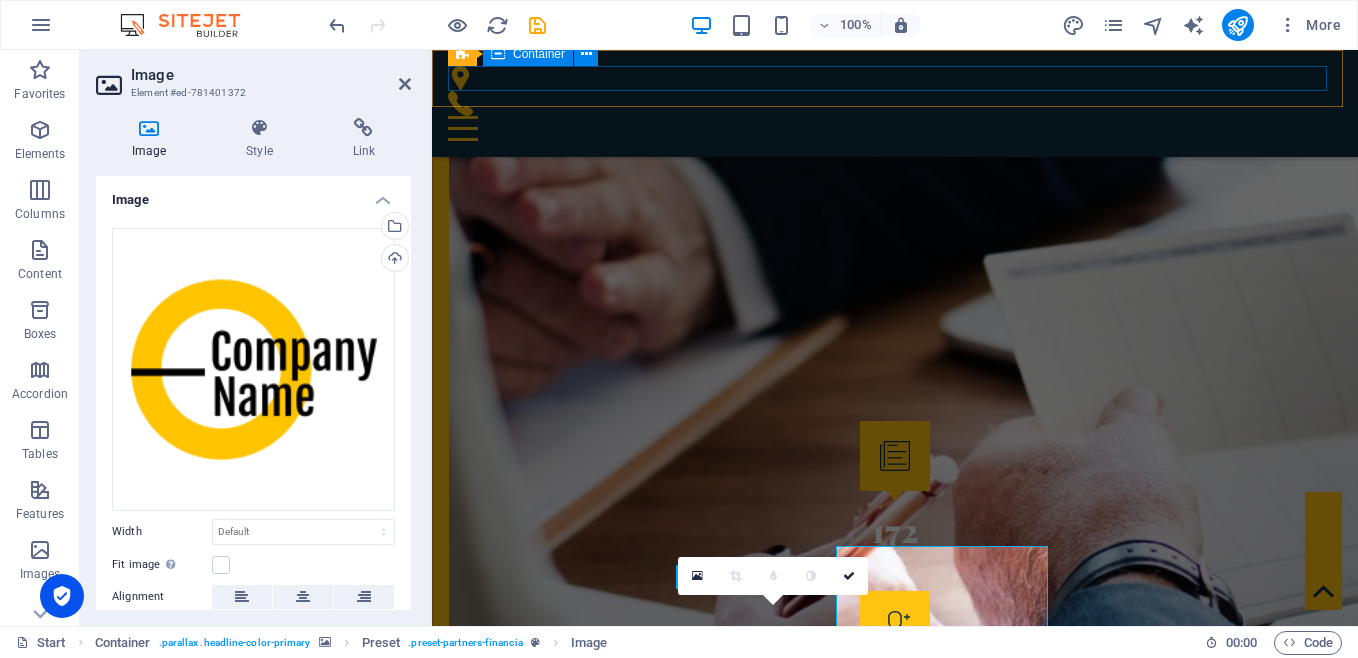 scroll, scrollTop: 2260, scrollLeft: 0, axis: vertical 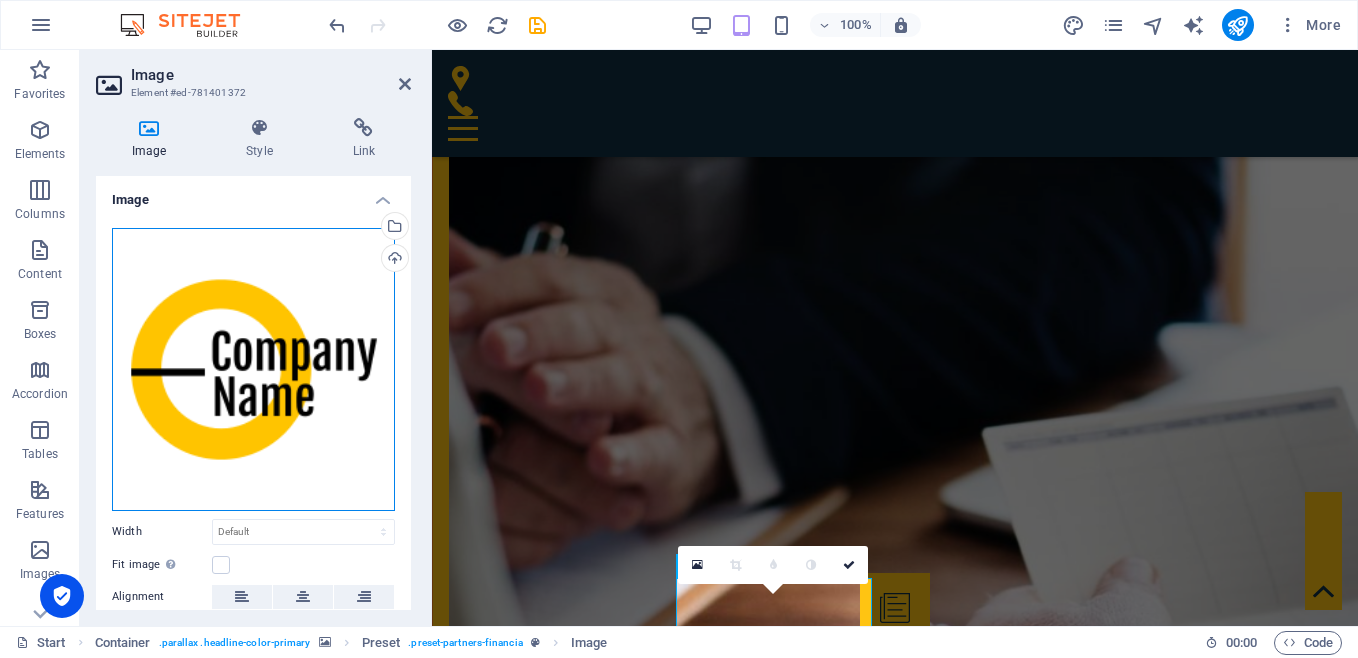 drag, startPoint x: 235, startPoint y: 354, endPoint x: 220, endPoint y: 408, distance: 56.044624 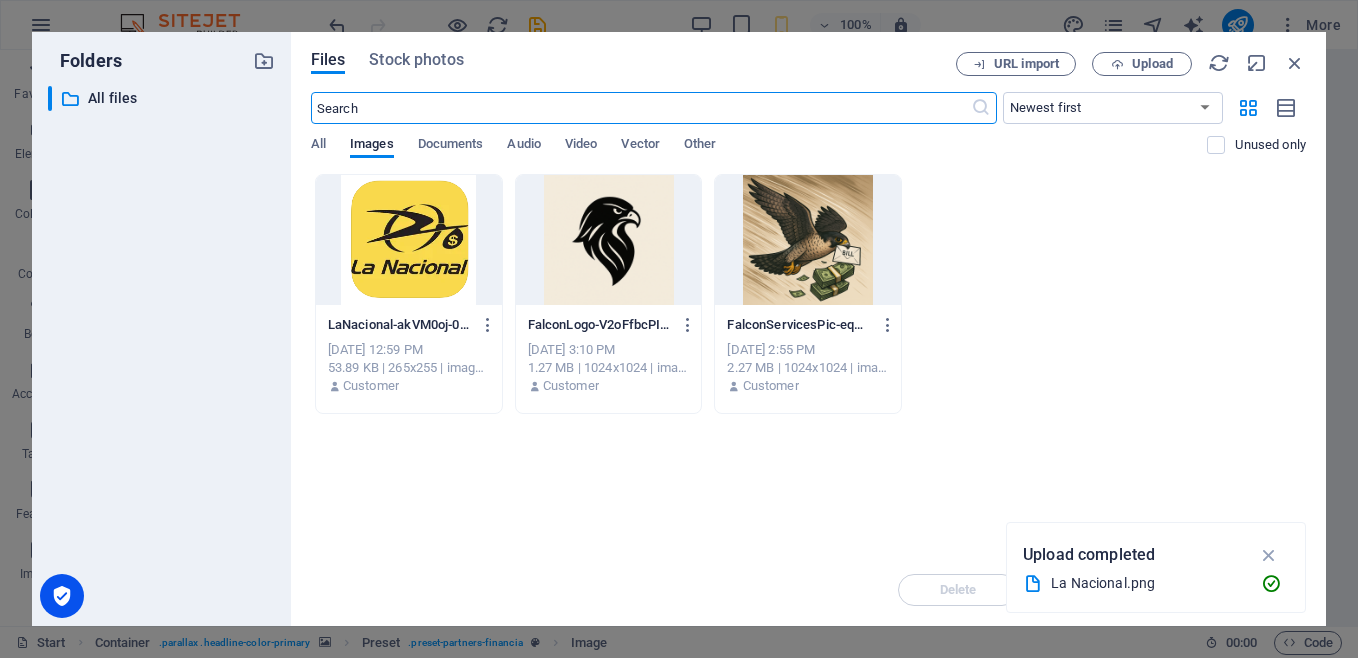 scroll, scrollTop: 4069, scrollLeft: 0, axis: vertical 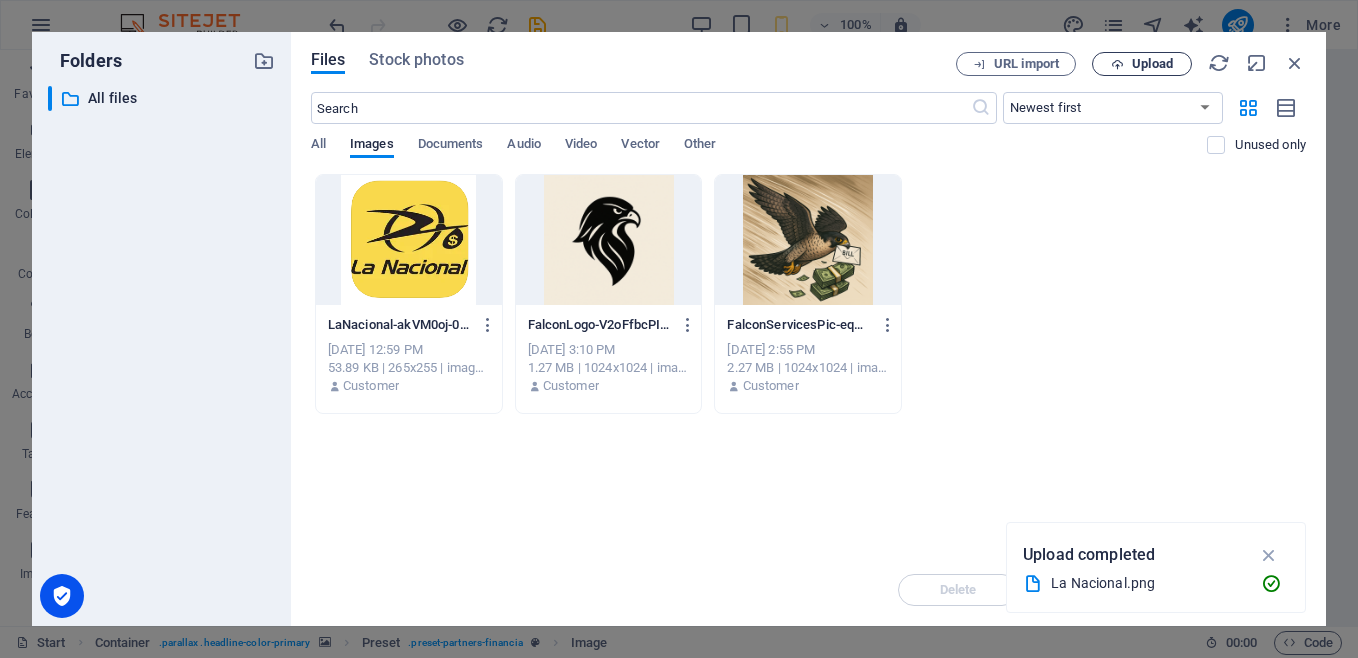 click on "Upload" at bounding box center [1152, 64] 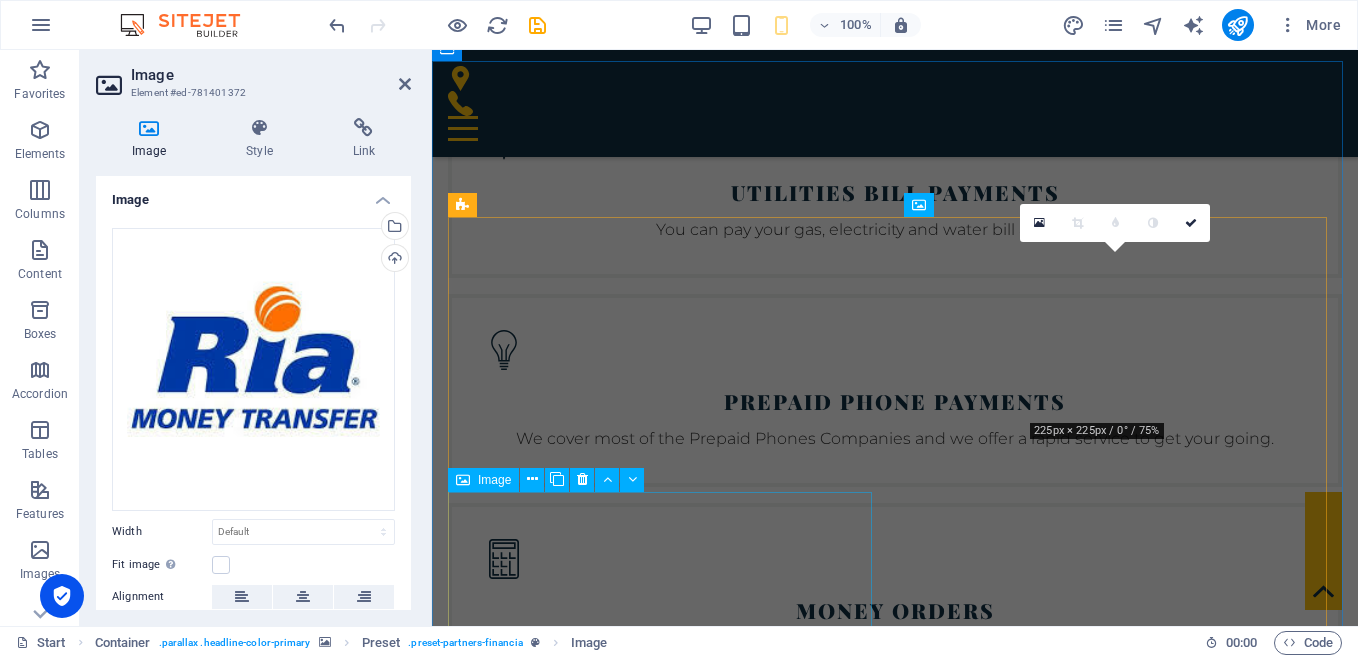 scroll, scrollTop: 2621, scrollLeft: 0, axis: vertical 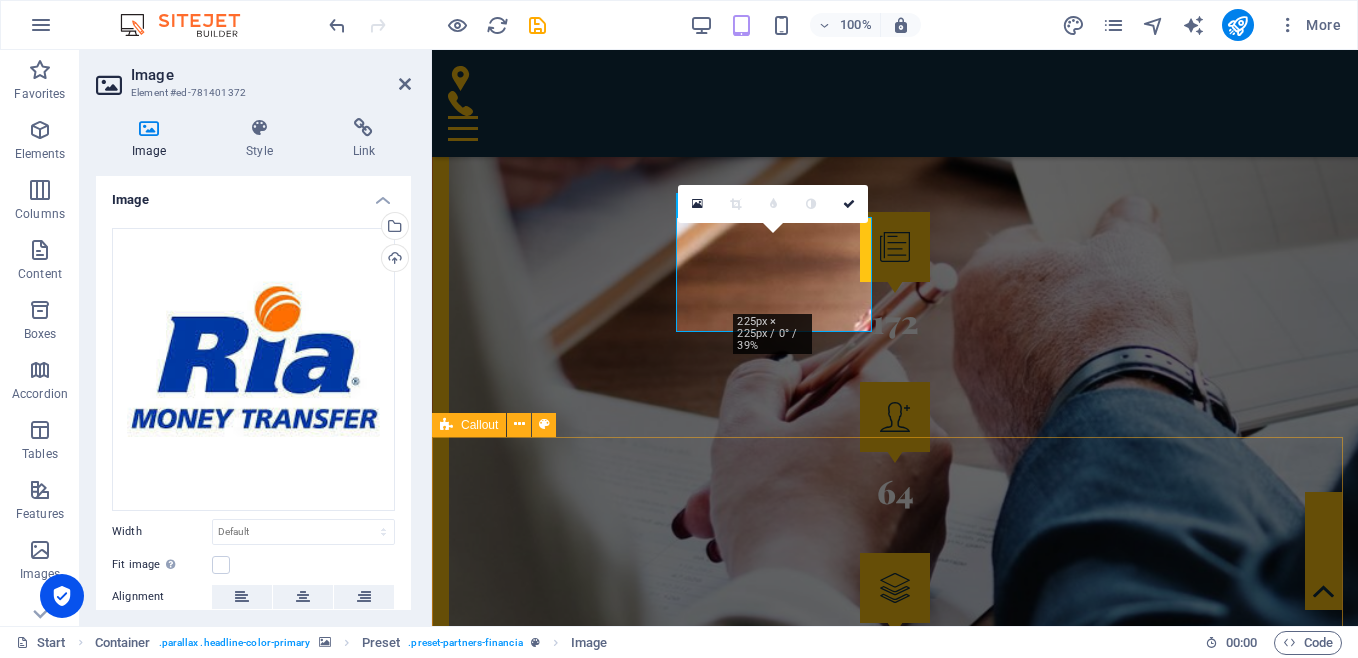 click on "Drop content here or  Add elements  Paste clipboard" at bounding box center [895, 3834] 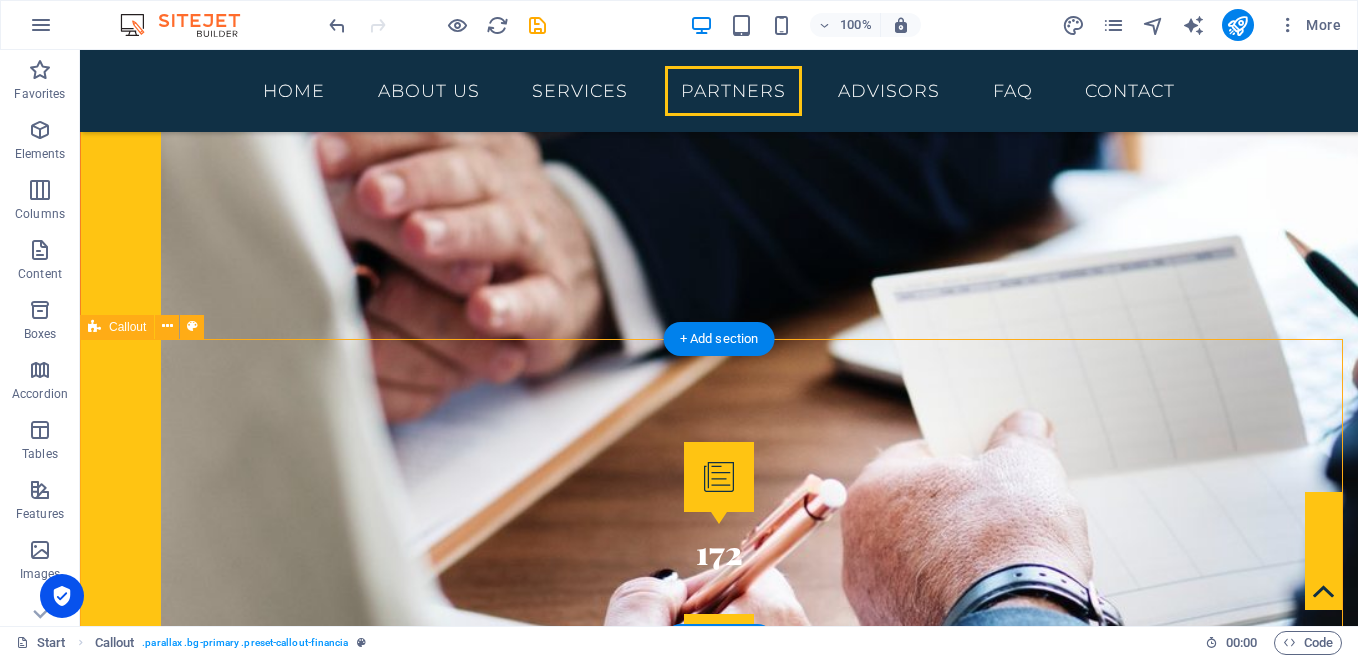 scroll, scrollTop: 2441, scrollLeft: 0, axis: vertical 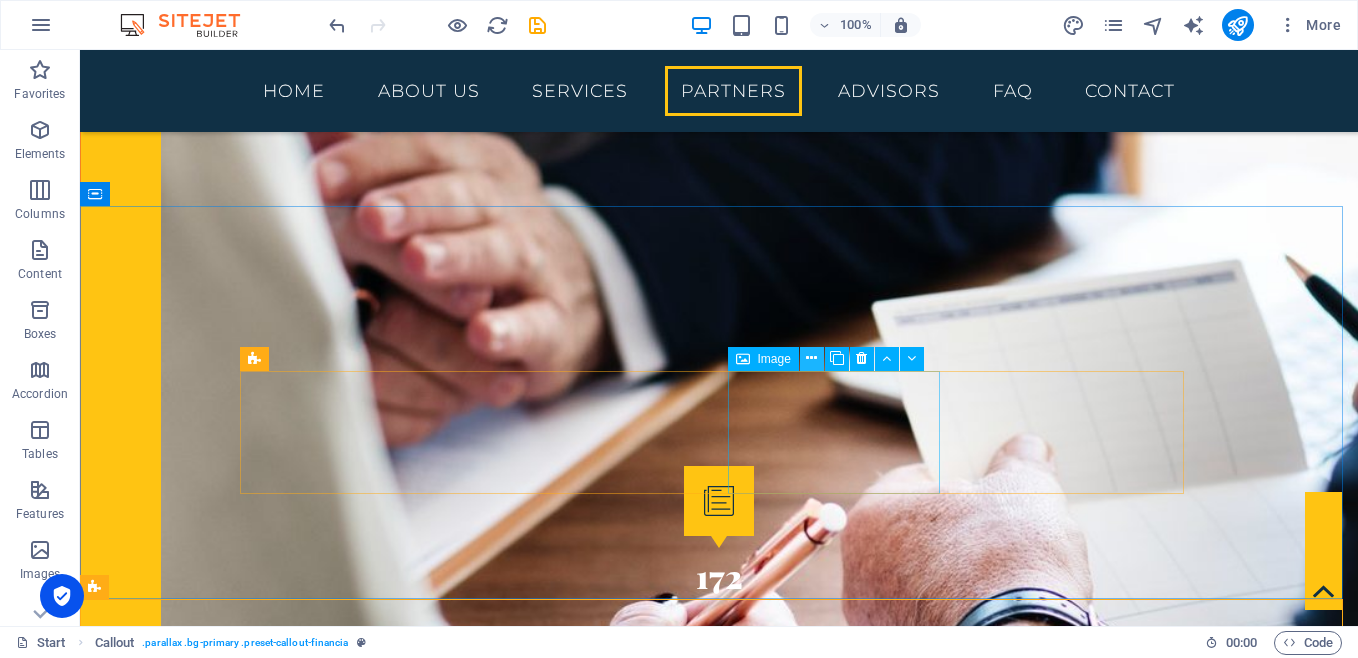 click at bounding box center (811, 358) 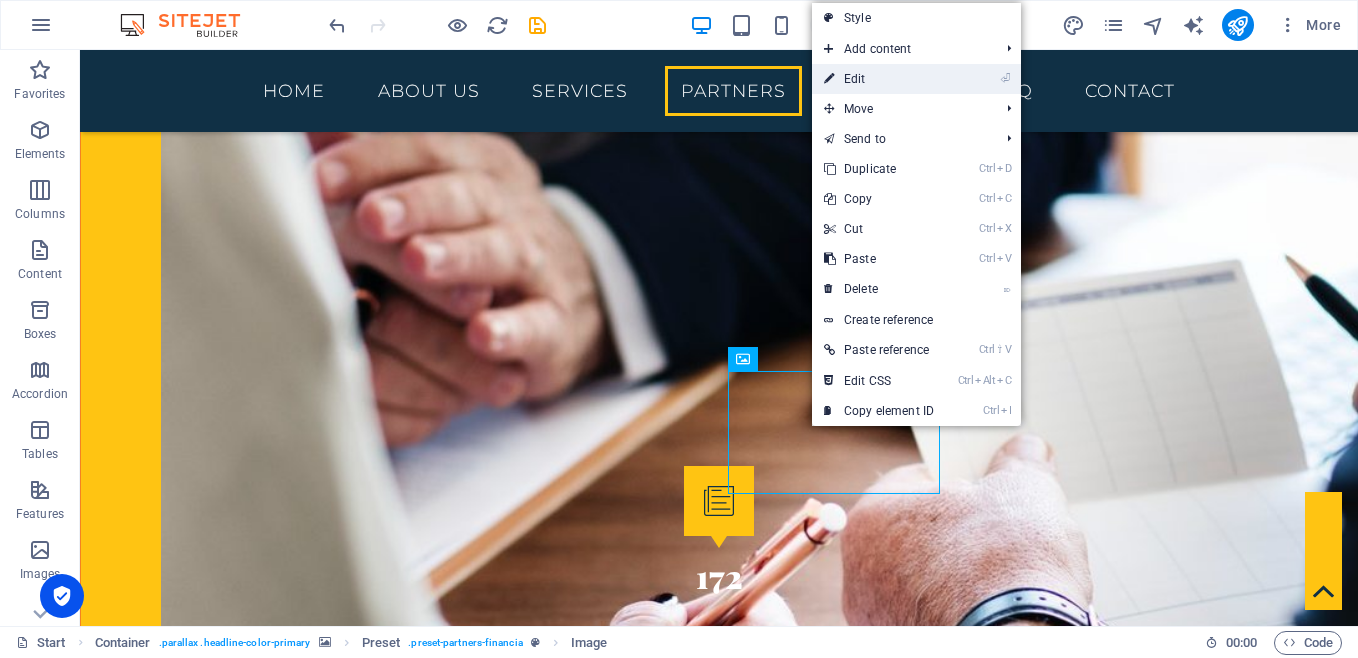 click on "⏎  Edit" at bounding box center [879, 79] 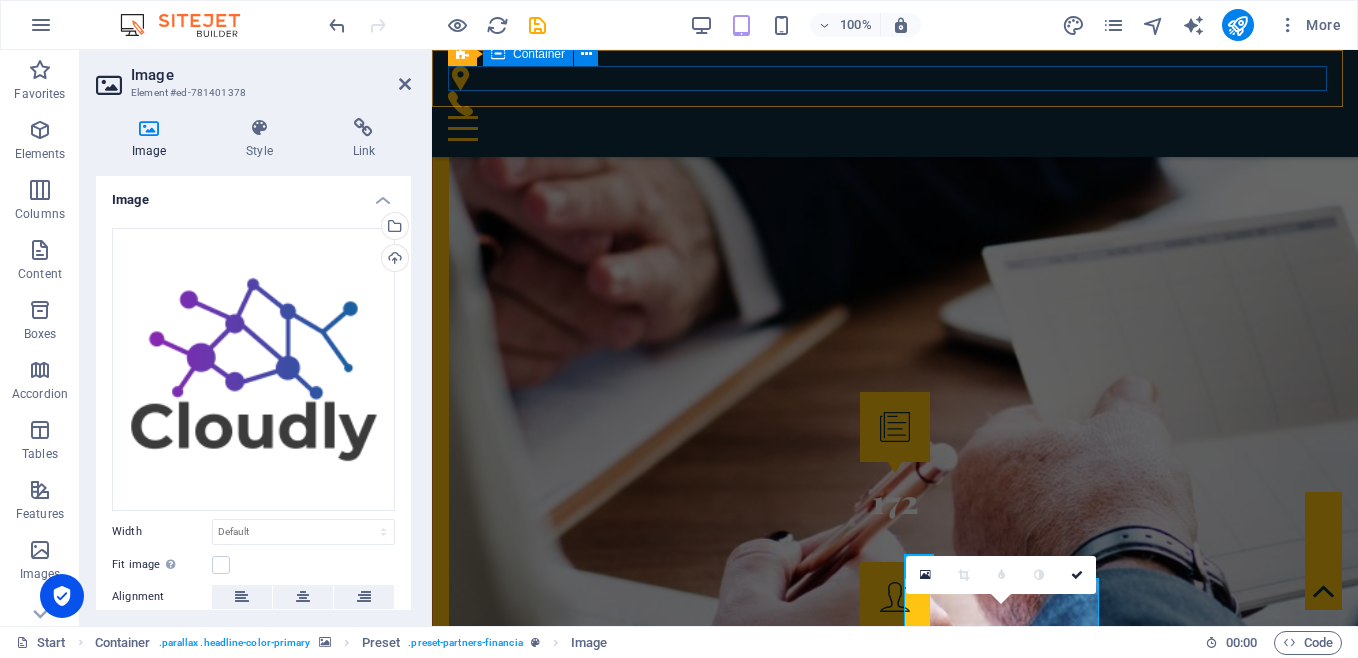 scroll, scrollTop: 2260, scrollLeft: 0, axis: vertical 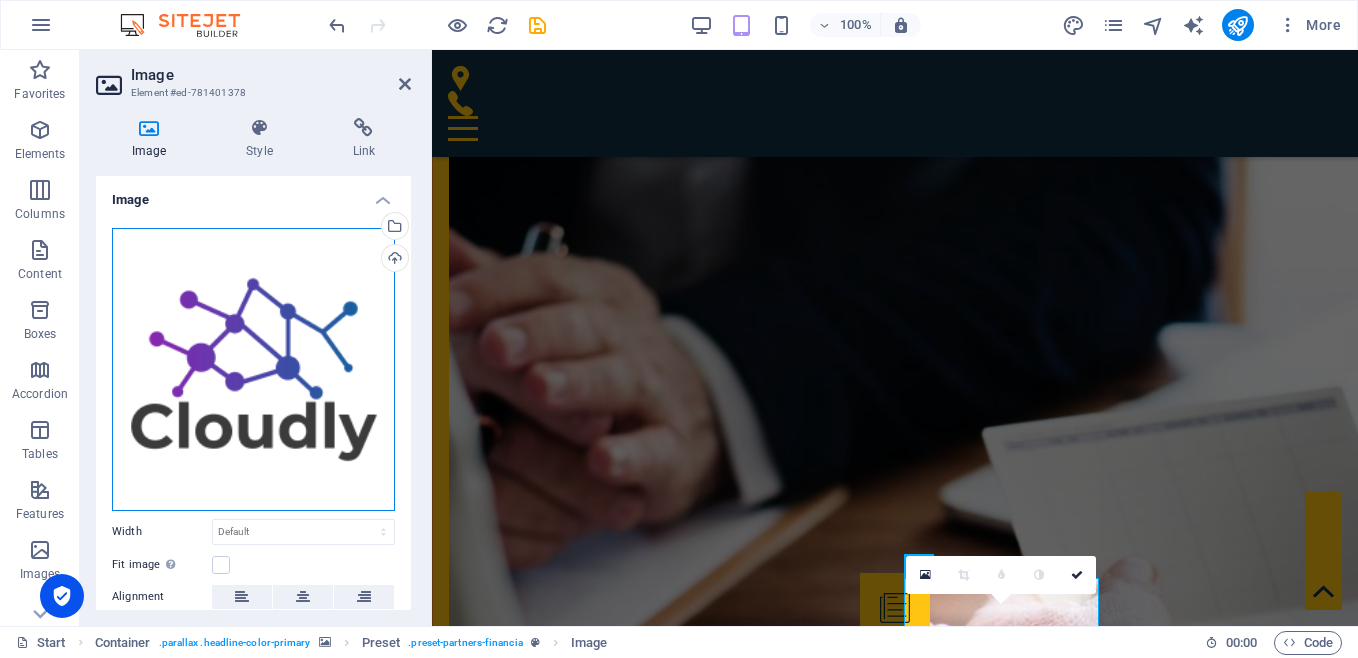 click on "Drag files here, click to choose files or select files from Files or our free stock photos & videos" at bounding box center (253, 369) 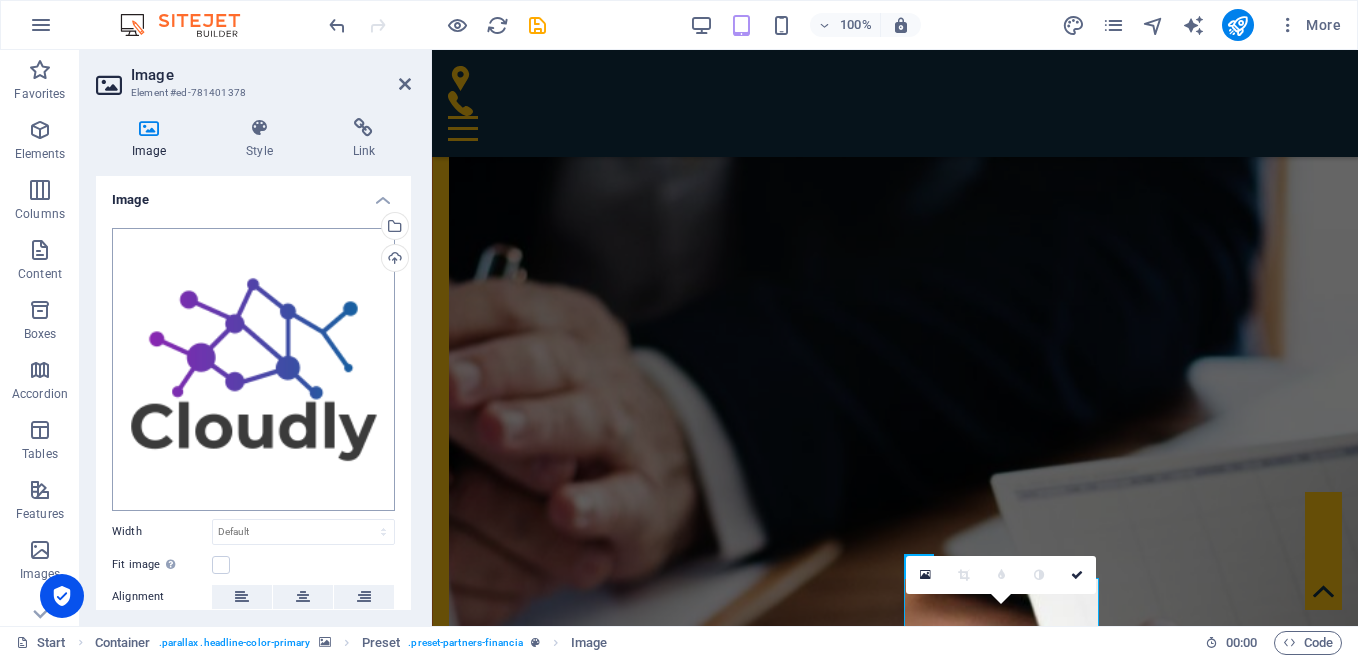 scroll, scrollTop: 4069, scrollLeft: 0, axis: vertical 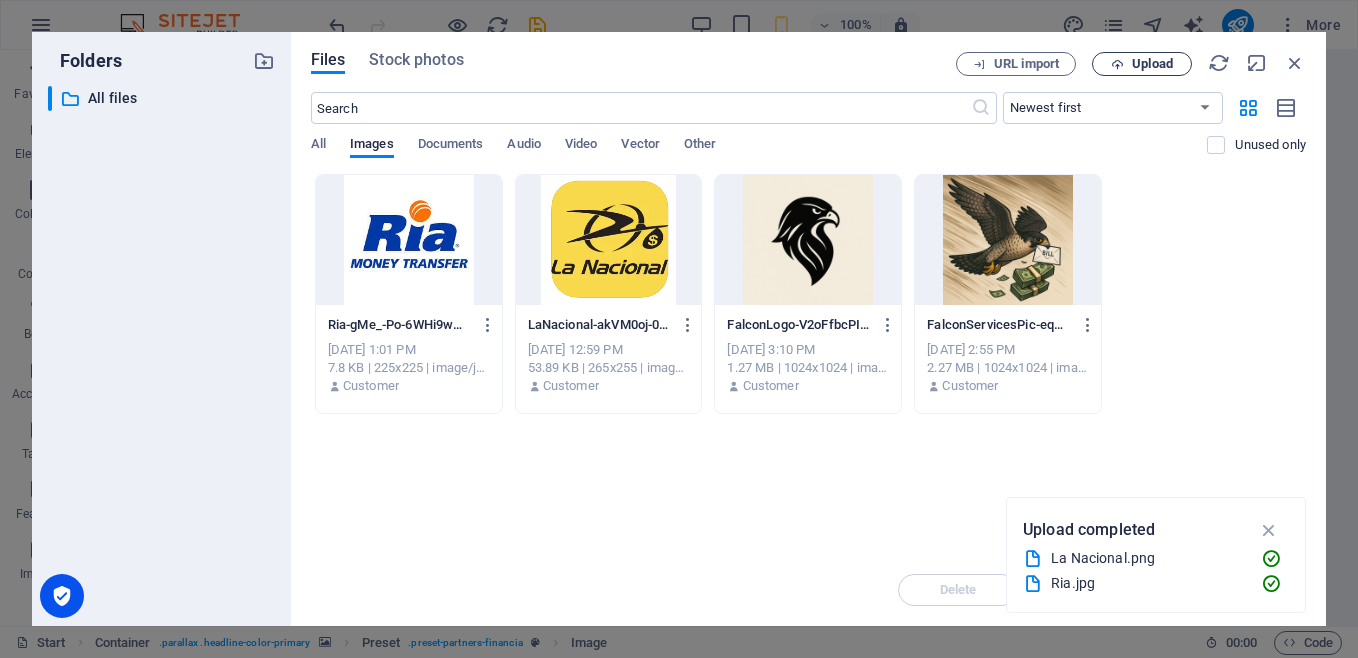 click on "Upload" at bounding box center [1152, 64] 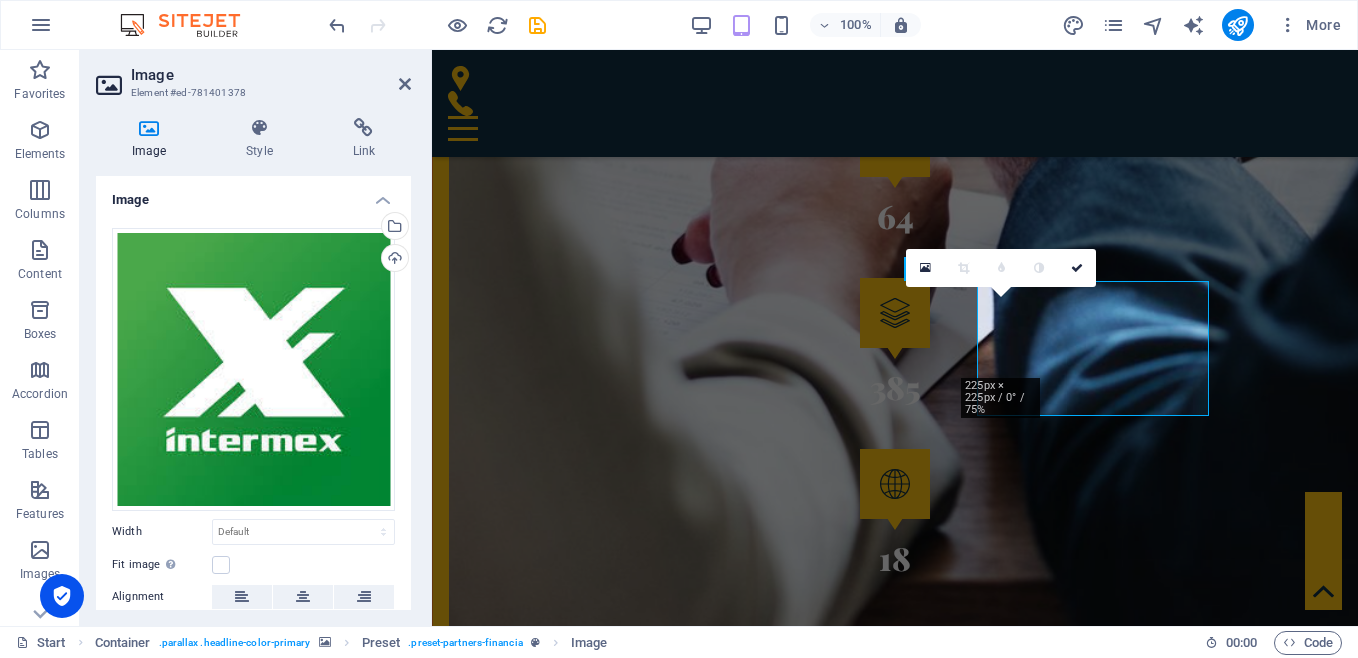 scroll, scrollTop: 2557, scrollLeft: 0, axis: vertical 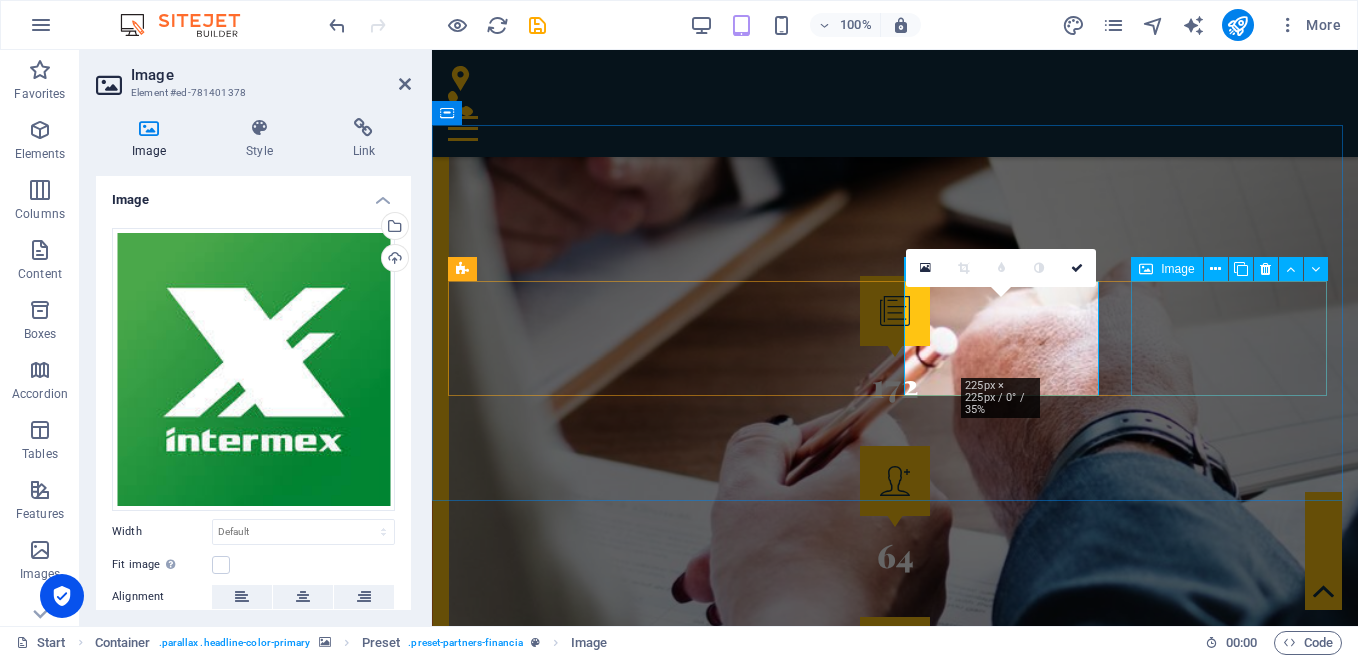 click at bounding box center (548, 3584) 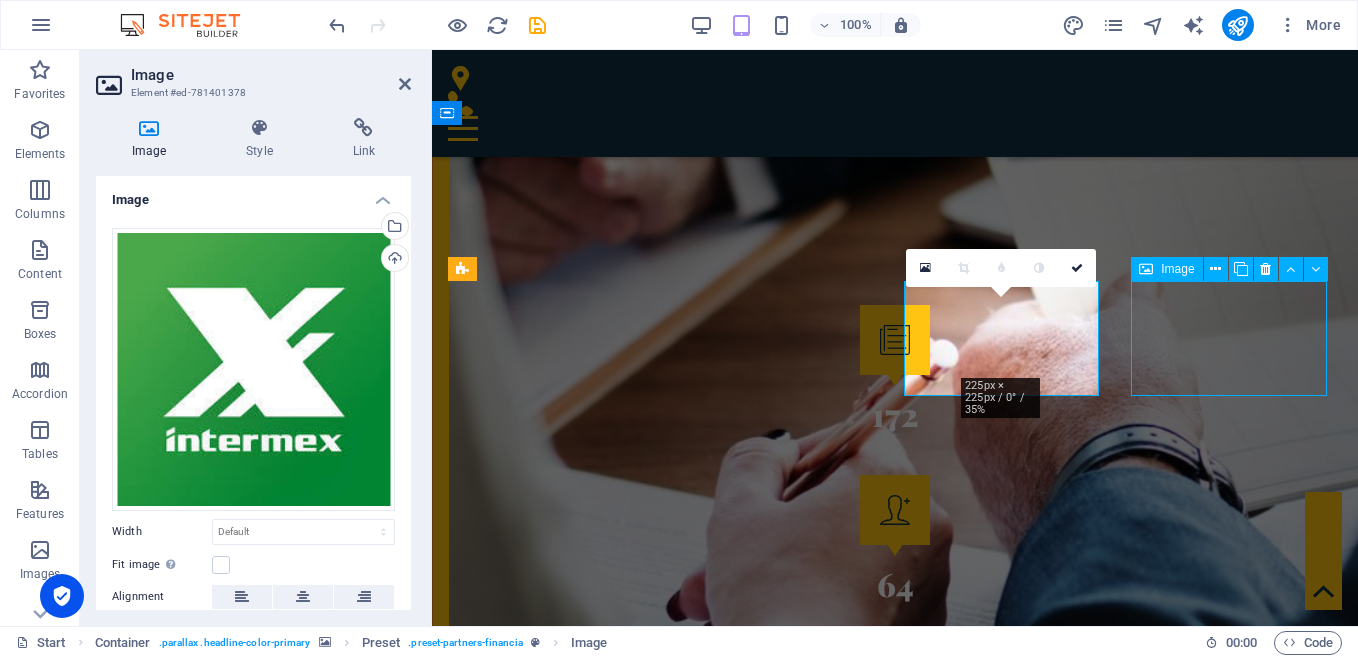 scroll, scrollTop: 2644, scrollLeft: 0, axis: vertical 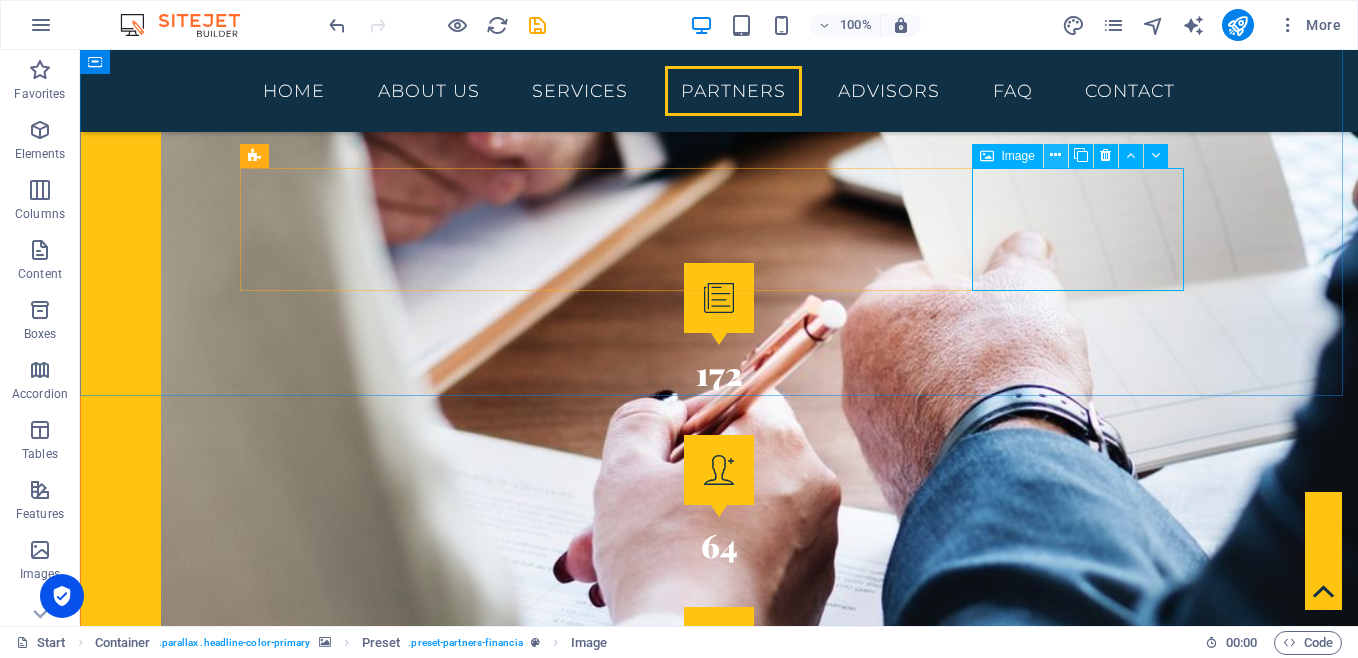 click at bounding box center (1055, 155) 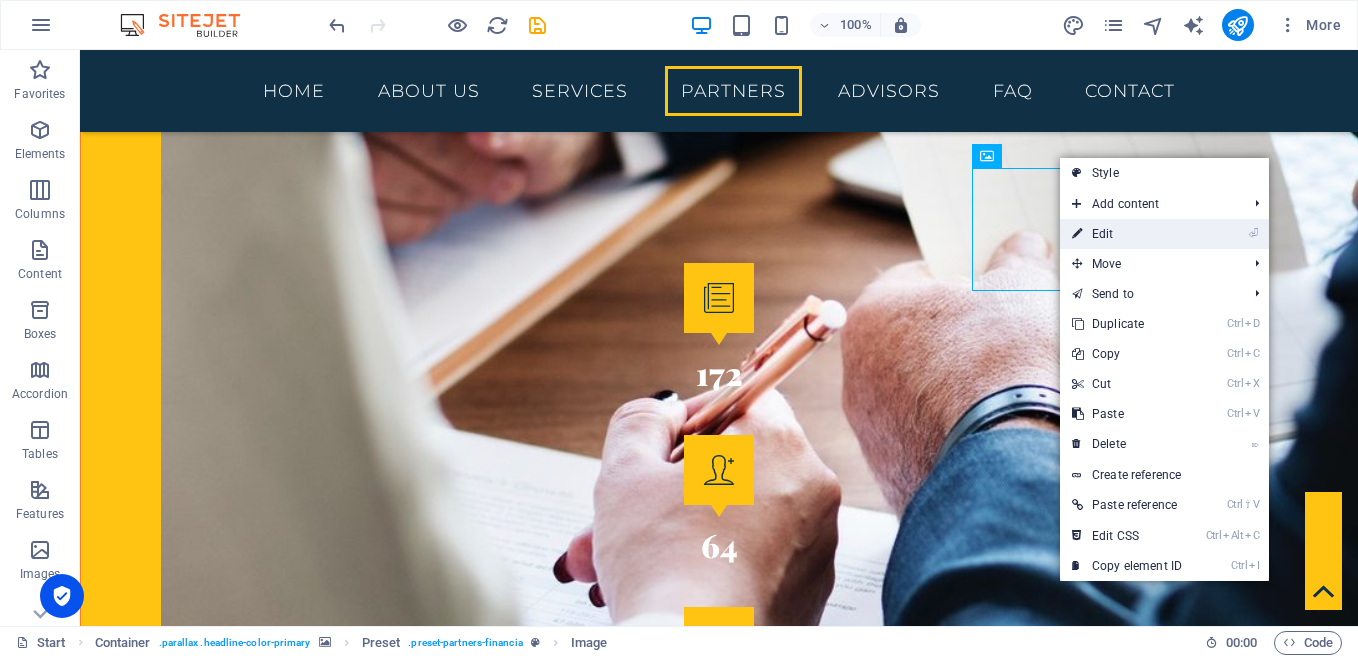 click on "⏎  Edit" at bounding box center (1127, 234) 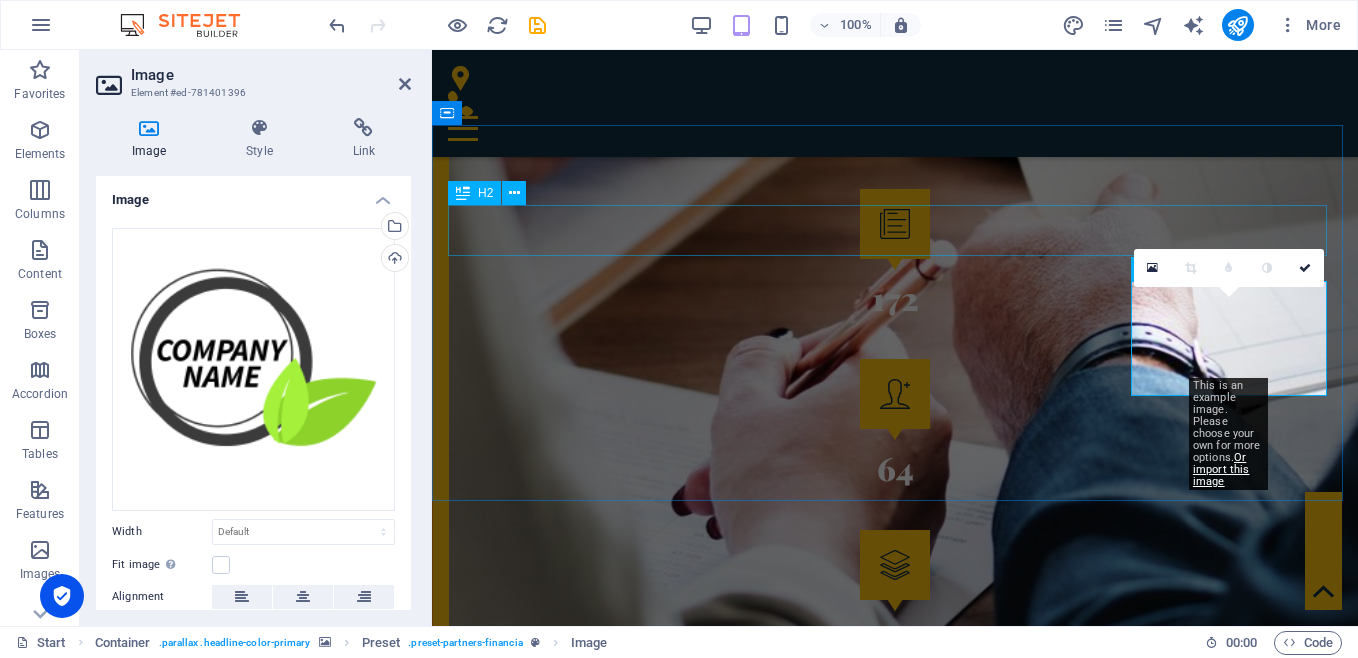 scroll, scrollTop: 2557, scrollLeft: 0, axis: vertical 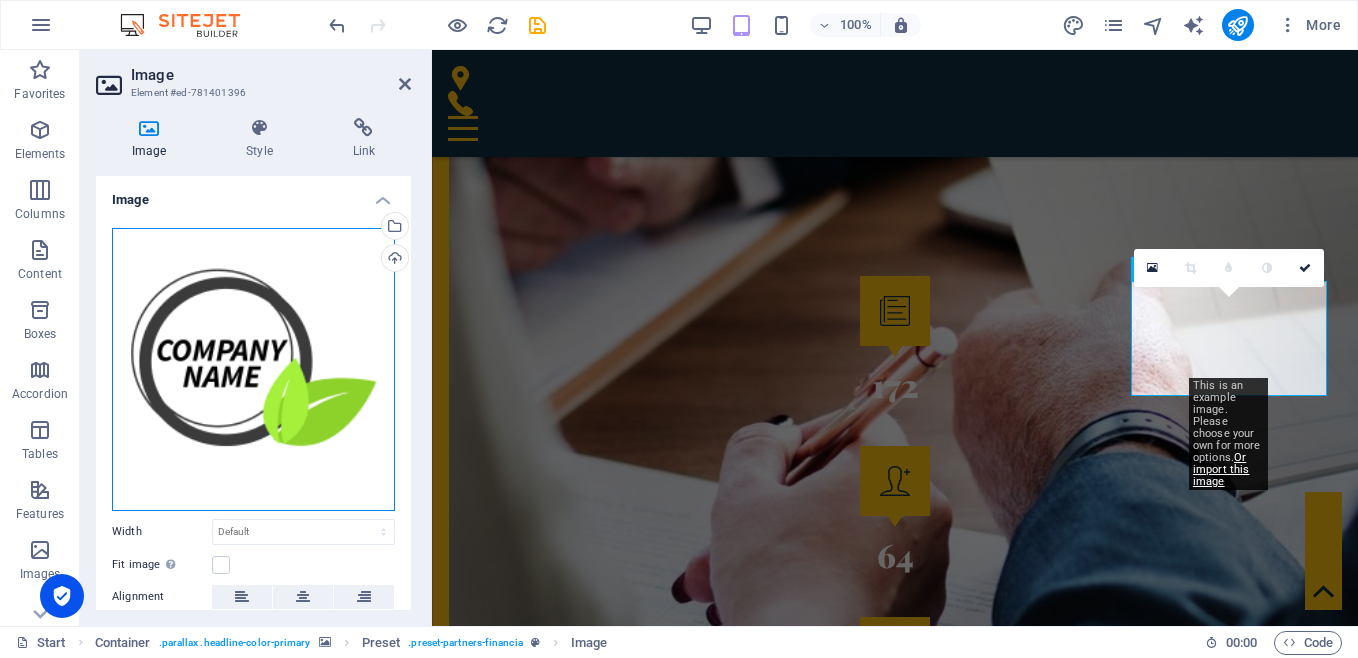 click on "Drag files here, click to choose files or select files from Files or our free stock photos & videos" at bounding box center (253, 369) 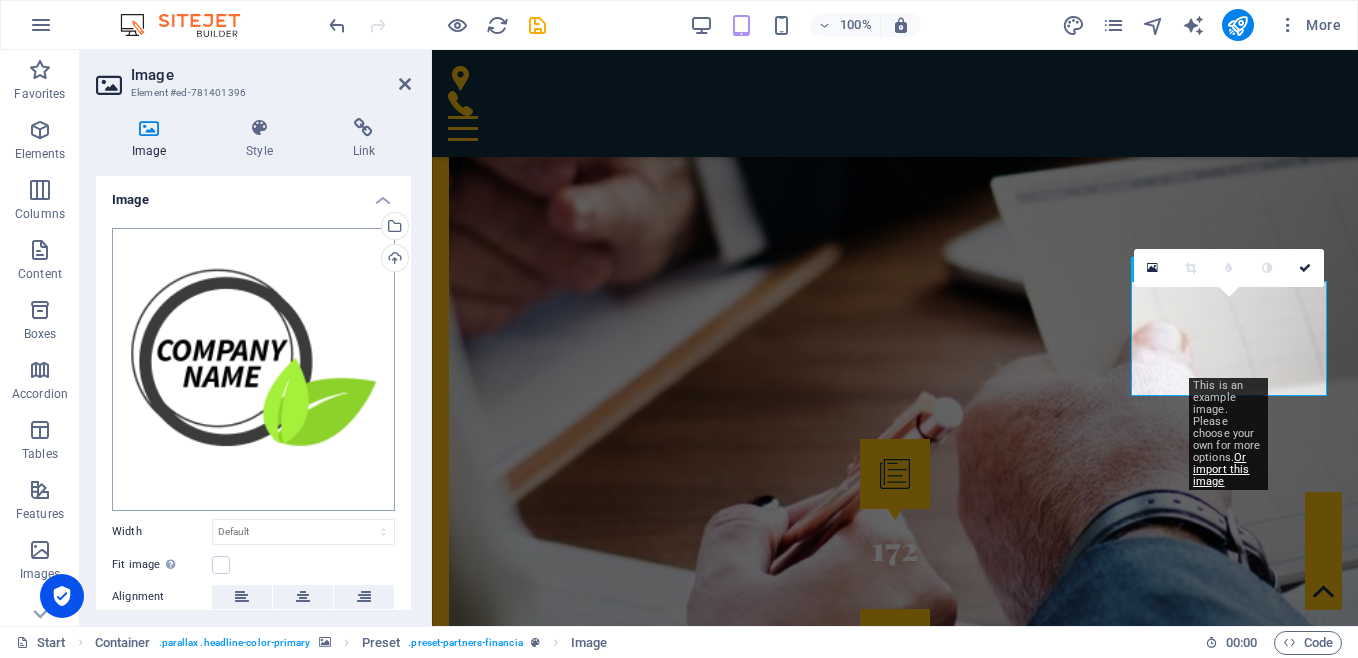 scroll, scrollTop: 4069, scrollLeft: 0, axis: vertical 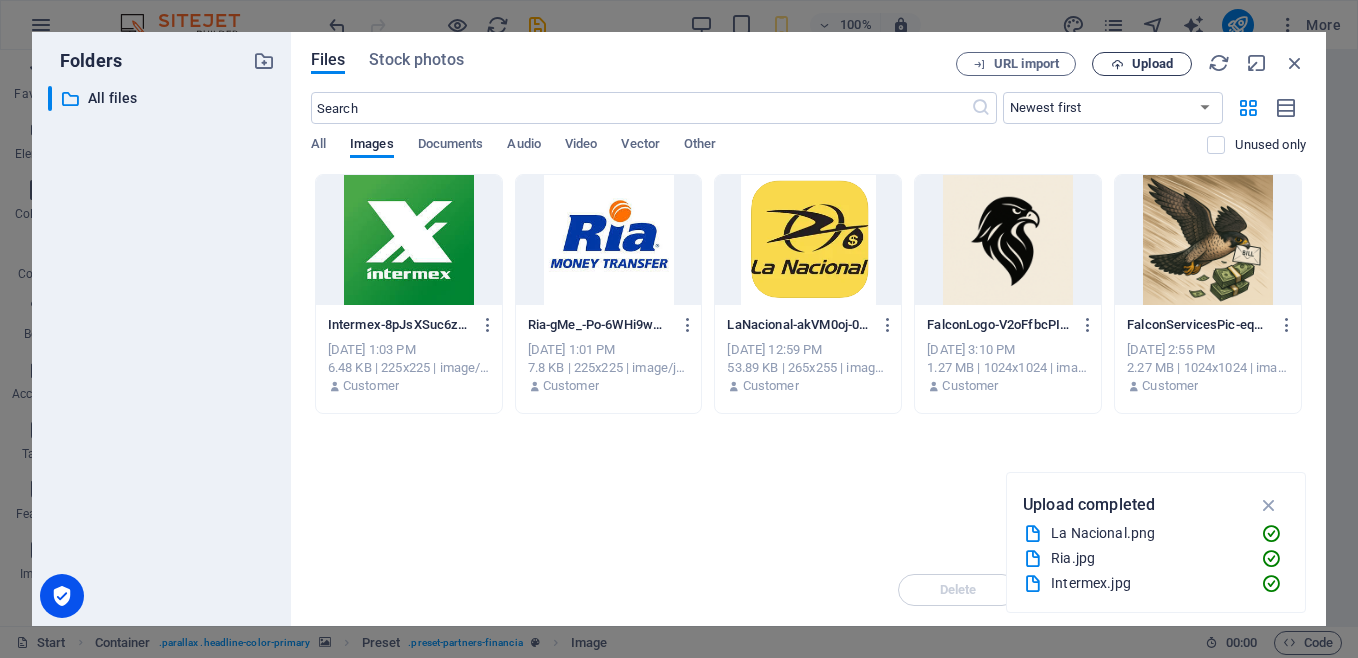 click on "Upload" at bounding box center (1152, 64) 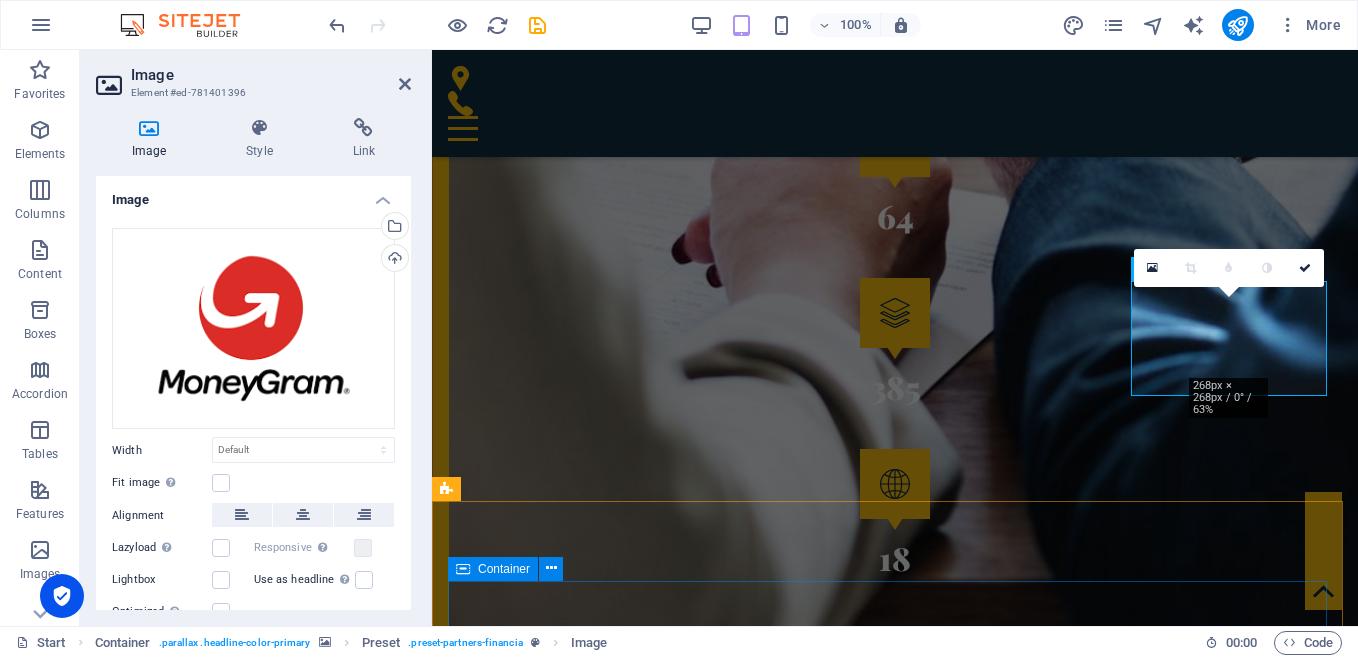 scroll, scrollTop: 2557, scrollLeft: 0, axis: vertical 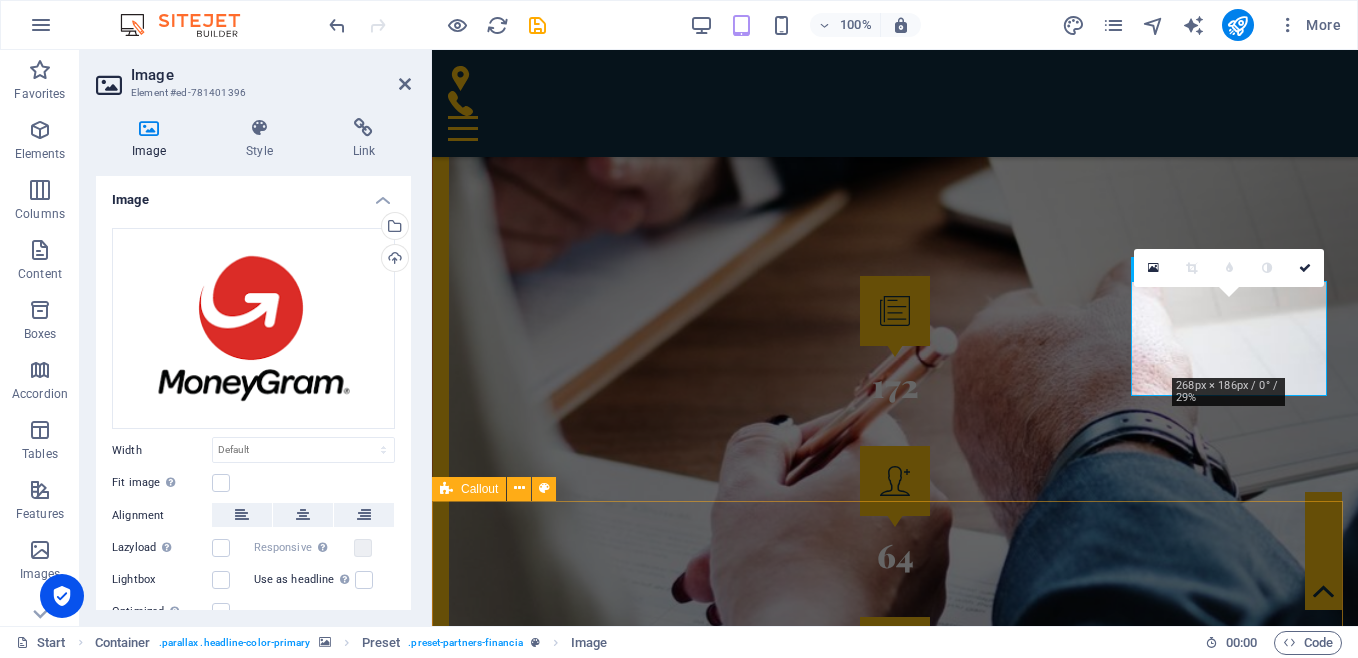 click on "Drop content here or  Add elements  Paste clipboard" at bounding box center (895, 3898) 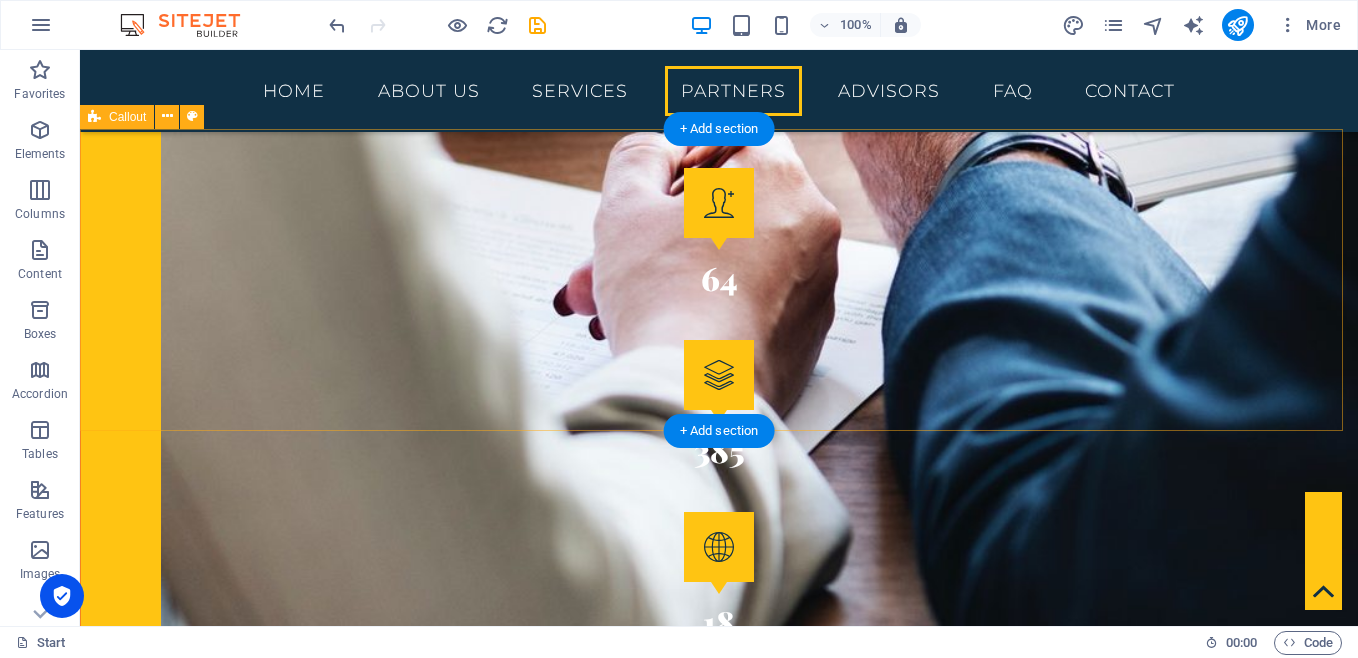 scroll, scrollTop: 3178, scrollLeft: 0, axis: vertical 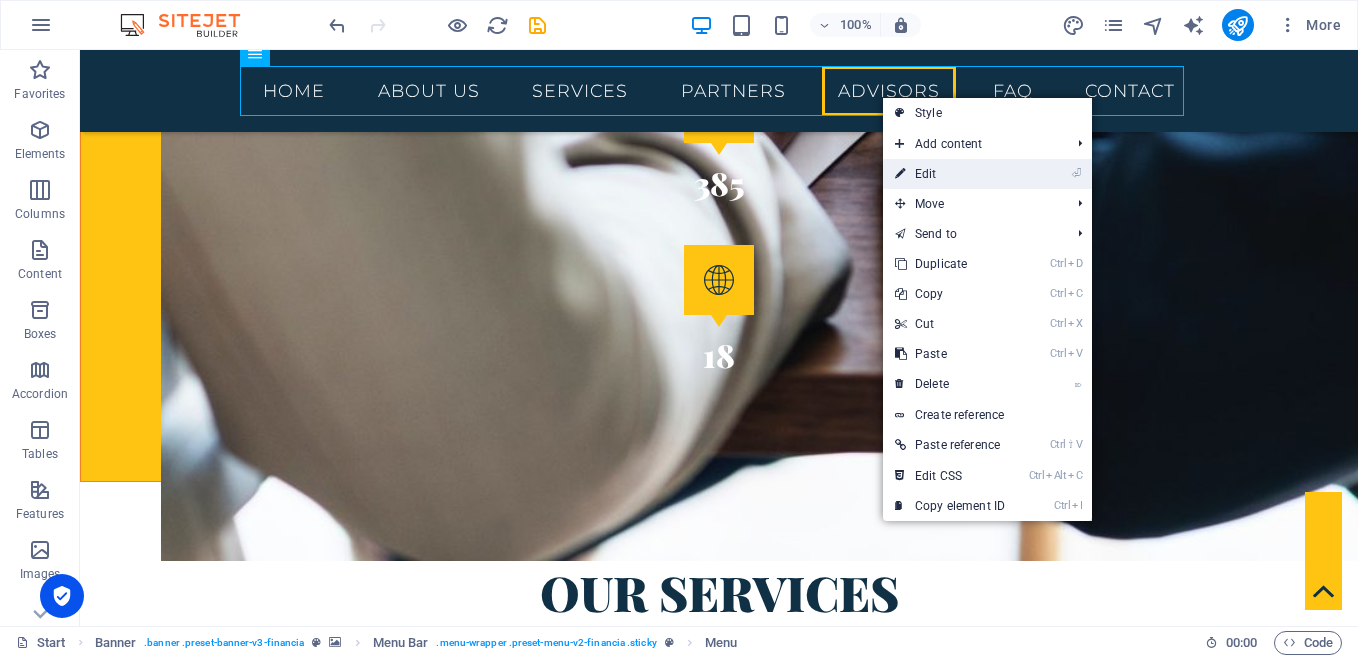 click on "⏎  Edit" at bounding box center [950, 174] 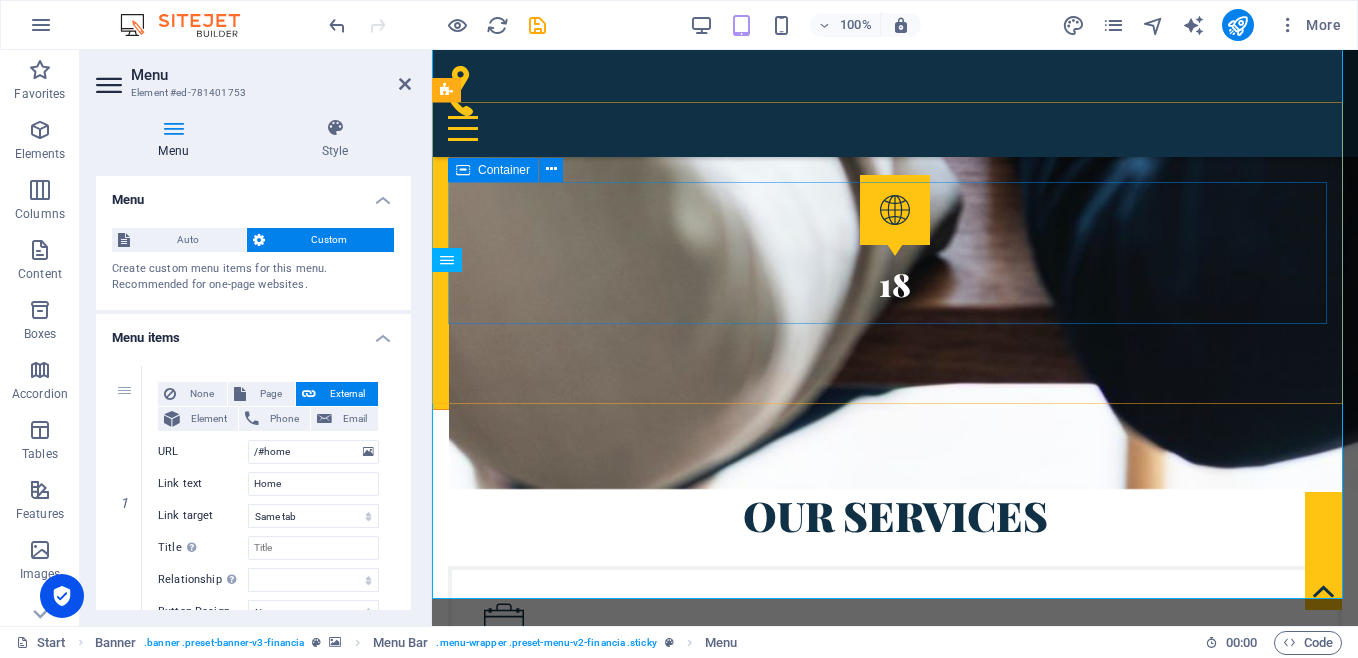 scroll, scrollTop: 3196, scrollLeft: 0, axis: vertical 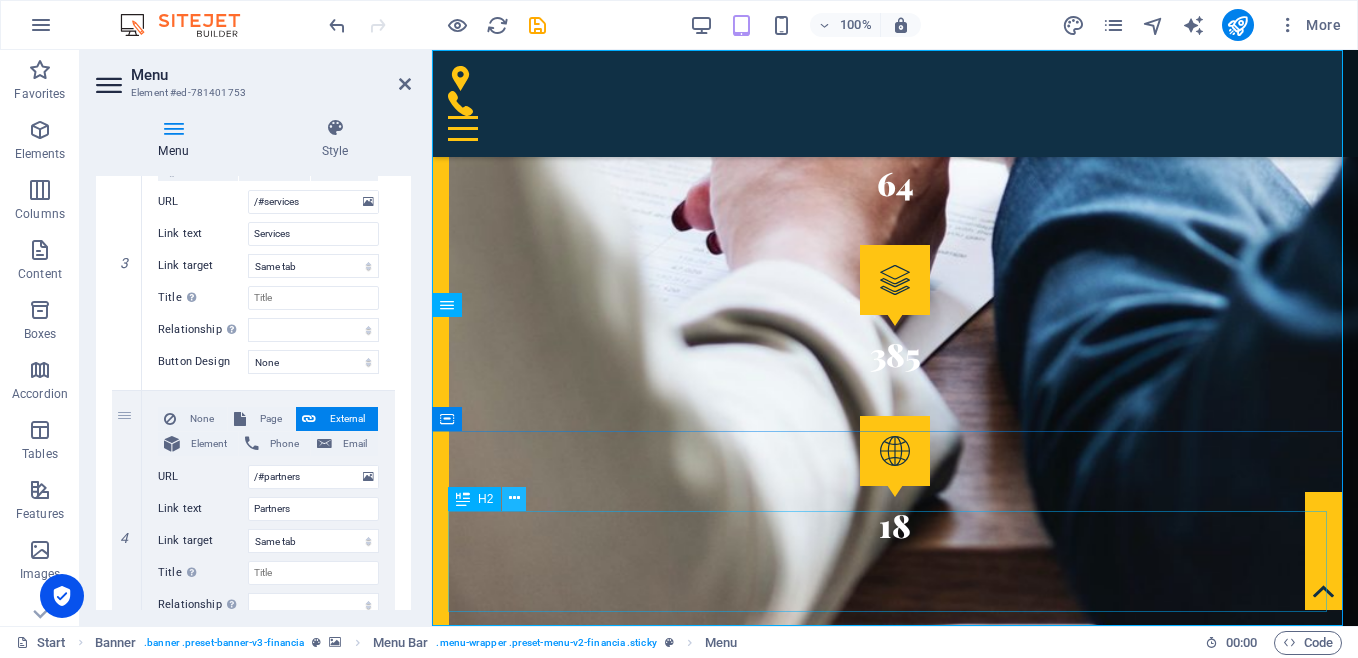click at bounding box center [514, 498] 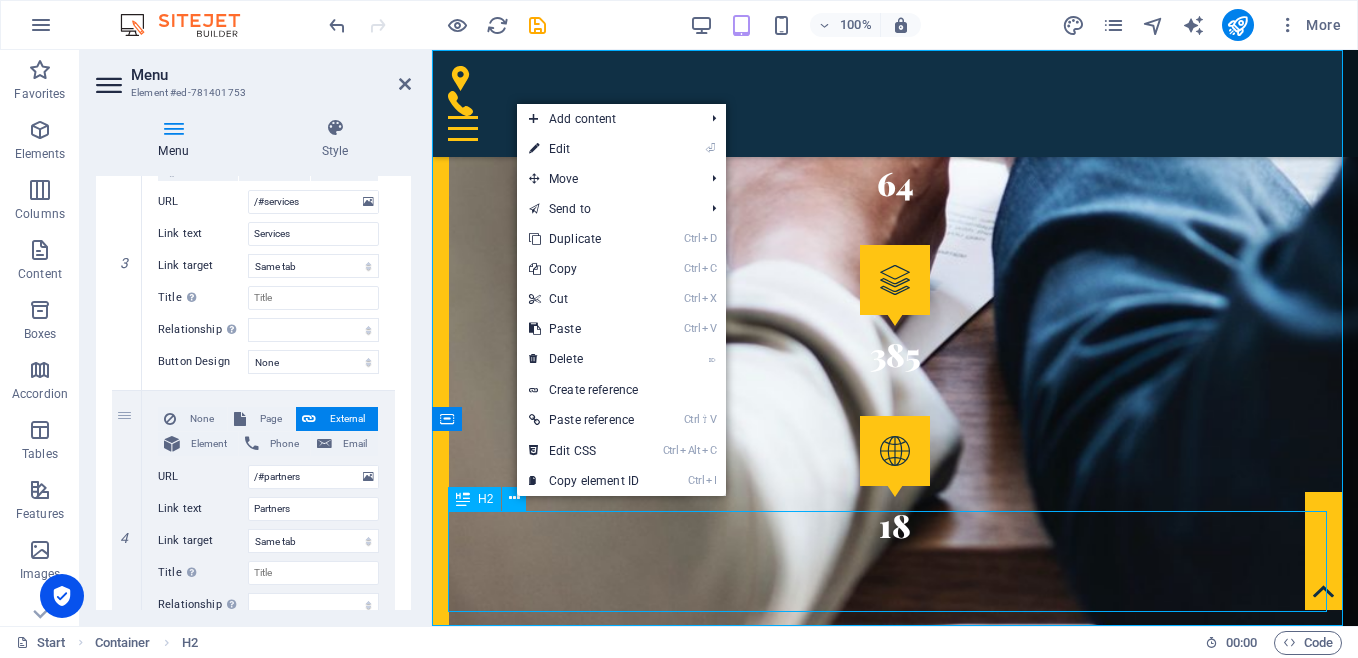 scroll, scrollTop: 2930, scrollLeft: 0, axis: vertical 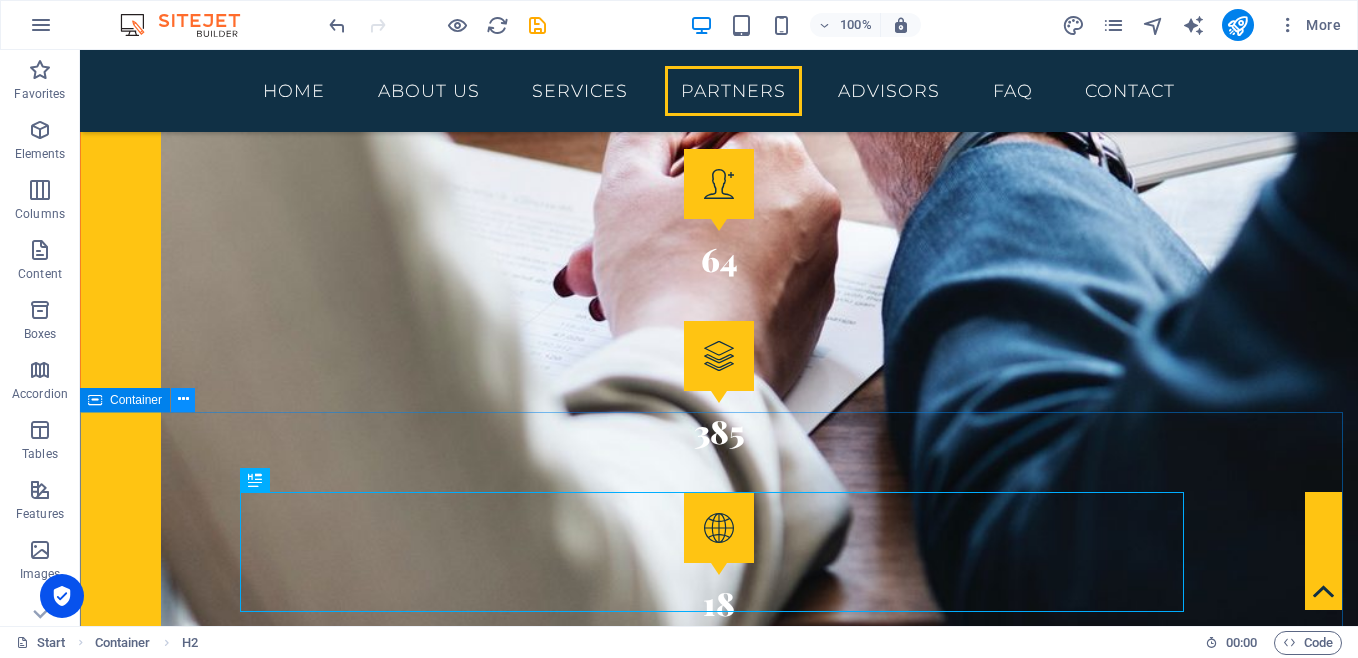 click at bounding box center [183, 399] 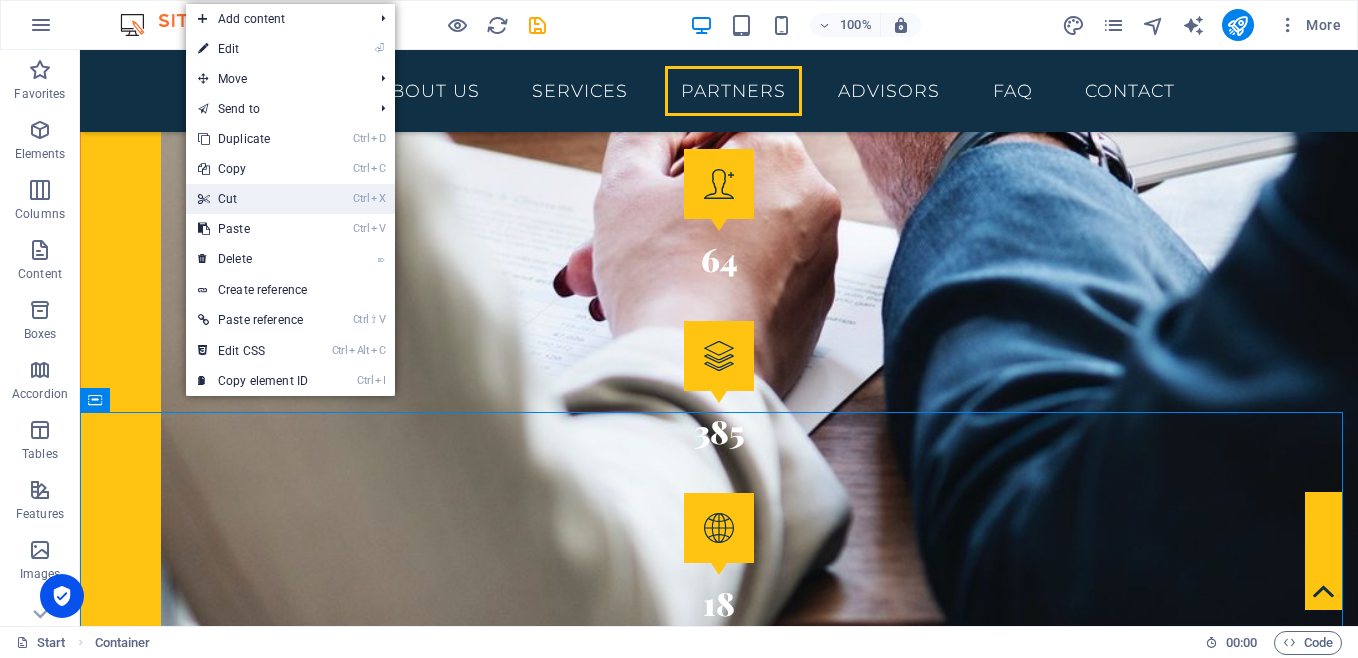 click on "Ctrl X  Cut" at bounding box center (253, 199) 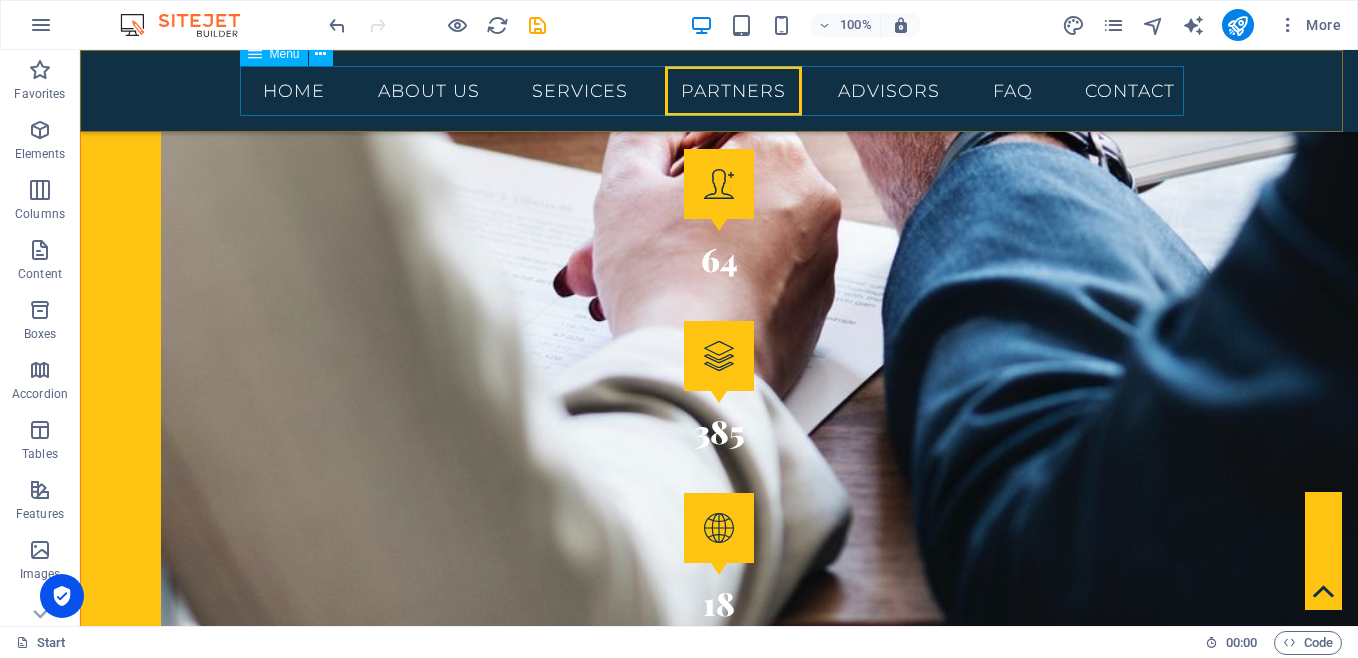 click on "Home About us Services Partners Advisors FAQ Contact" at bounding box center (719, 91) 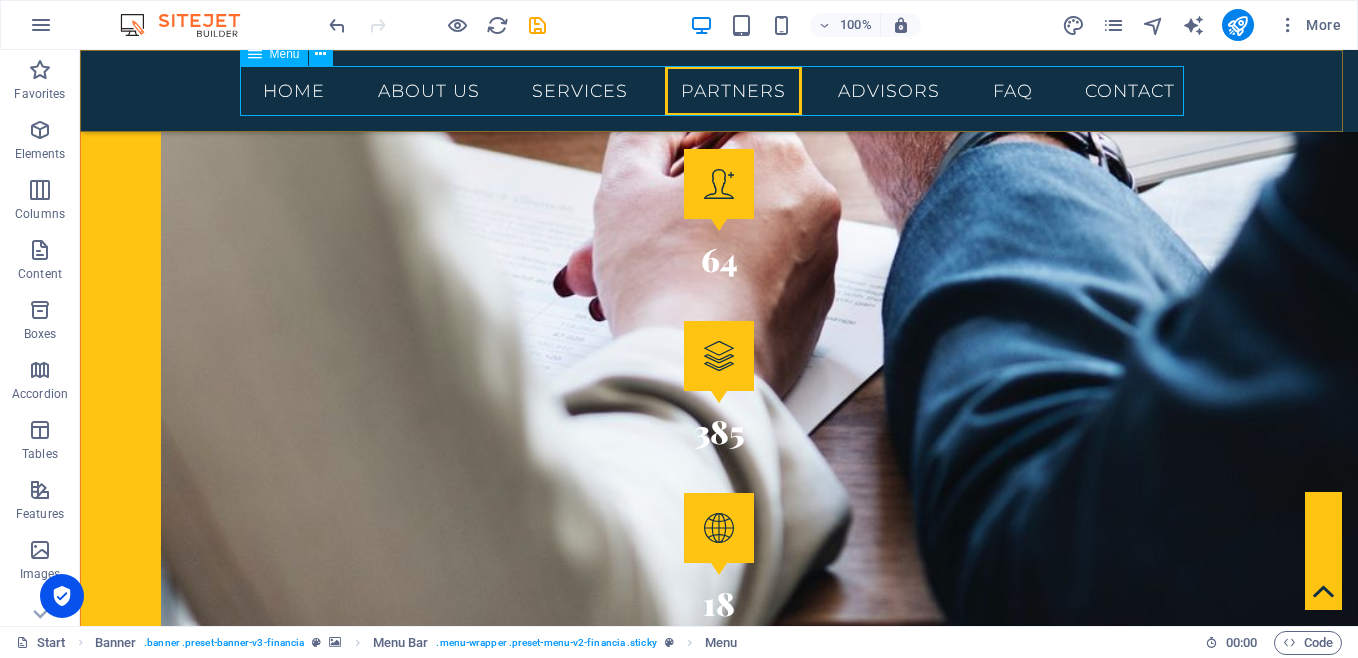 click on "Home About us Services Partners Advisors FAQ Contact" at bounding box center [719, 91] 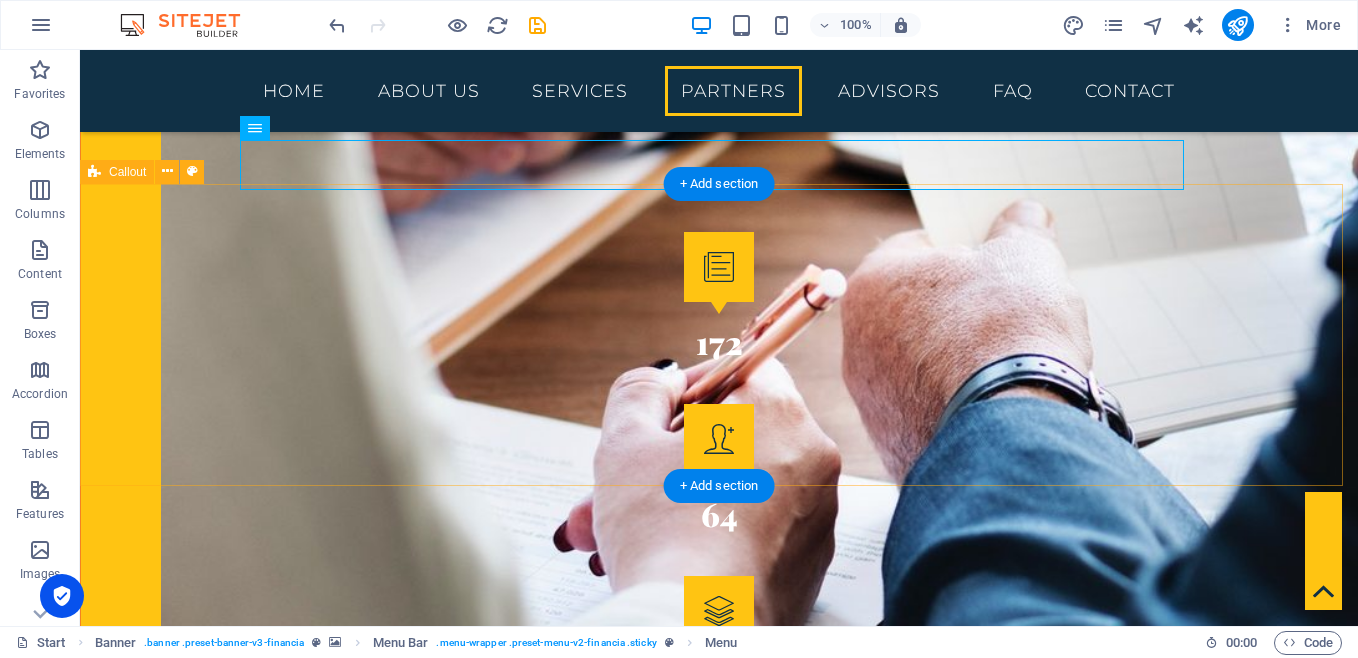 scroll, scrollTop: 2663, scrollLeft: 0, axis: vertical 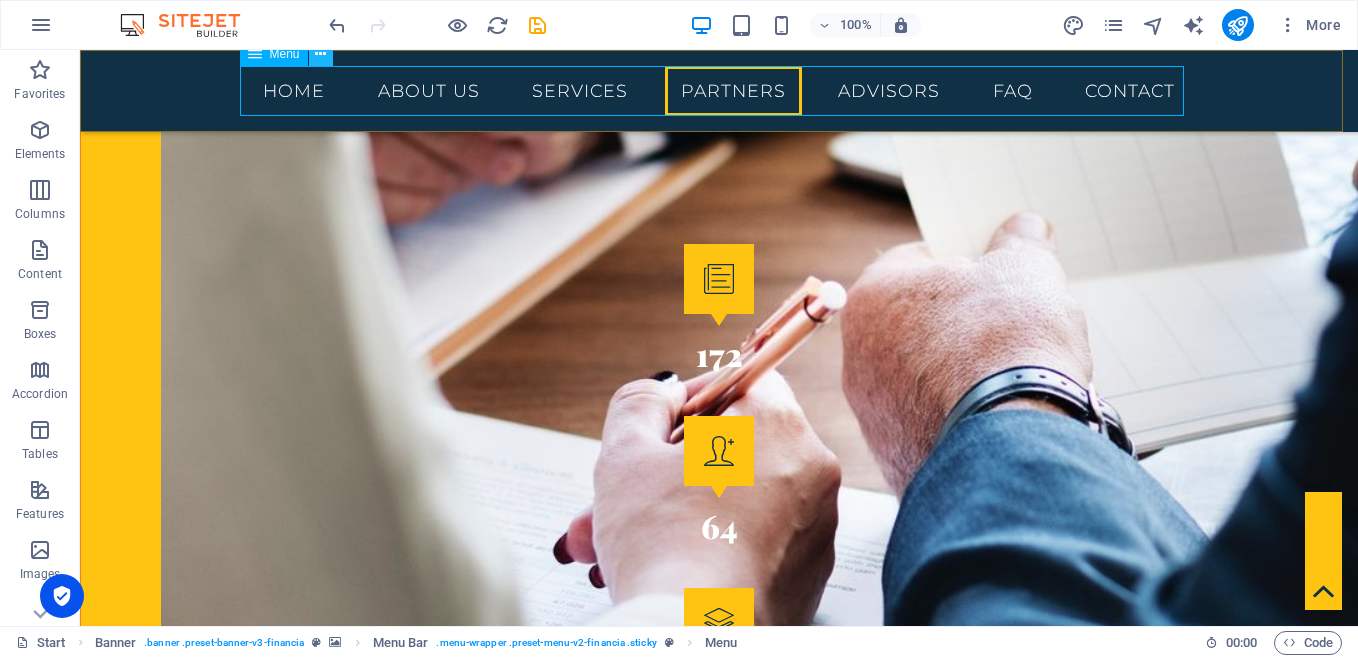 click at bounding box center [320, 54] 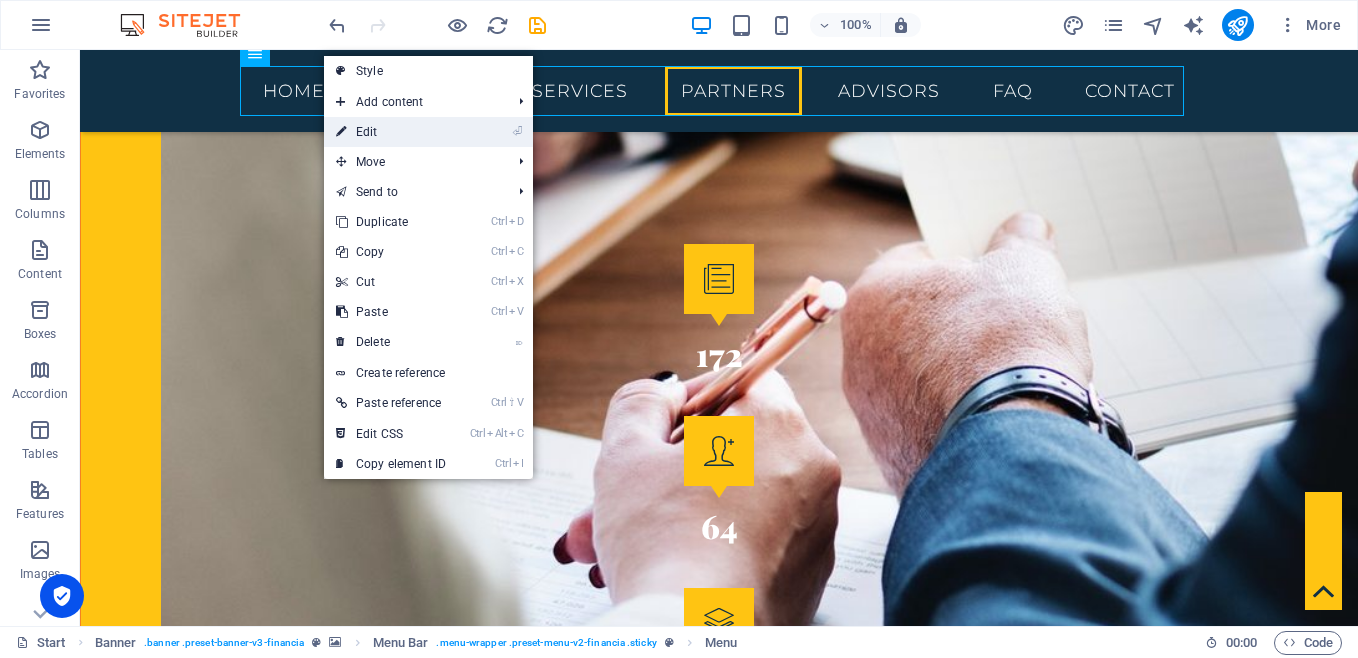 click on "⏎  Edit" at bounding box center (391, 132) 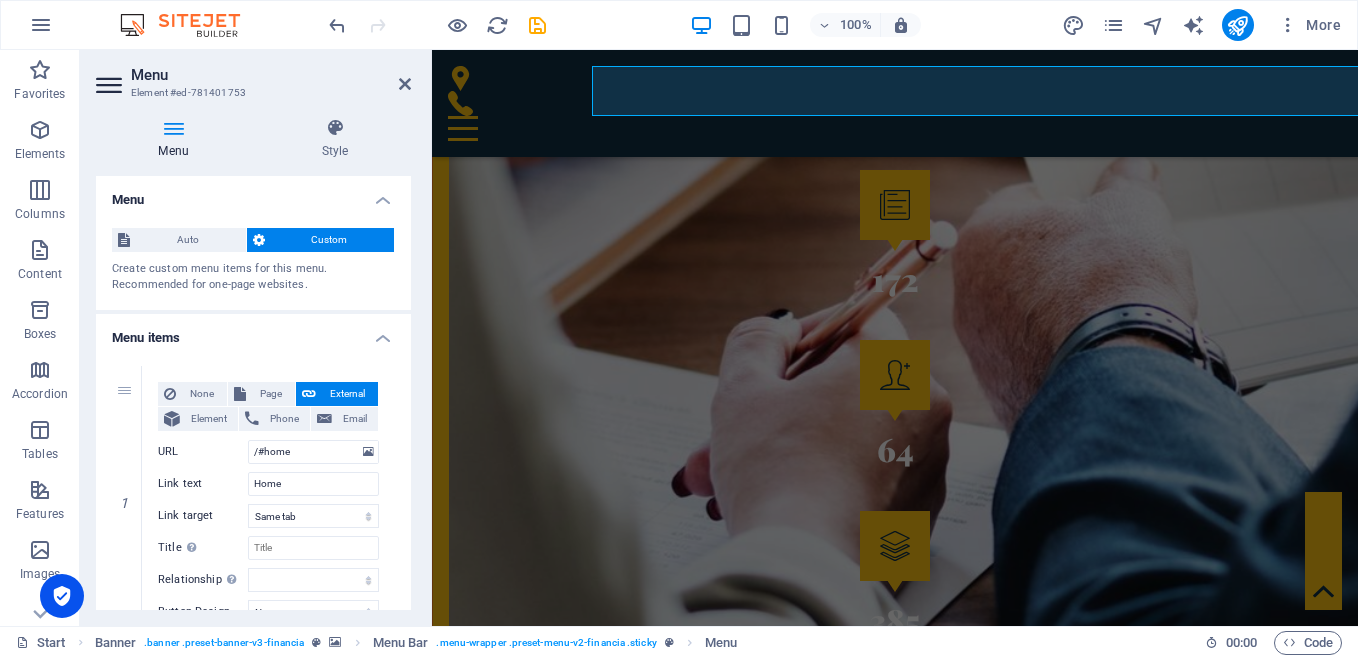 scroll, scrollTop: 2655, scrollLeft: 0, axis: vertical 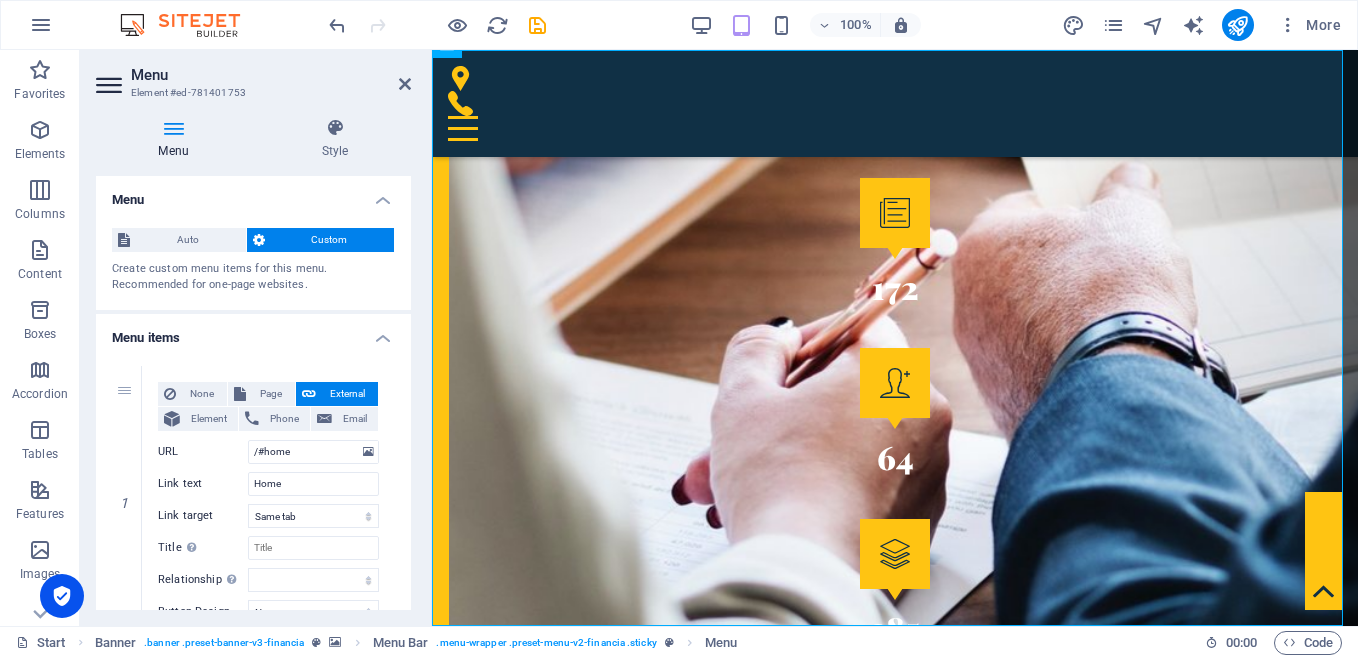 drag, startPoint x: 419, startPoint y: 232, endPoint x: 420, endPoint y: 254, distance: 22.022715 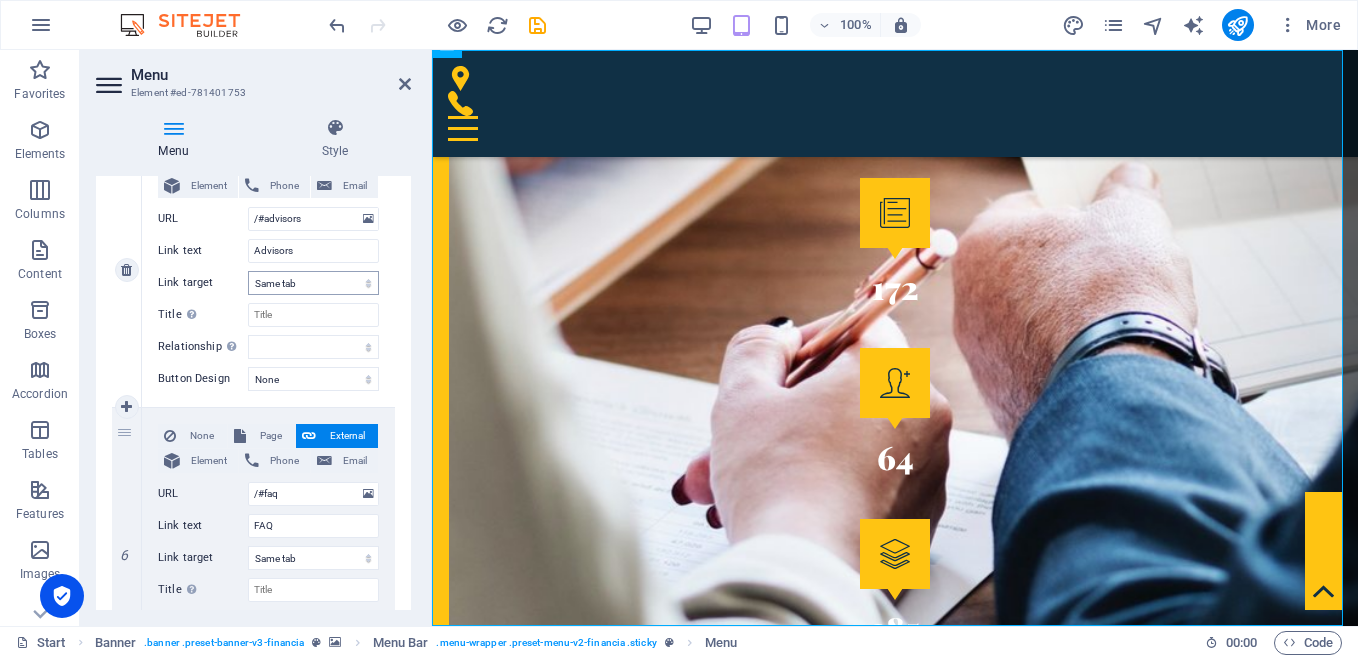 scroll, scrollTop: 1067, scrollLeft: 0, axis: vertical 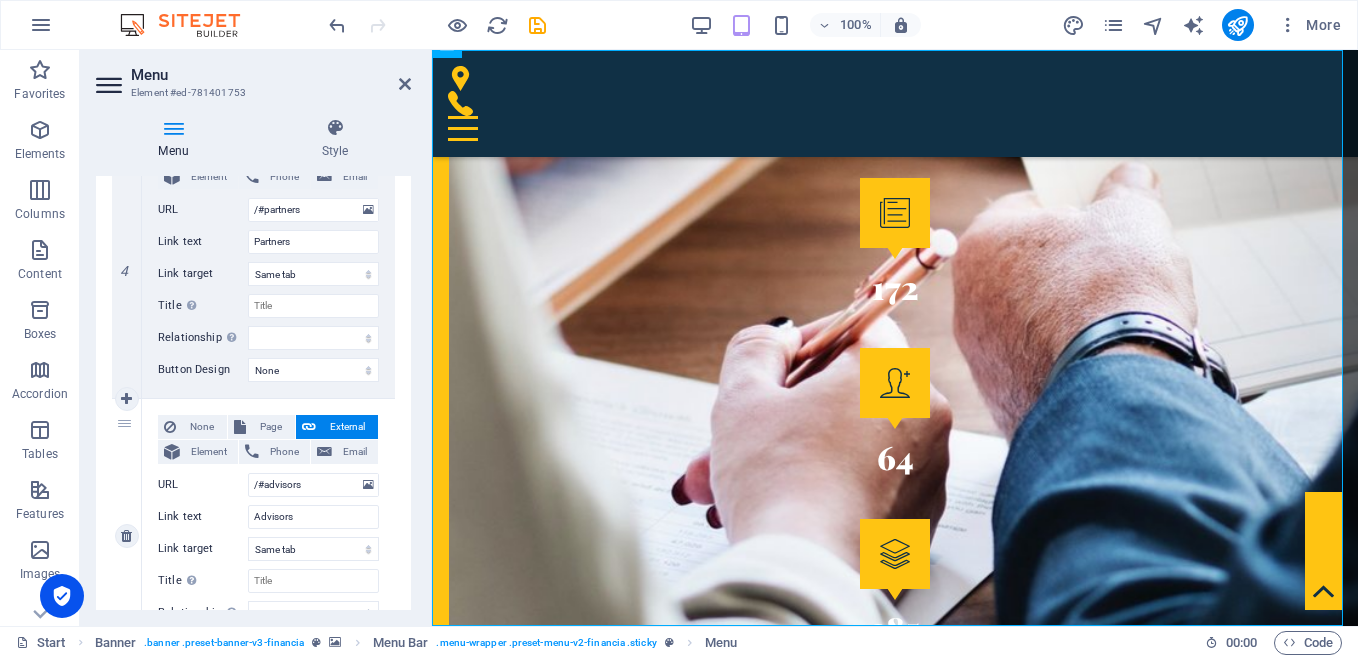 click at bounding box center (309, 427) 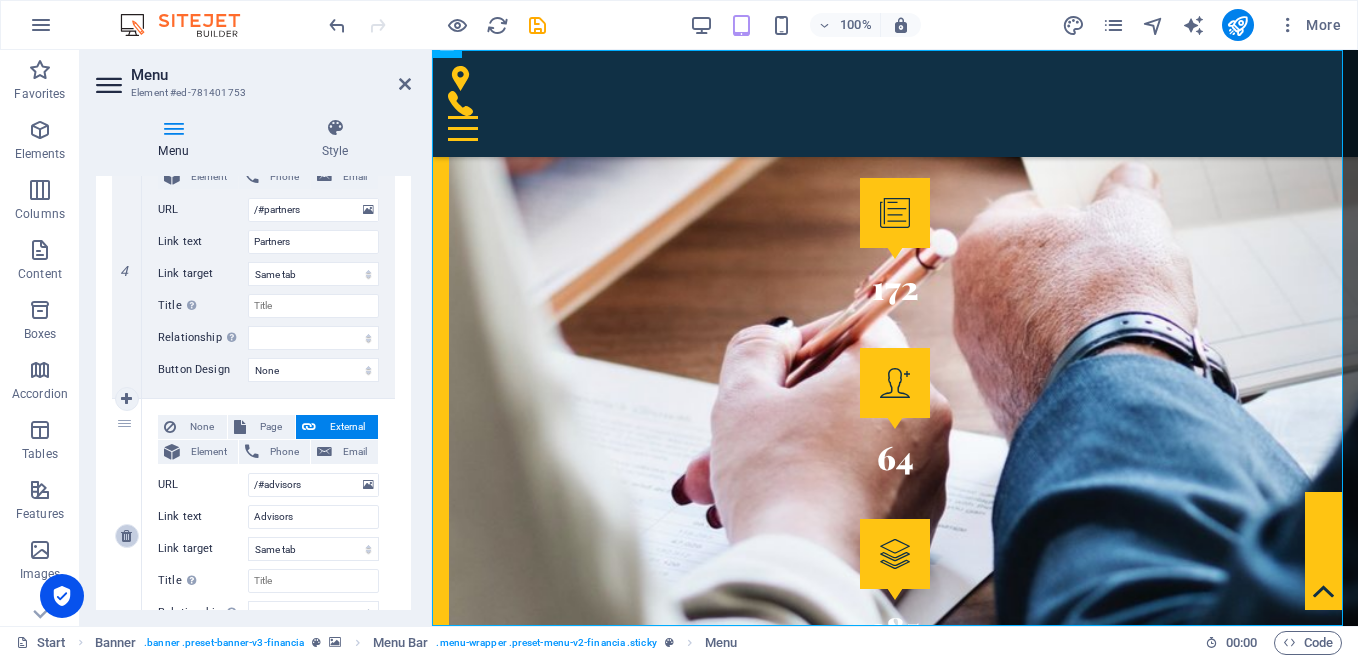 click at bounding box center (126, 536) 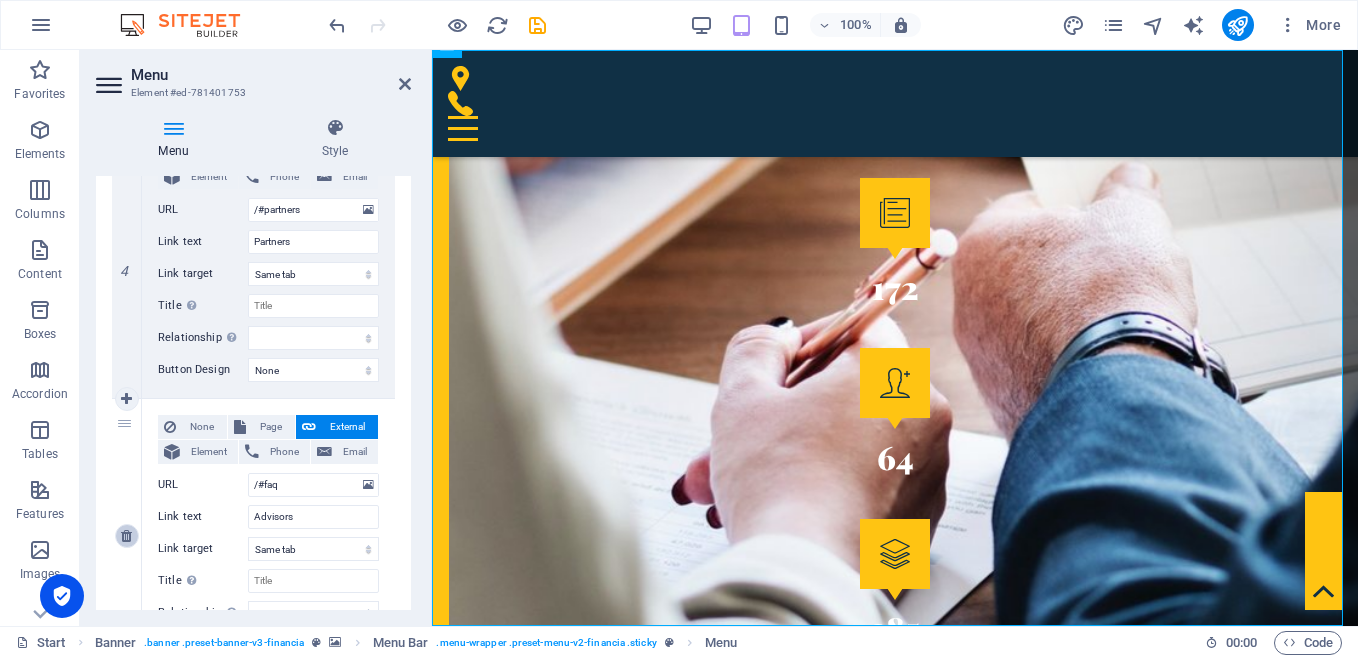 type on "FAQ" 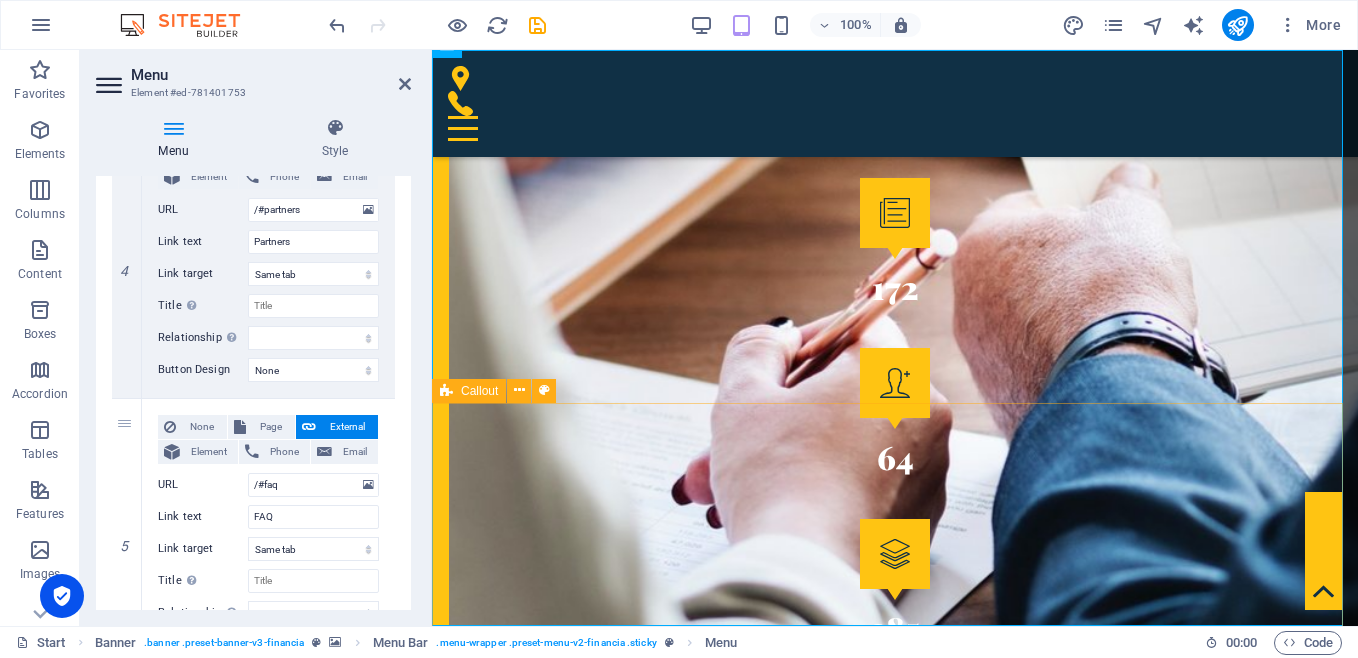click on "Drop content here or  Add elements  Paste clipboard" at bounding box center [895, 3800] 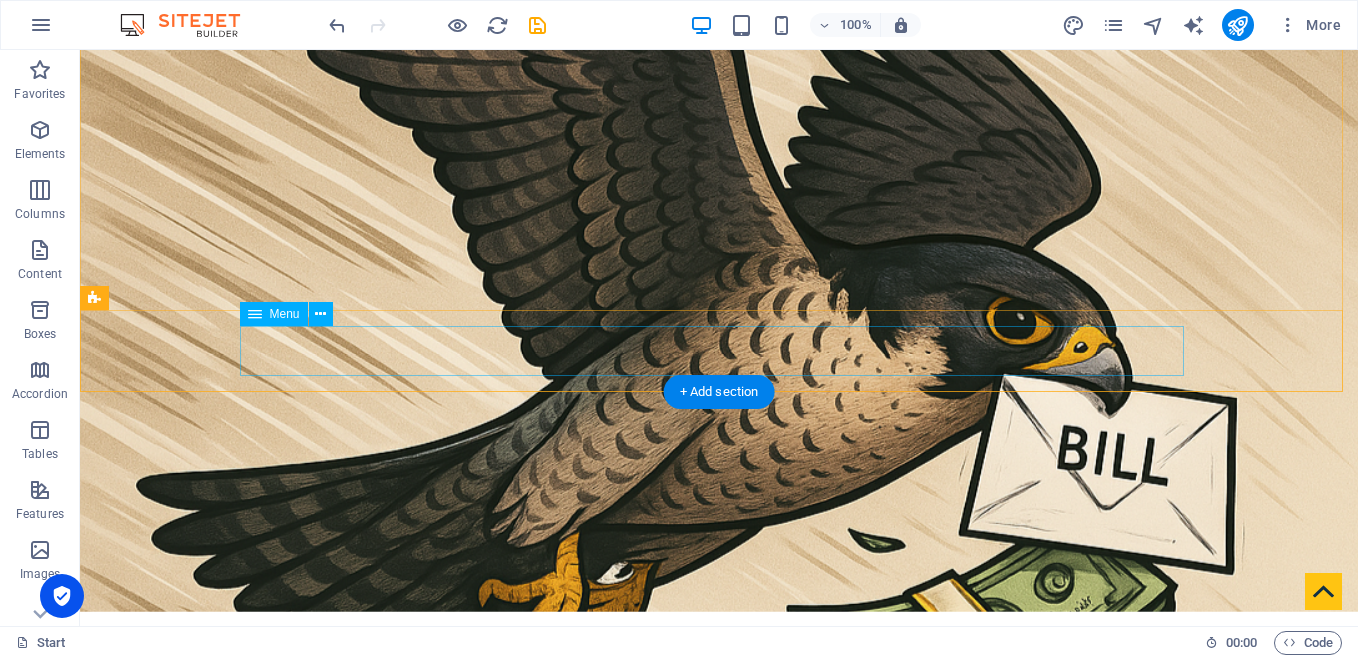 scroll, scrollTop: 0, scrollLeft: 0, axis: both 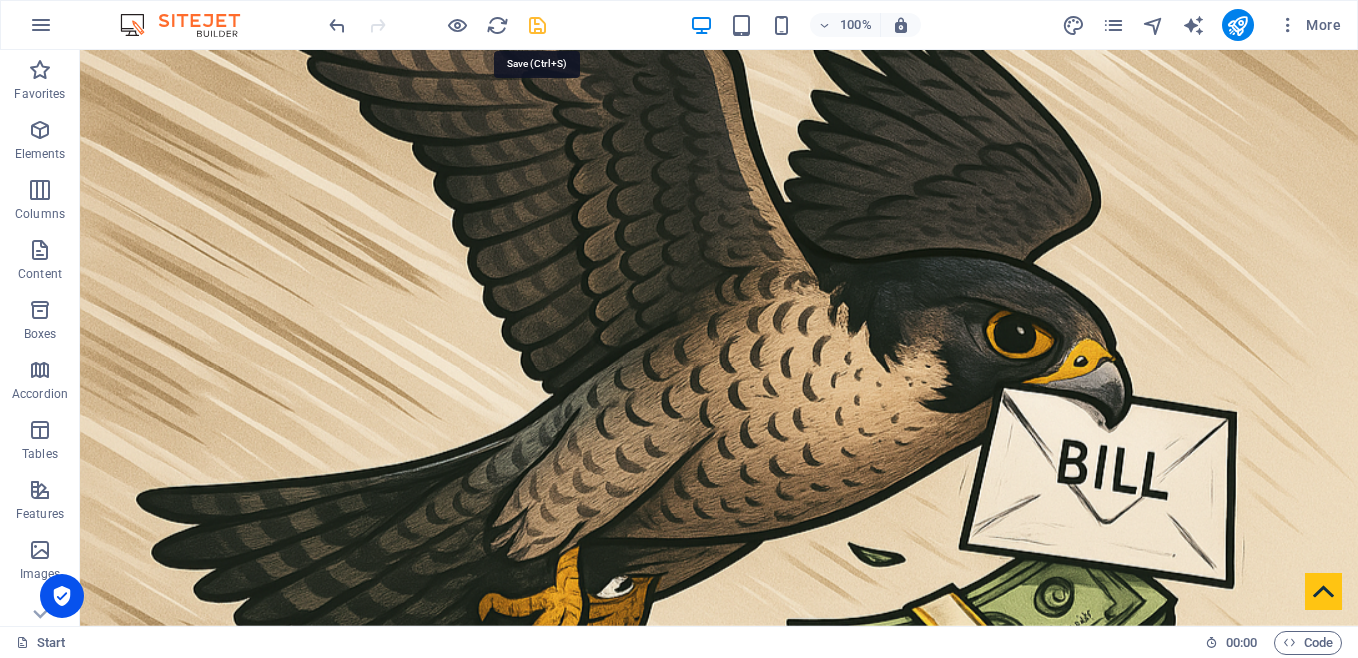 click at bounding box center [537, 25] 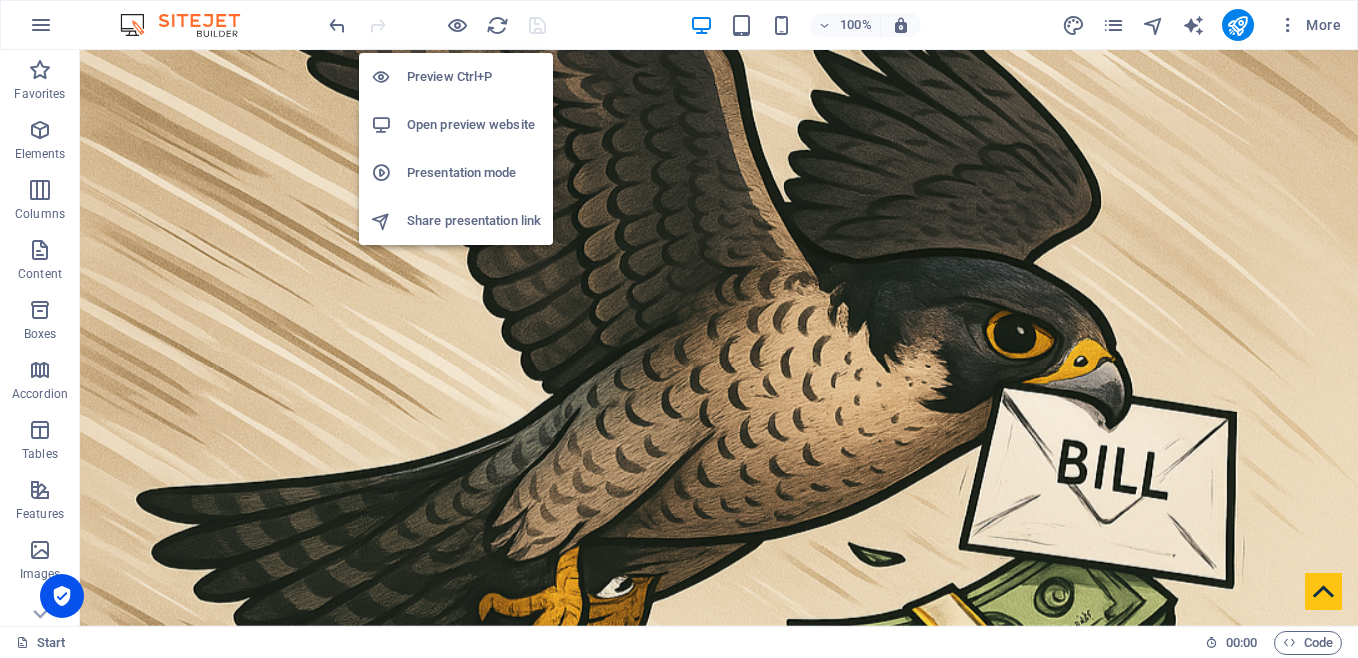 click on "Open preview website" at bounding box center (474, 125) 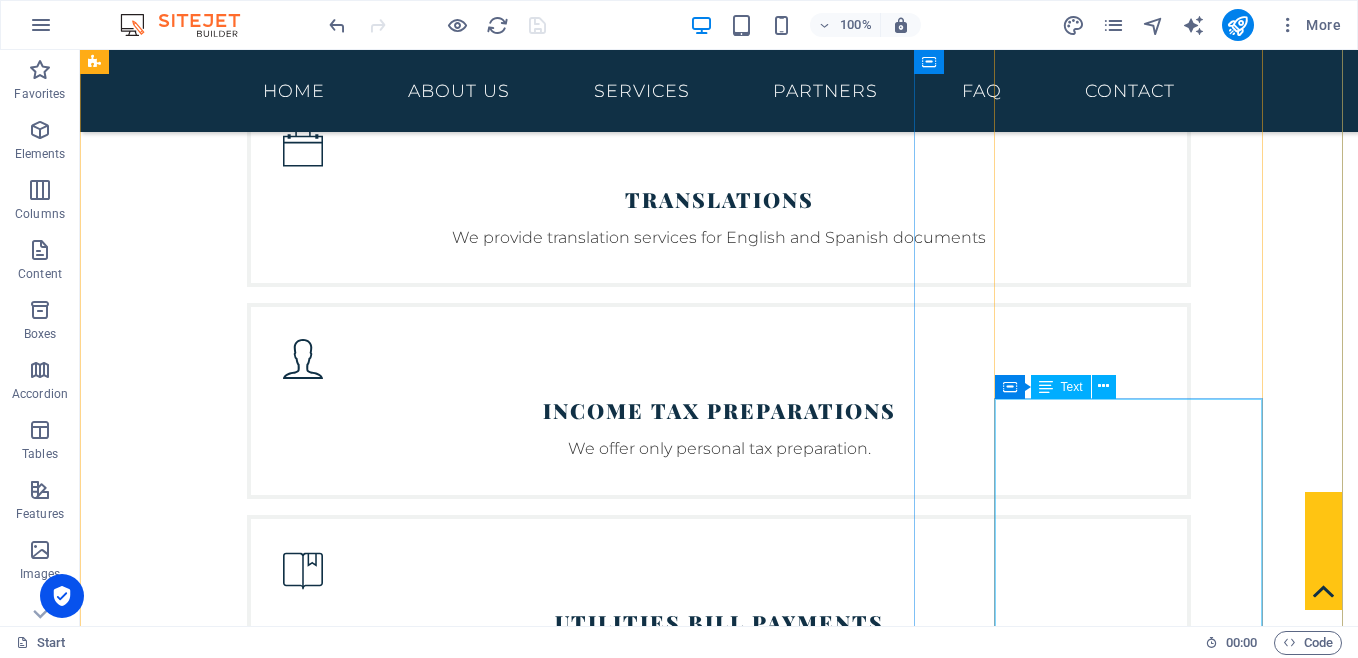scroll, scrollTop: 3200, scrollLeft: 0, axis: vertical 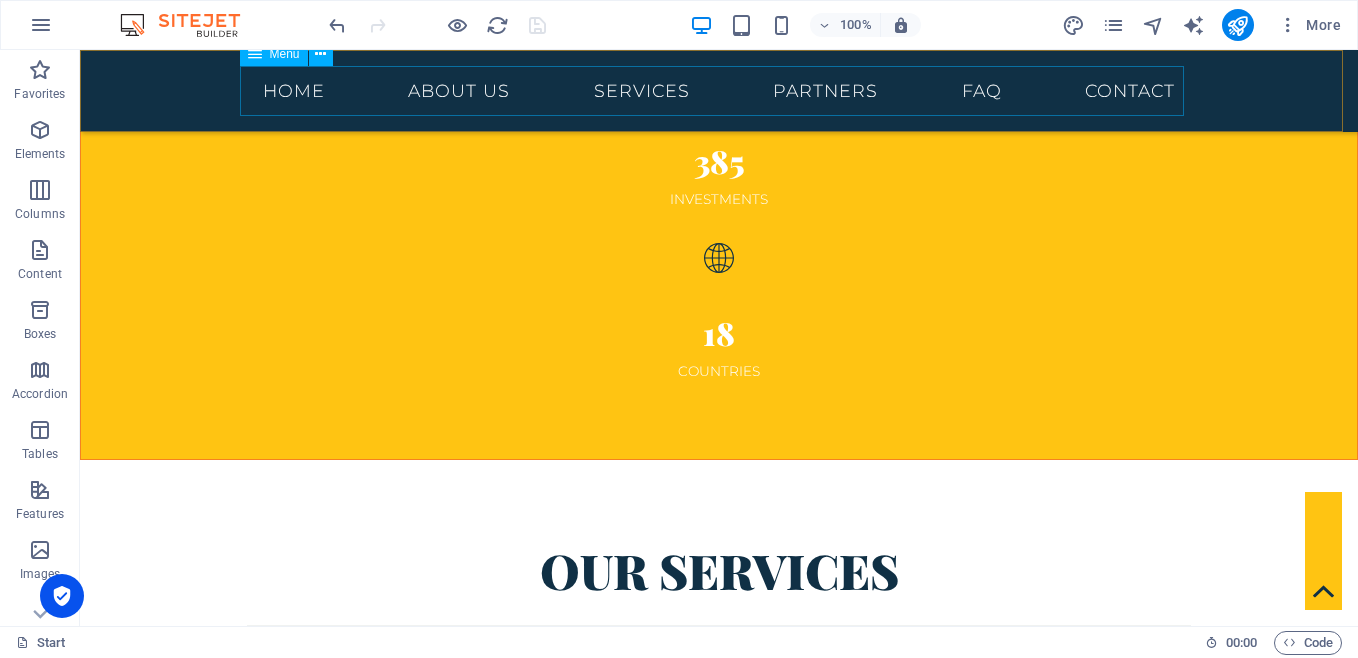 click on "Home About us Services Partners FAQ Contact" at bounding box center [719, 91] 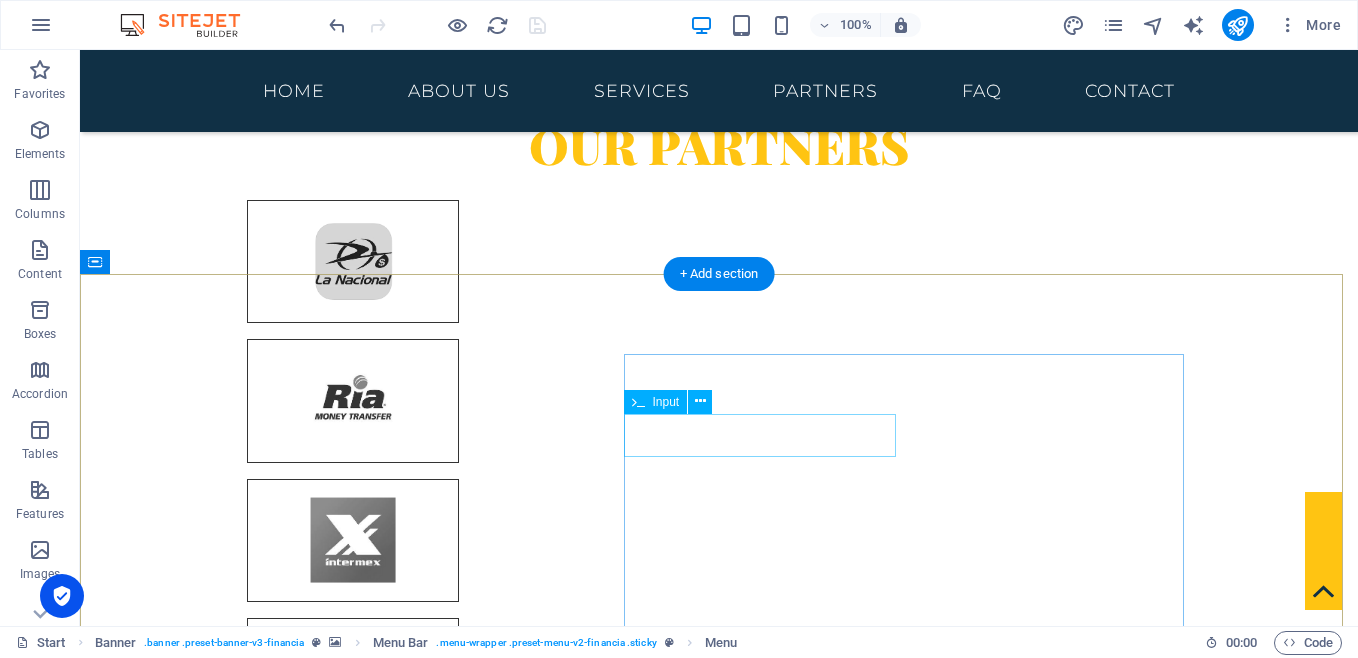 scroll, scrollTop: 5867, scrollLeft: 0, axis: vertical 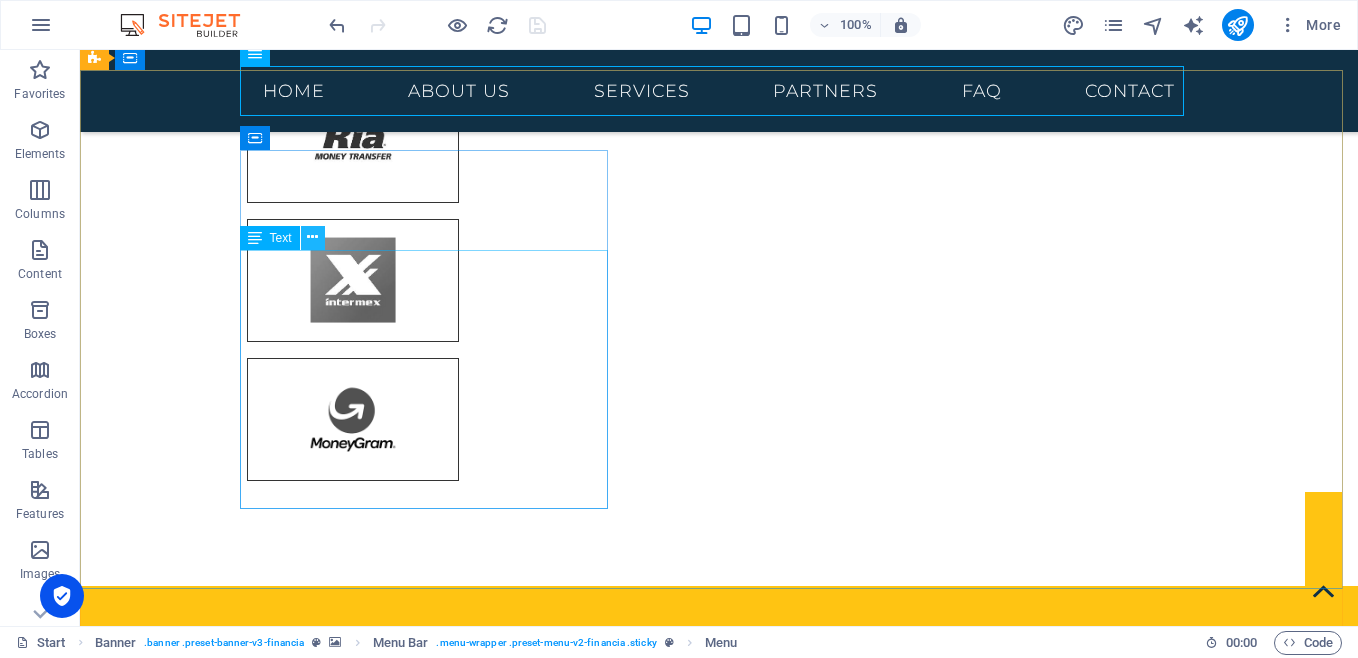click at bounding box center [312, 237] 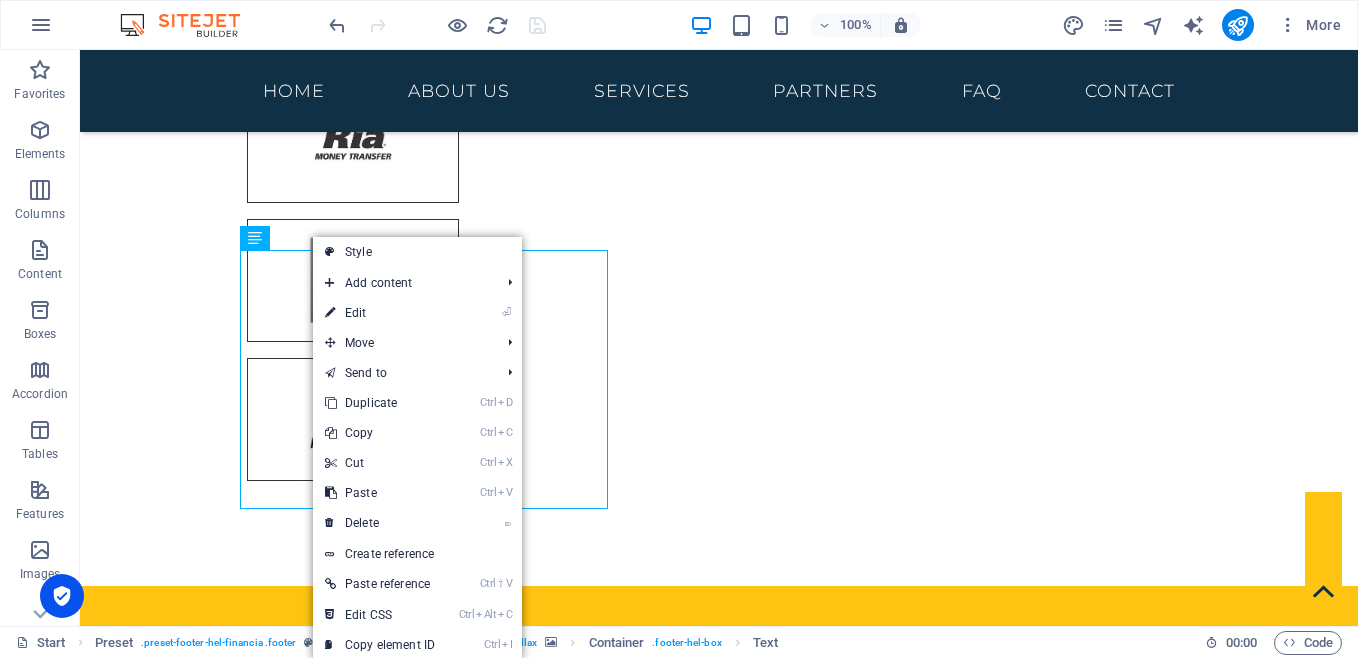 click on "⏎  Edit" at bounding box center [380, 313] 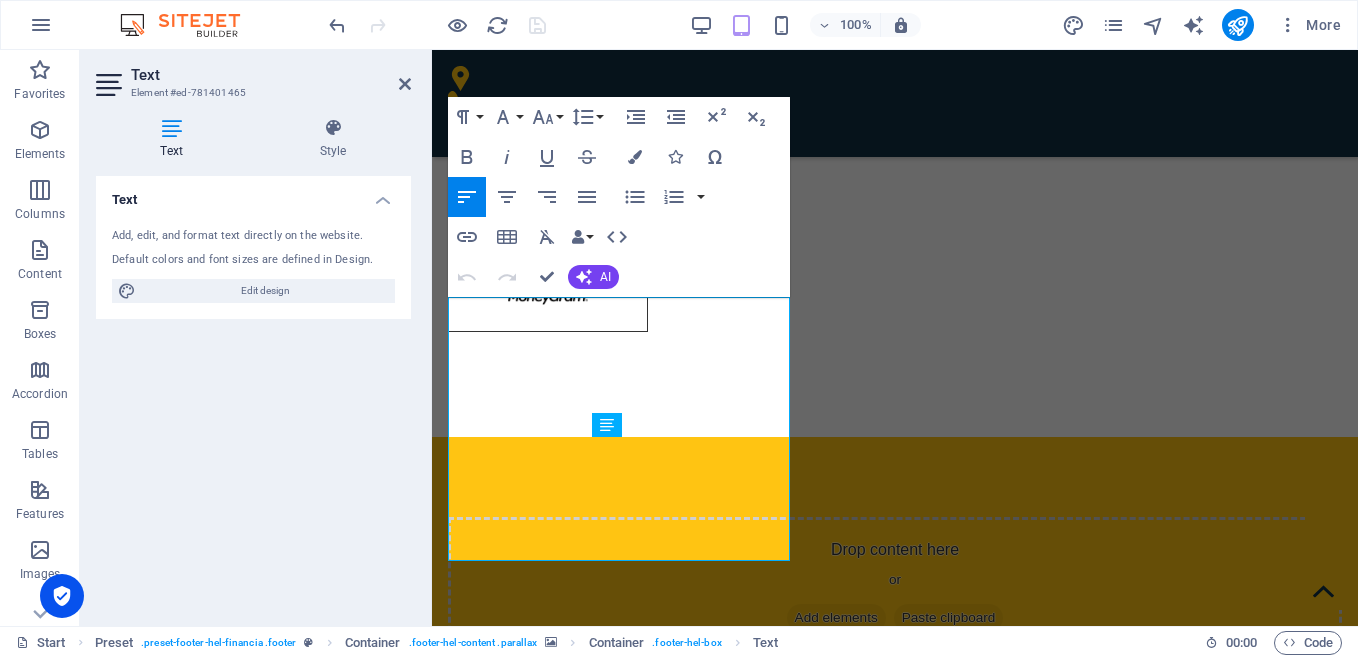 scroll, scrollTop: 5580, scrollLeft: 0, axis: vertical 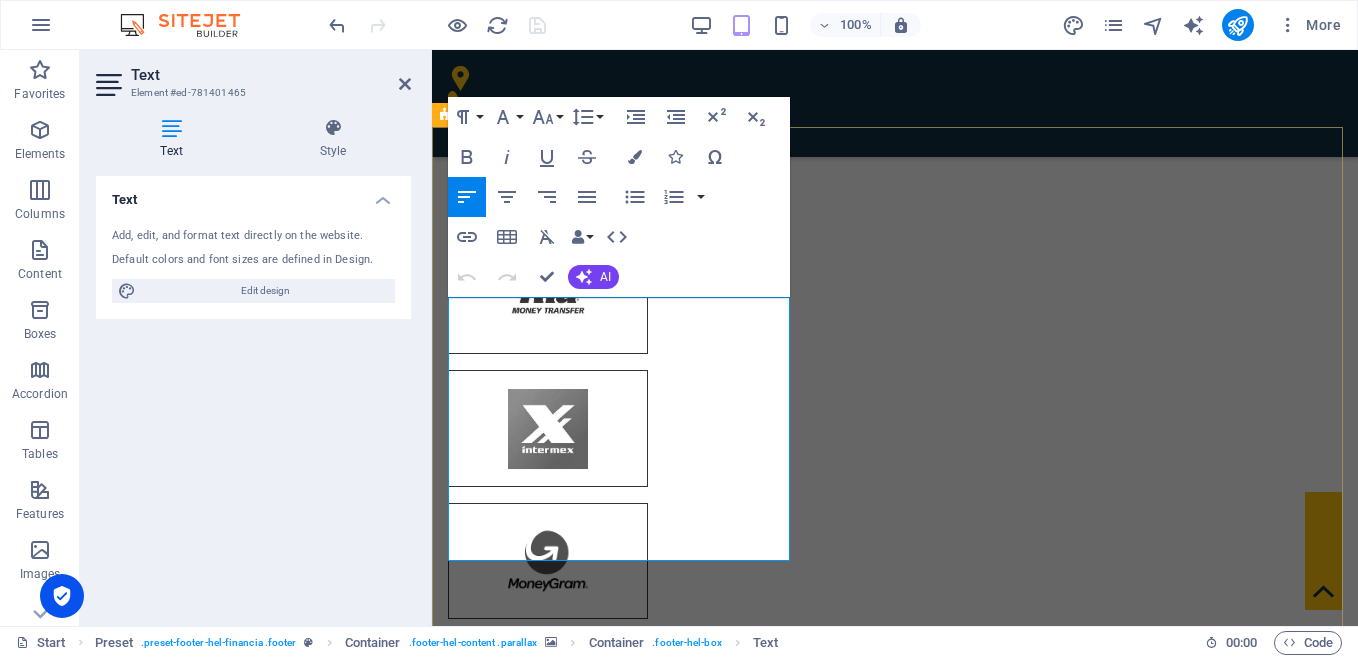 click on "[EMAIL_ADDRESS]" at bounding box center [523, 4879] 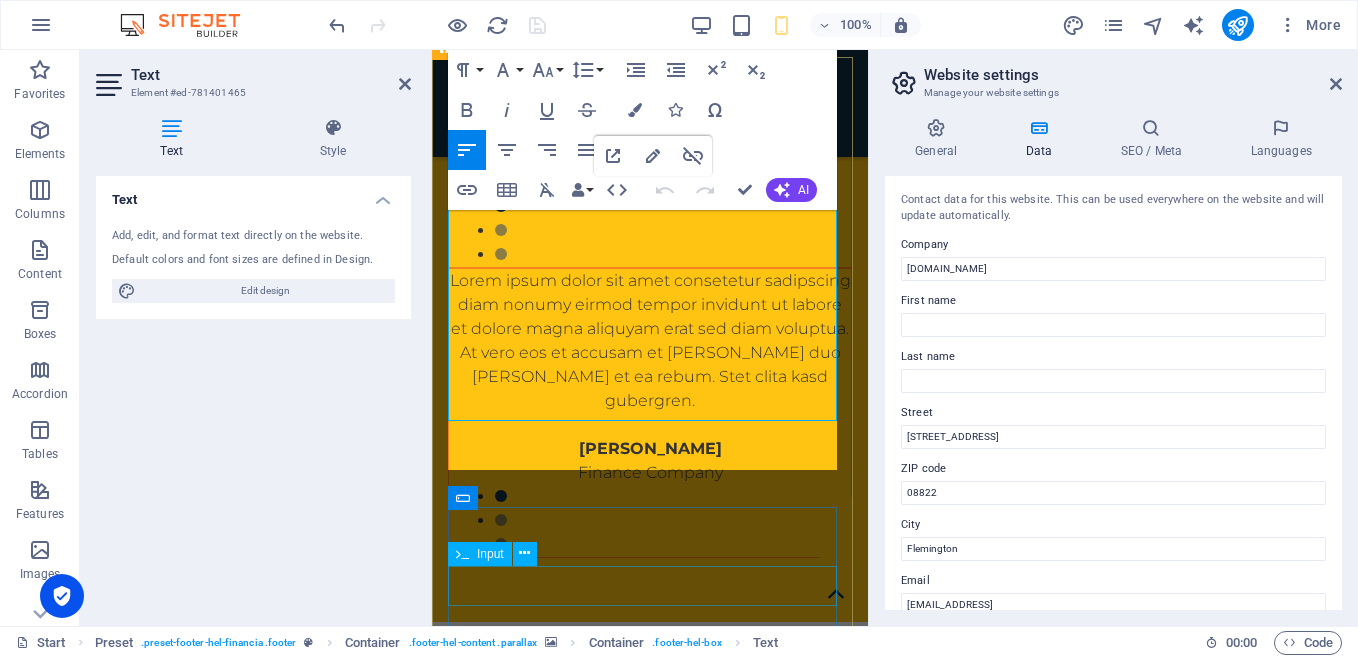 scroll, scrollTop: 7909, scrollLeft: 0, axis: vertical 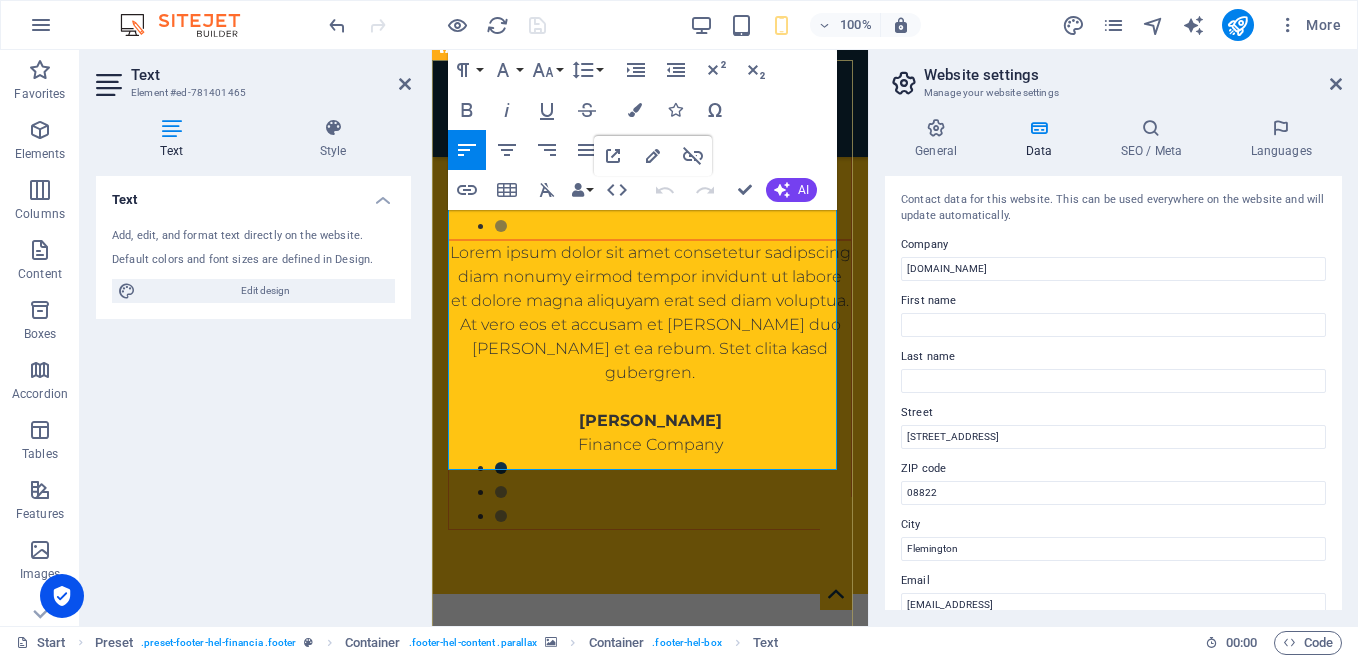 click on "[EMAIL_ADDRESS]" at bounding box center [523, 3516] 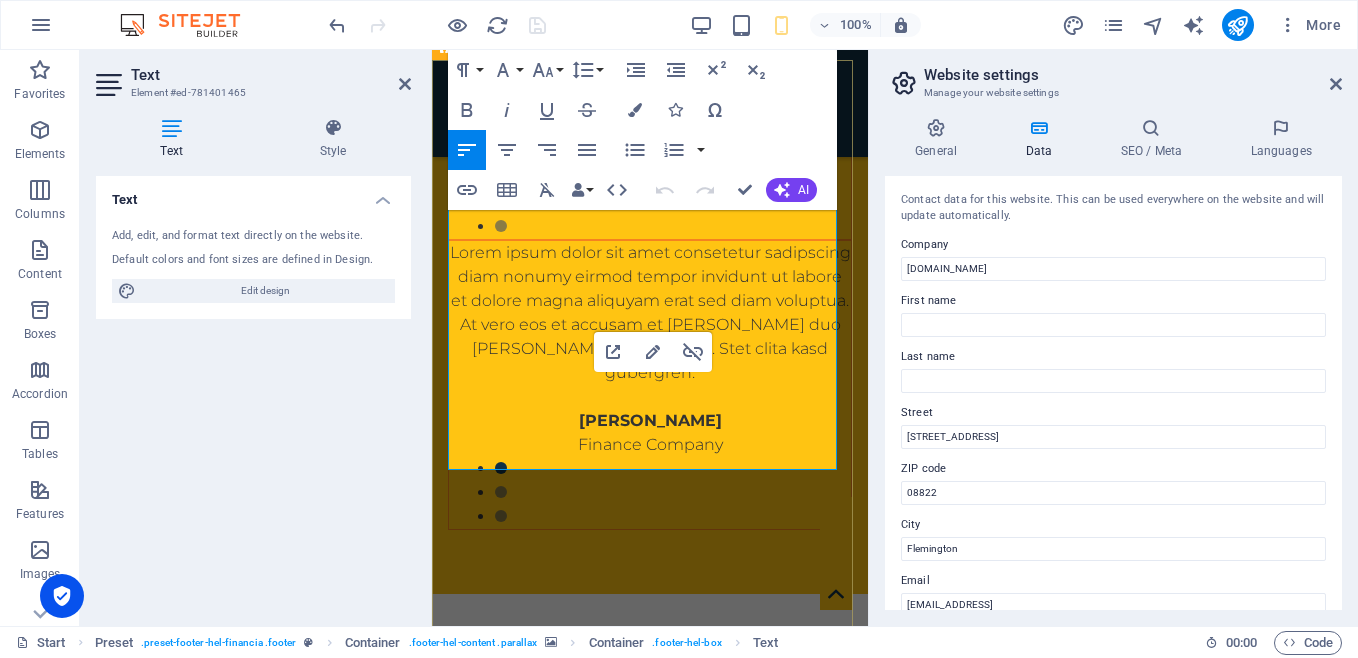 click on "[EMAIL_ADDRESS]" at bounding box center [663, 3517] 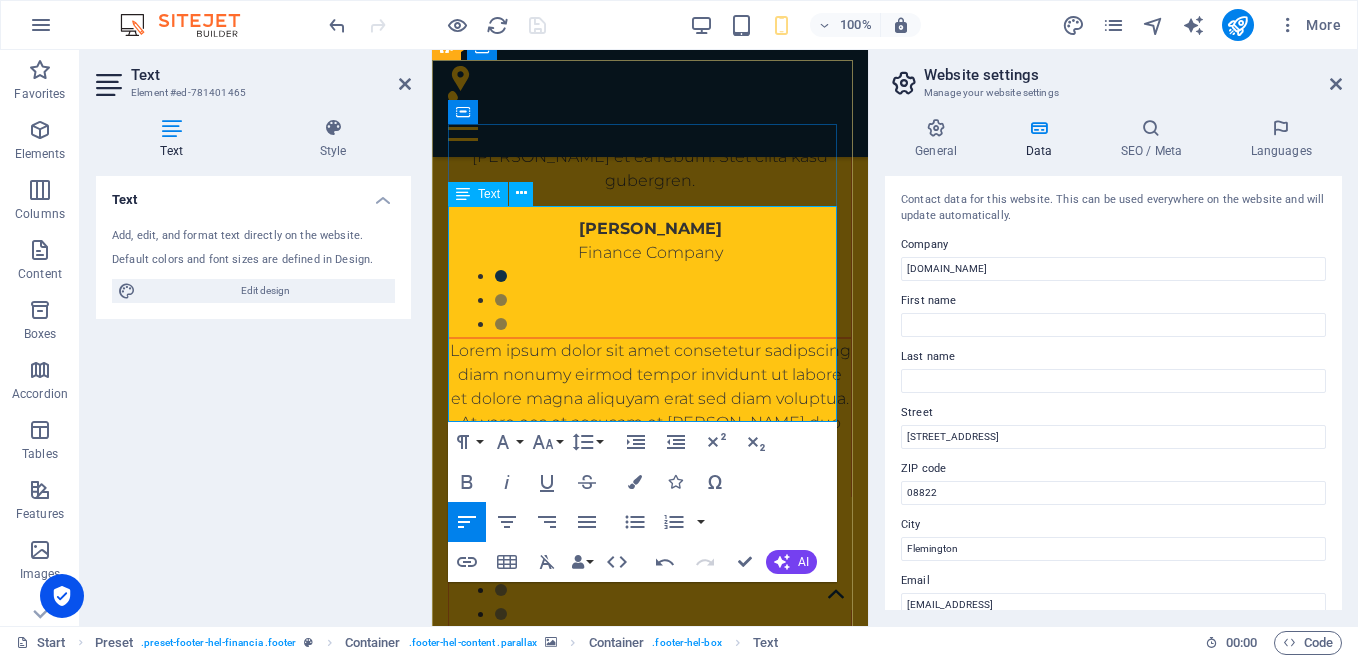 type 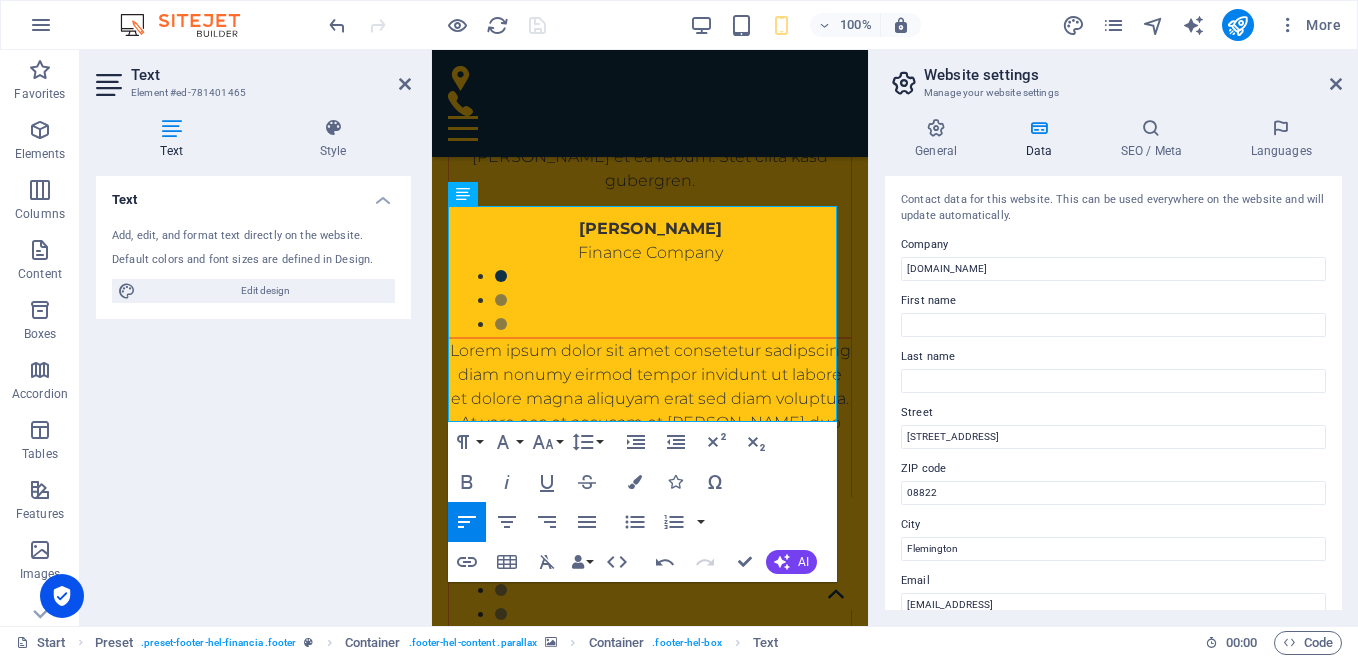 click on "Text Add, edit, and format text directly on the website. Default colors and font sizes are defined in Design. Edit design Alignment Left aligned Centered Right aligned" at bounding box center (253, 393) 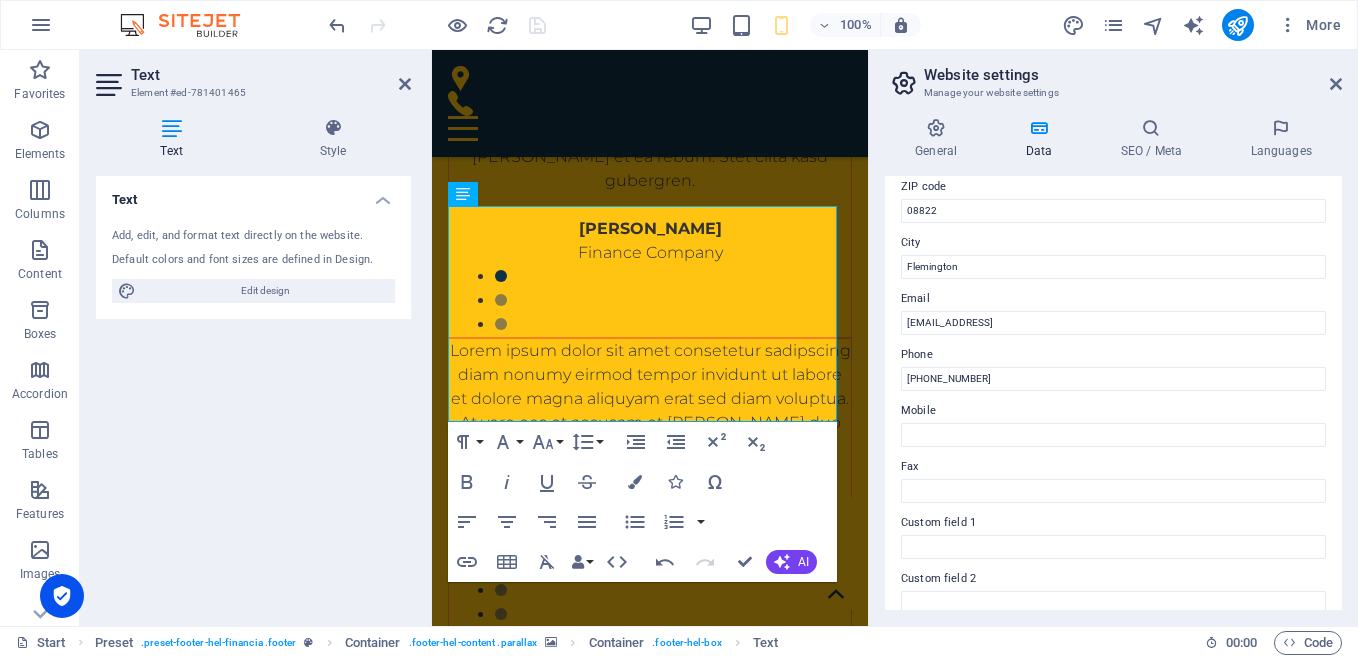 scroll, scrollTop: 260, scrollLeft: 0, axis: vertical 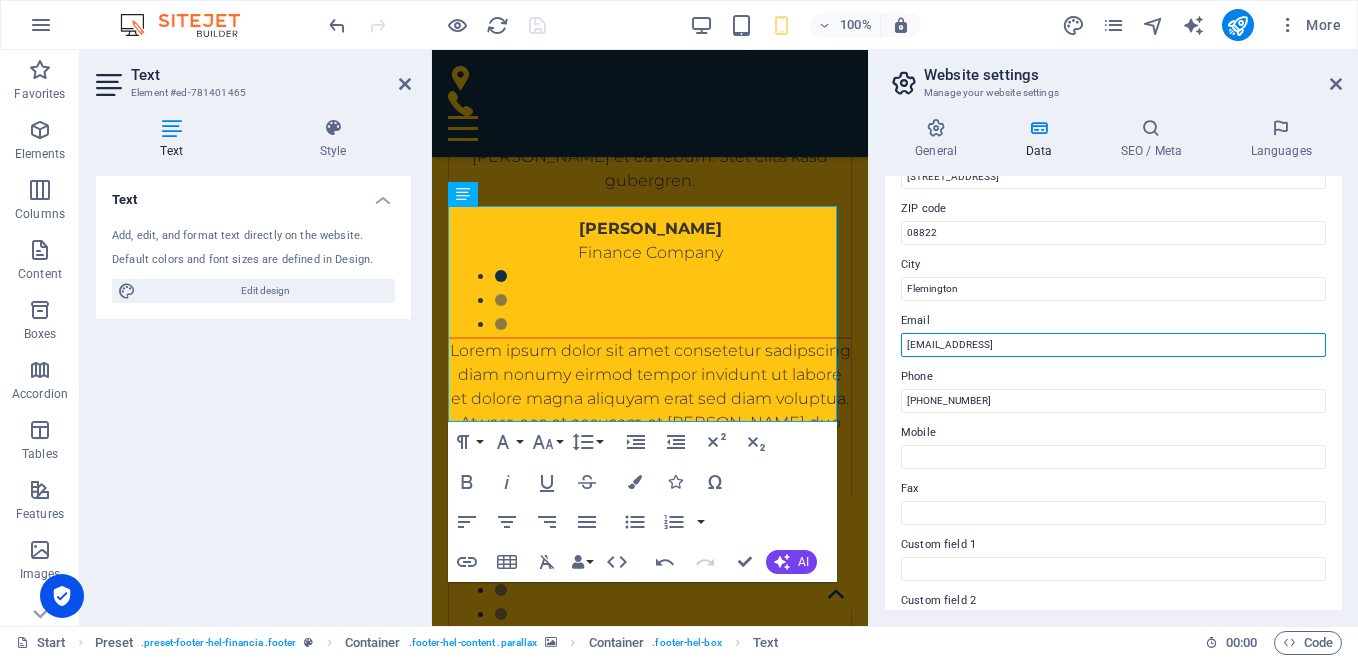 click on "[EMAIL_ADDRESS]" at bounding box center (1113, 345) 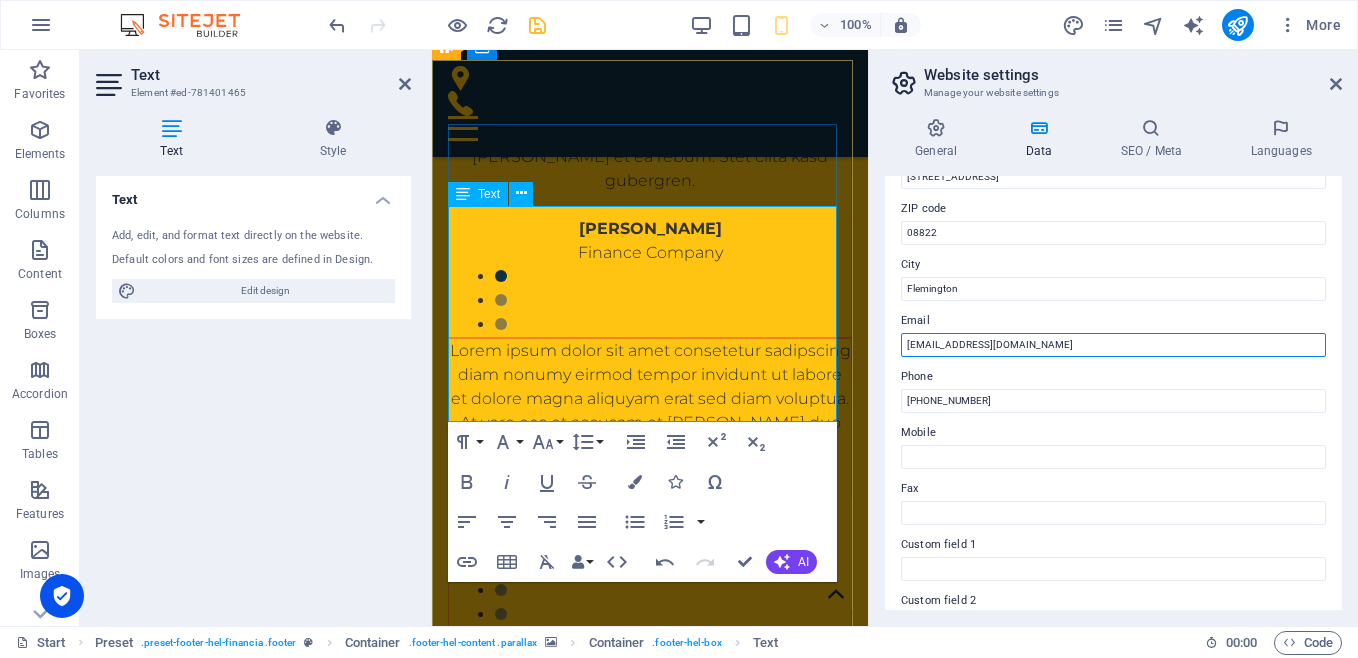 type on "info@falcon-bilingualservices.com" 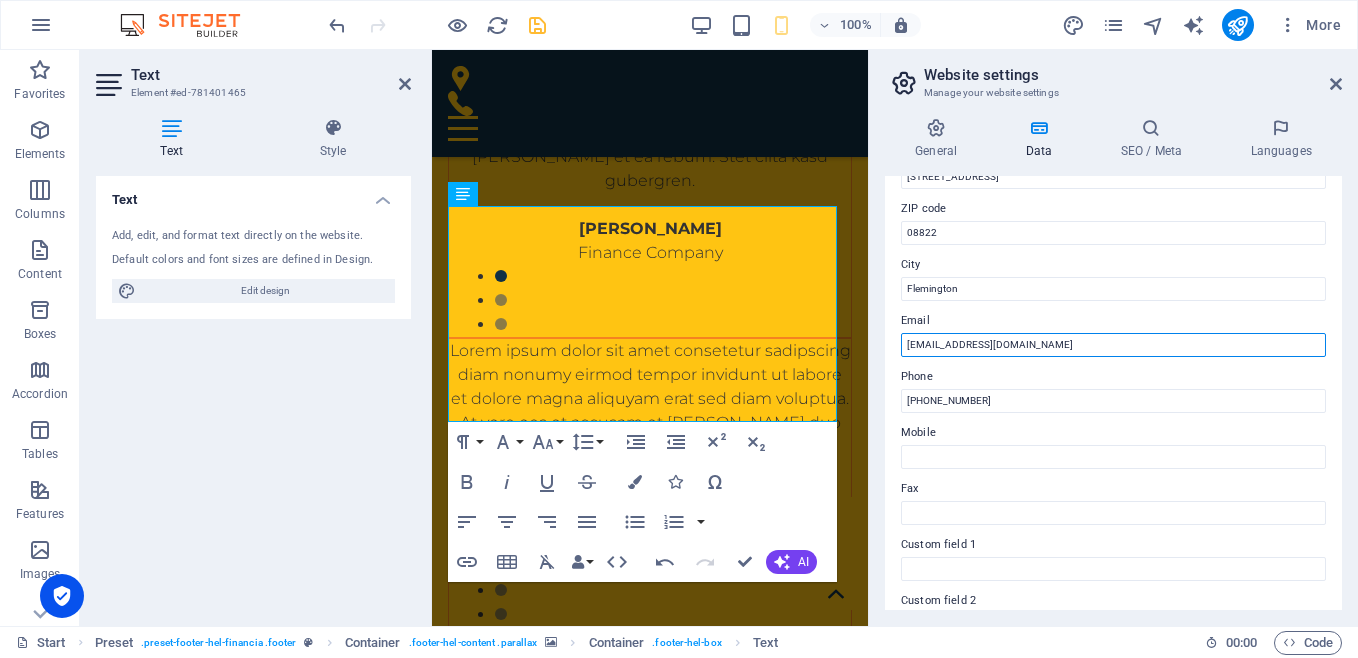 click on "info@falcon-bilingualservices.com" at bounding box center [1113, 345] 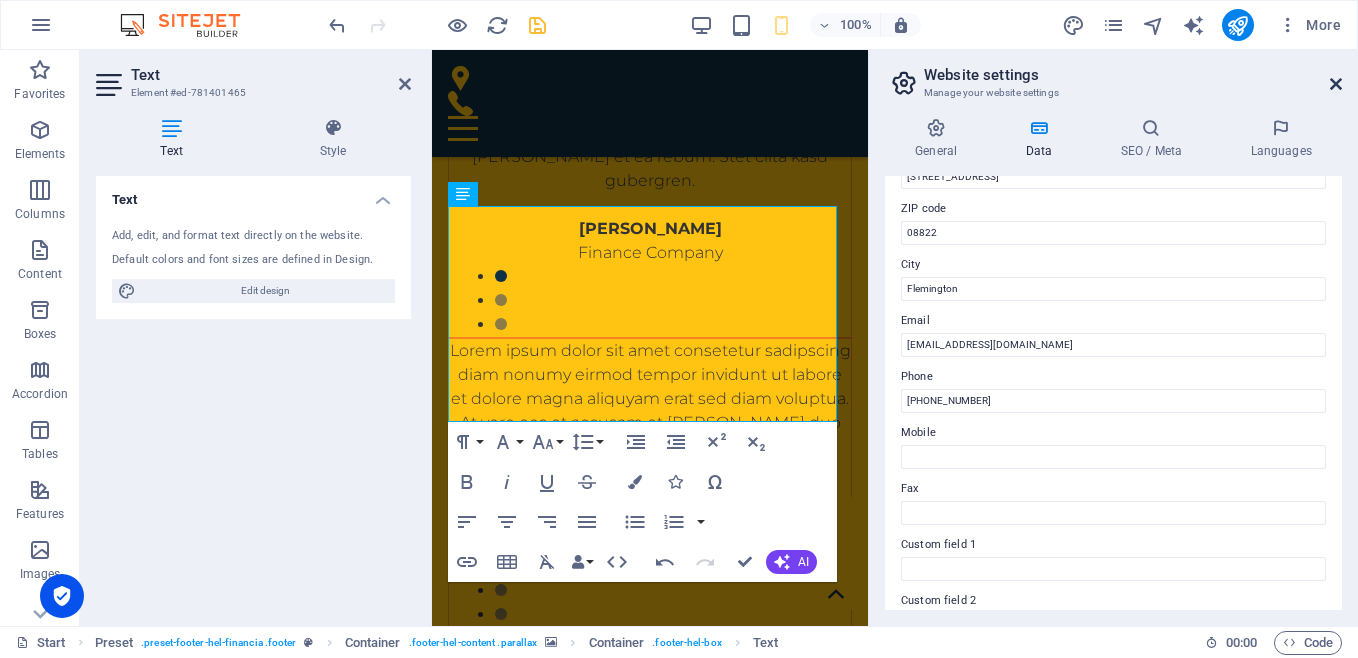 click at bounding box center (1336, 84) 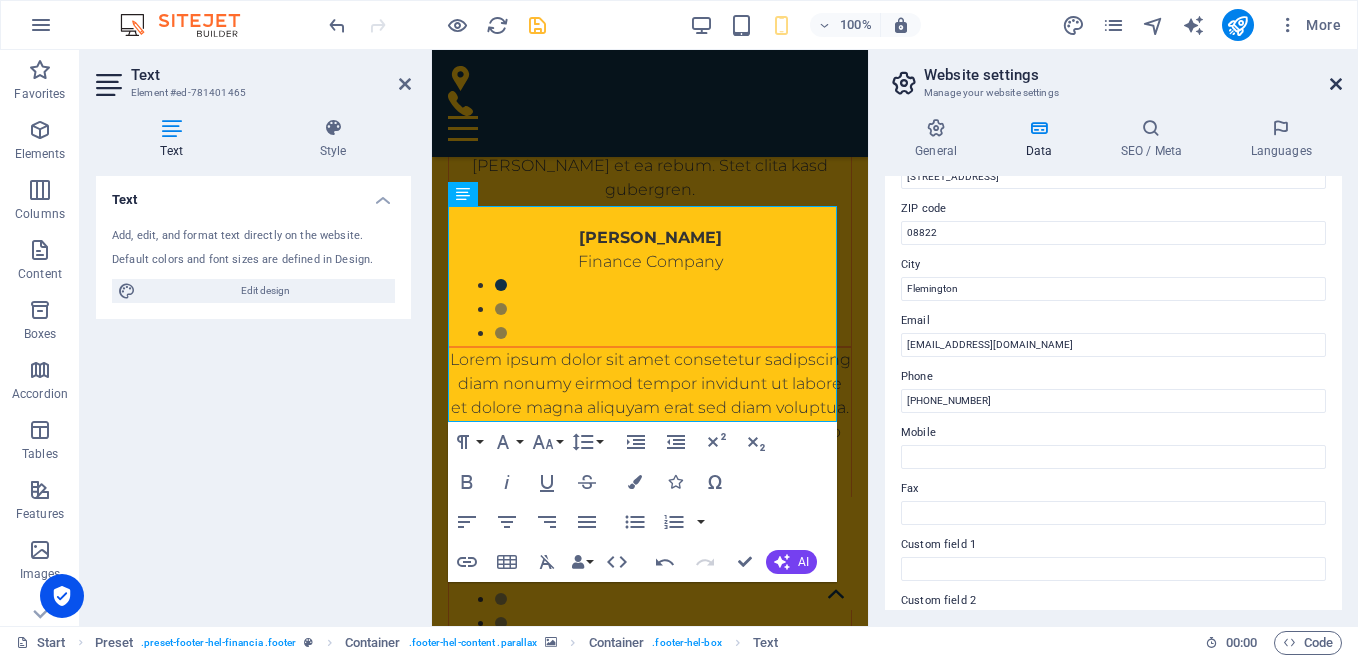 scroll, scrollTop: 5938, scrollLeft: 0, axis: vertical 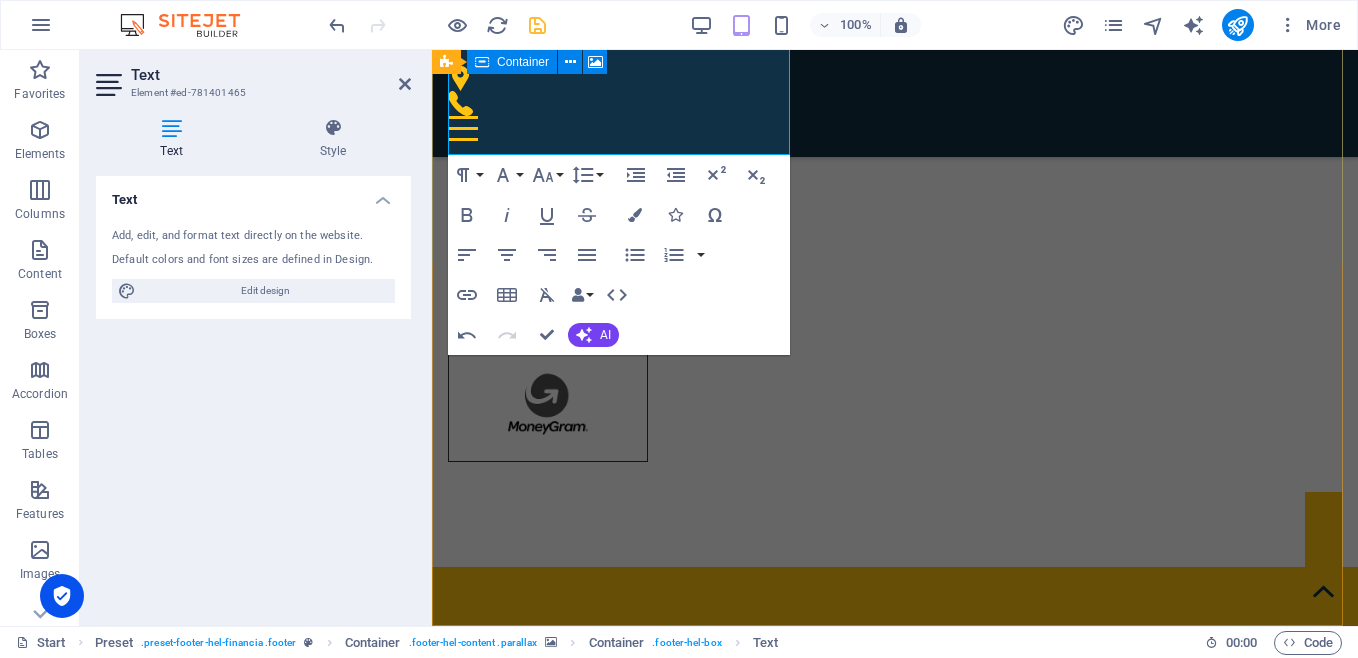 click at bounding box center [895, 4049] 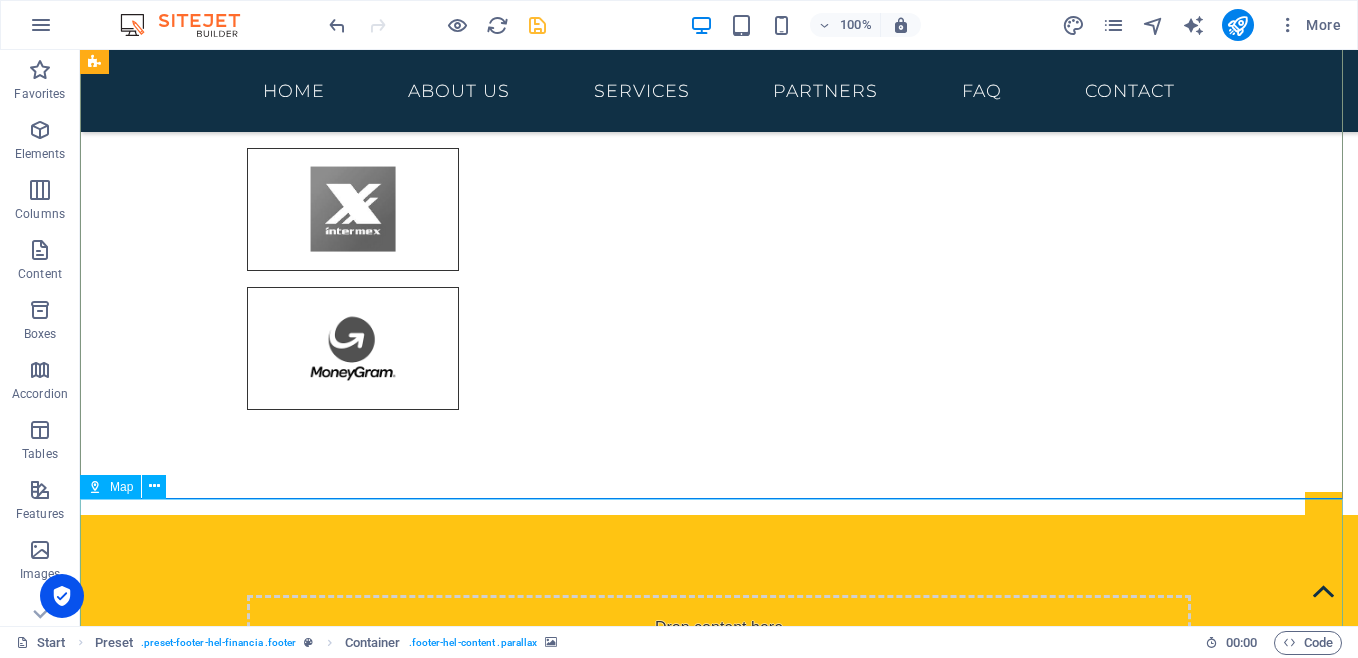 scroll, scrollTop: 6171, scrollLeft: 0, axis: vertical 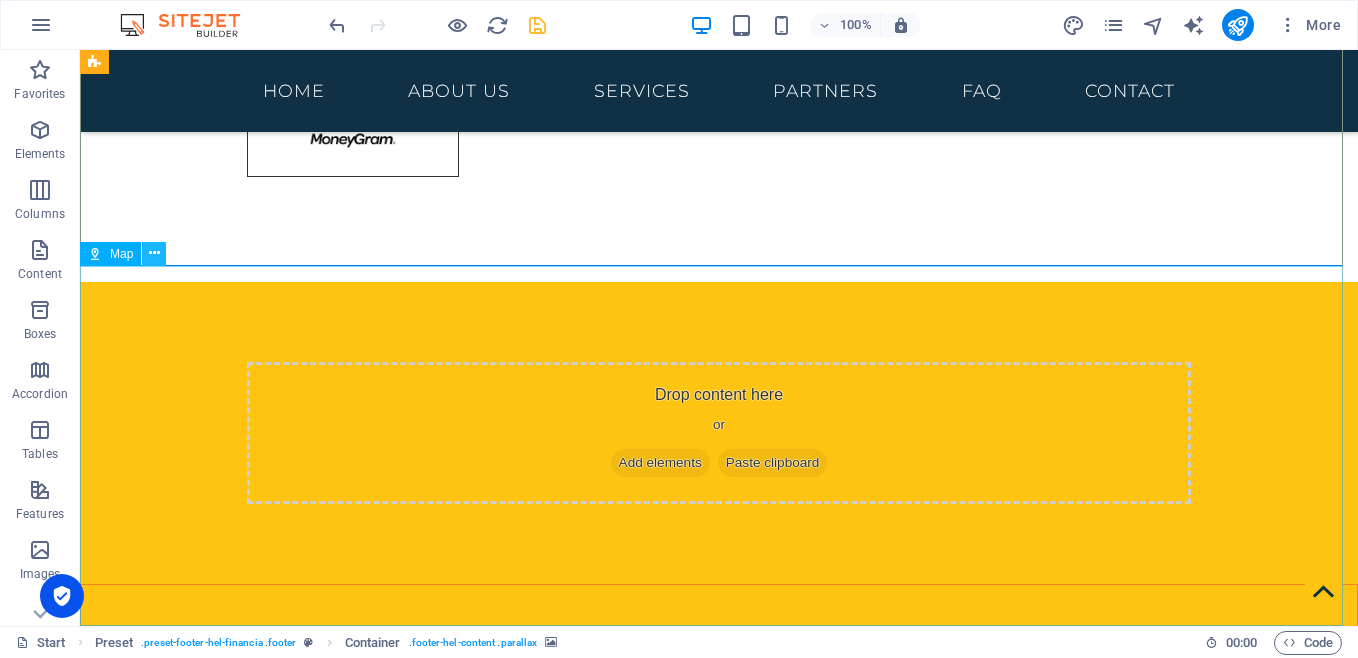 click at bounding box center [154, 253] 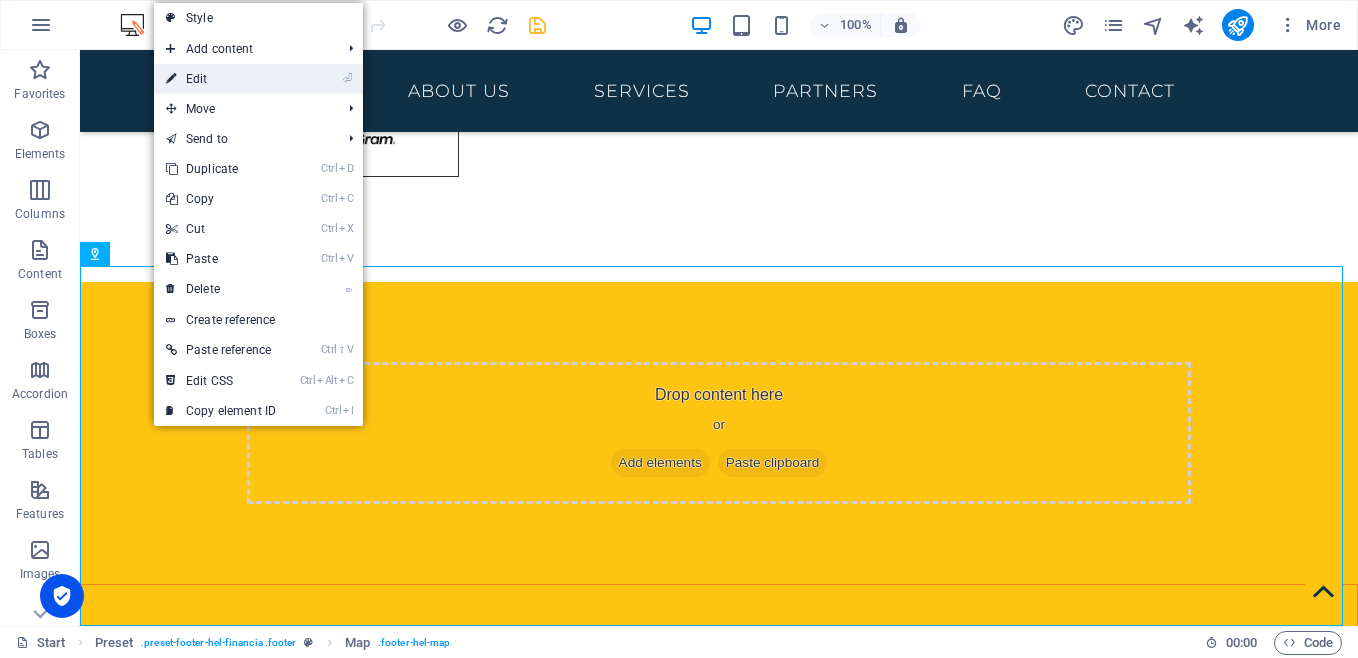 click on "⏎  Edit" at bounding box center [221, 79] 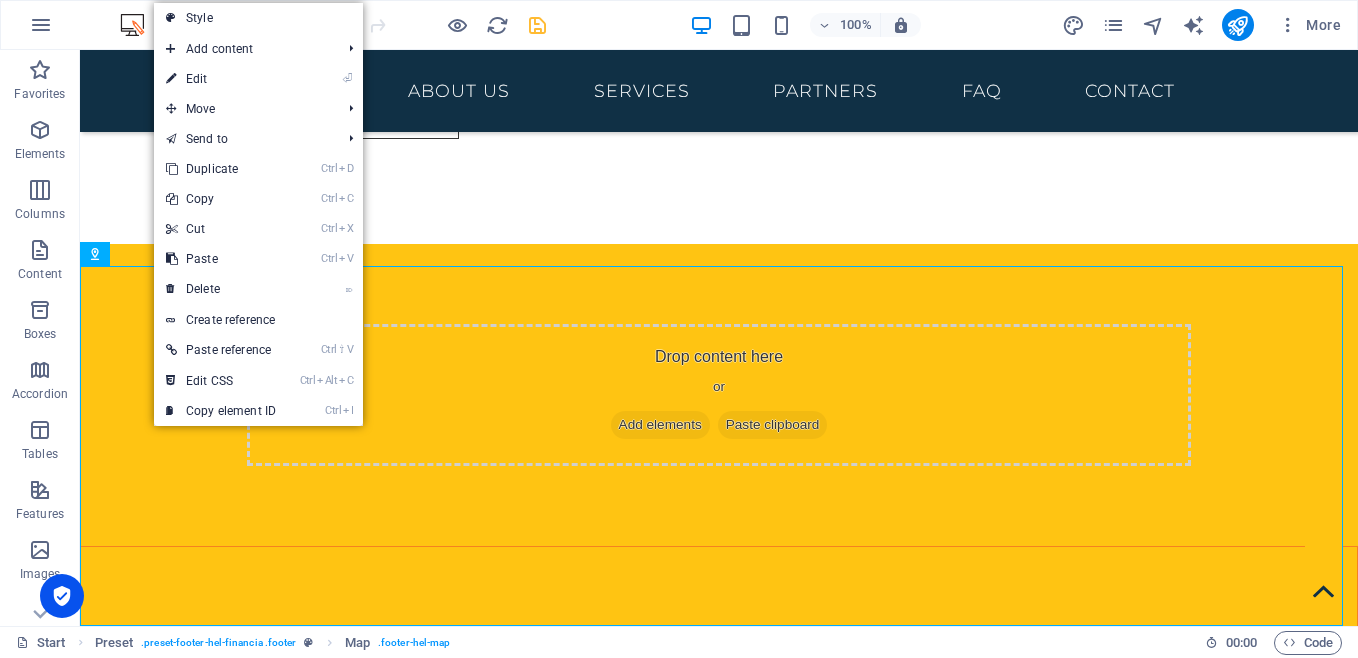 select on "1" 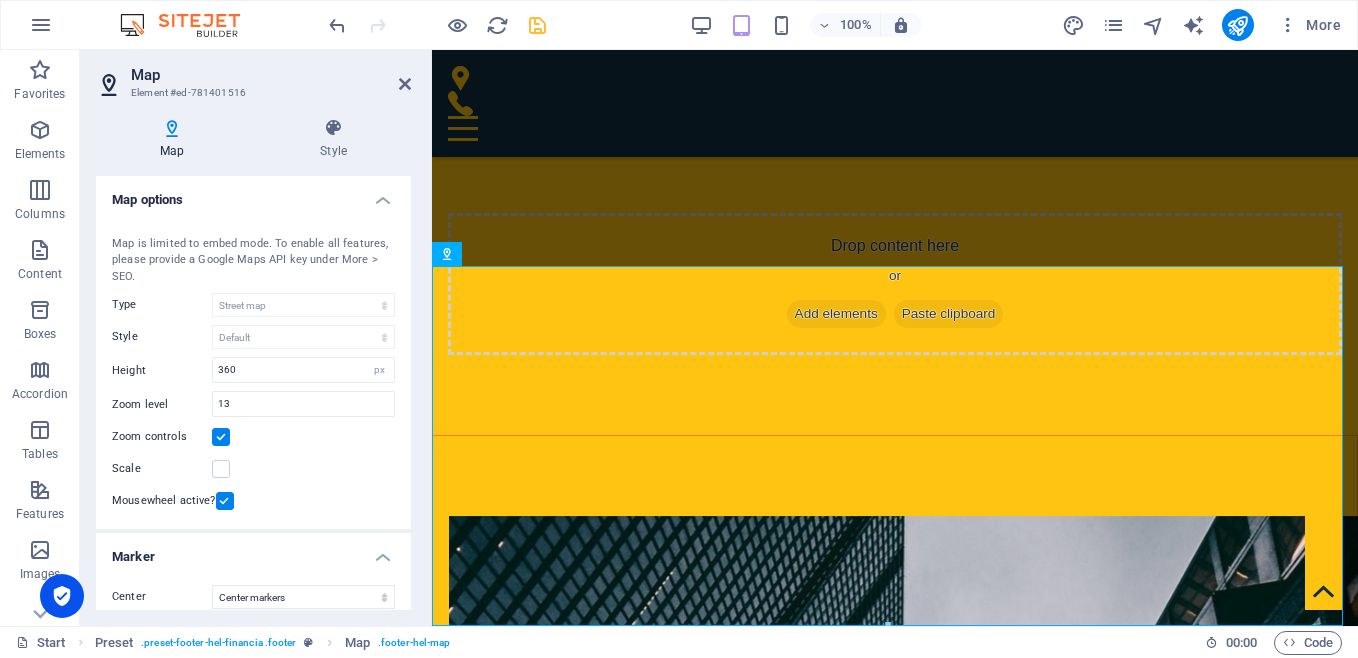 scroll, scrollTop: 5938, scrollLeft: 0, axis: vertical 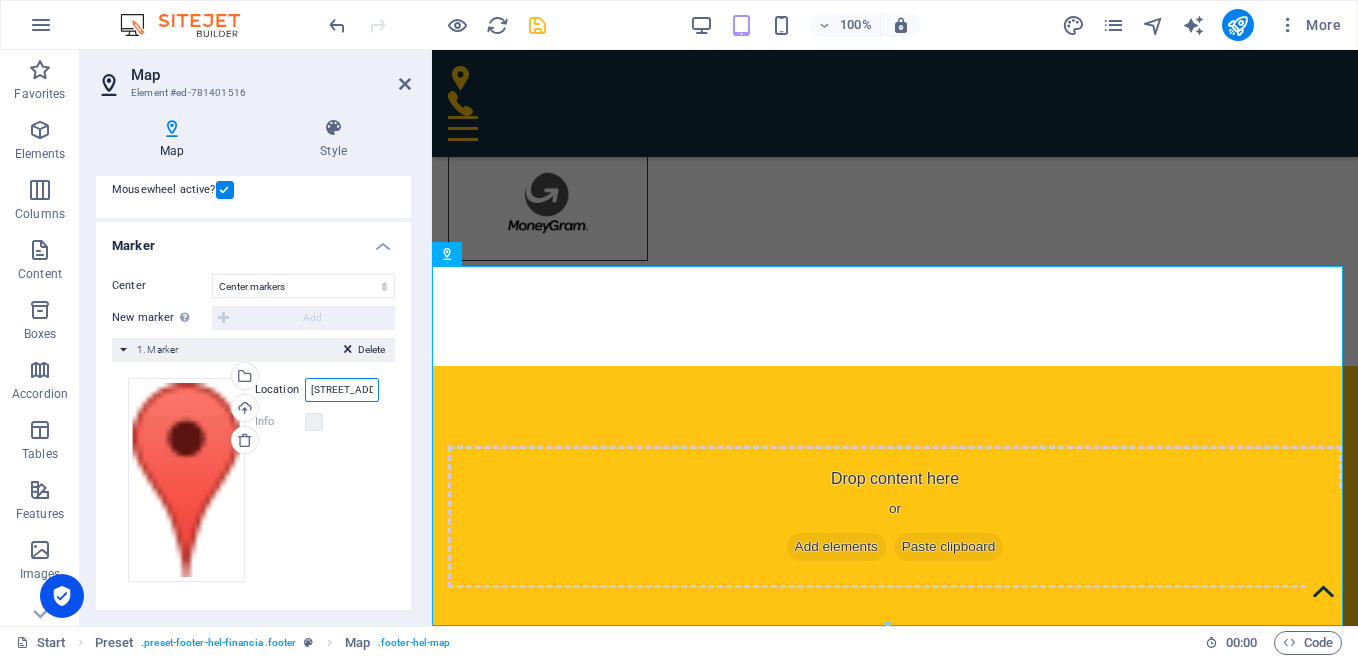 click on "2 Columbus Circle, 10019 New York, NY" at bounding box center [342, 390] 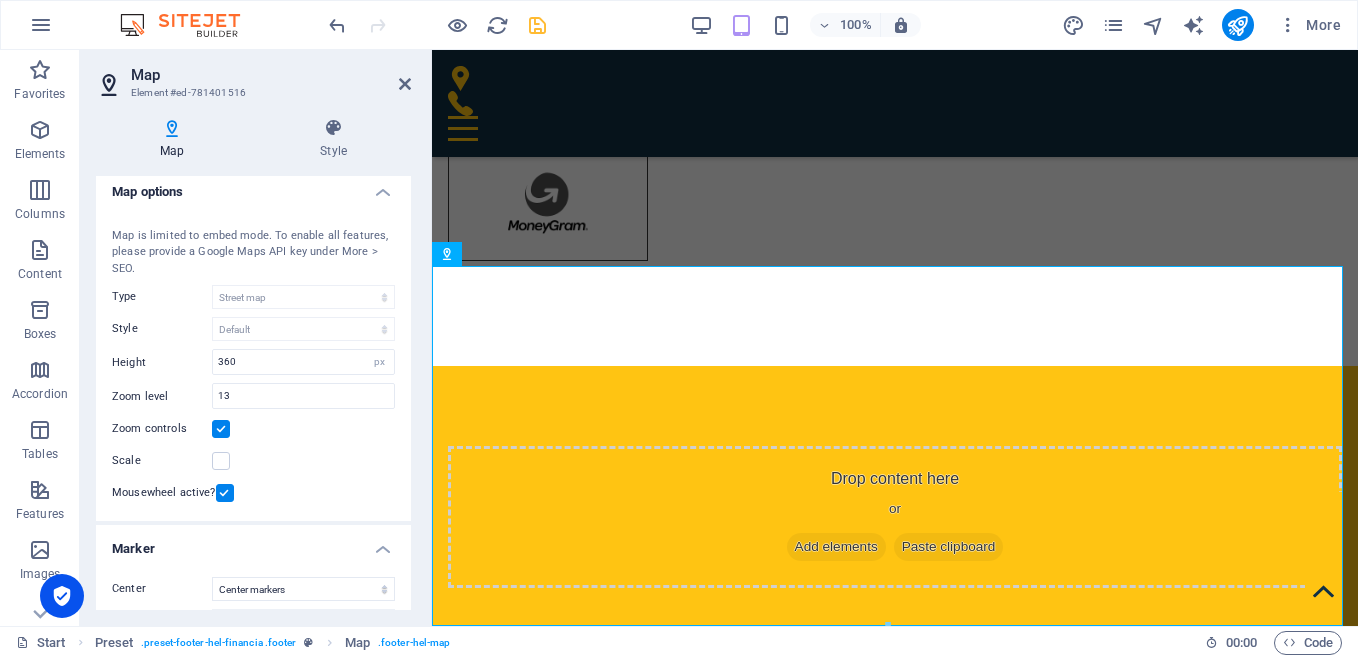 scroll, scrollTop: 0, scrollLeft: 0, axis: both 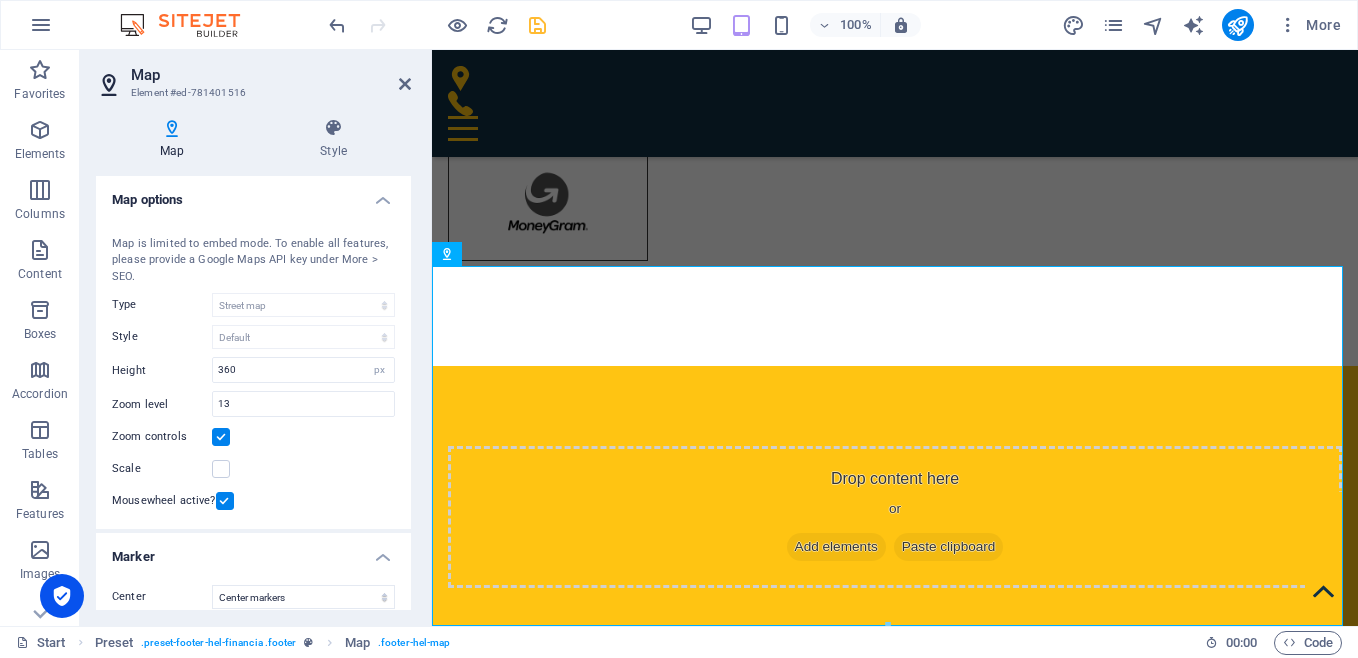 click at bounding box center (172, 128) 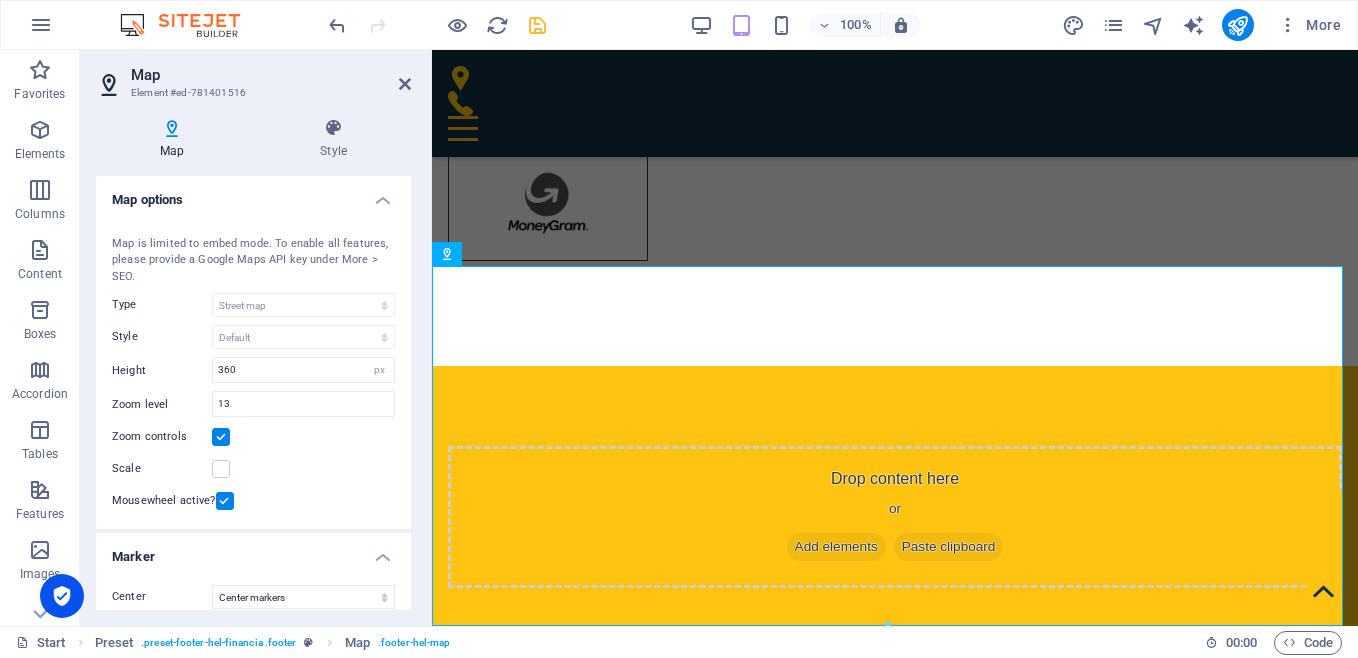 click on "Map" at bounding box center (176, 139) 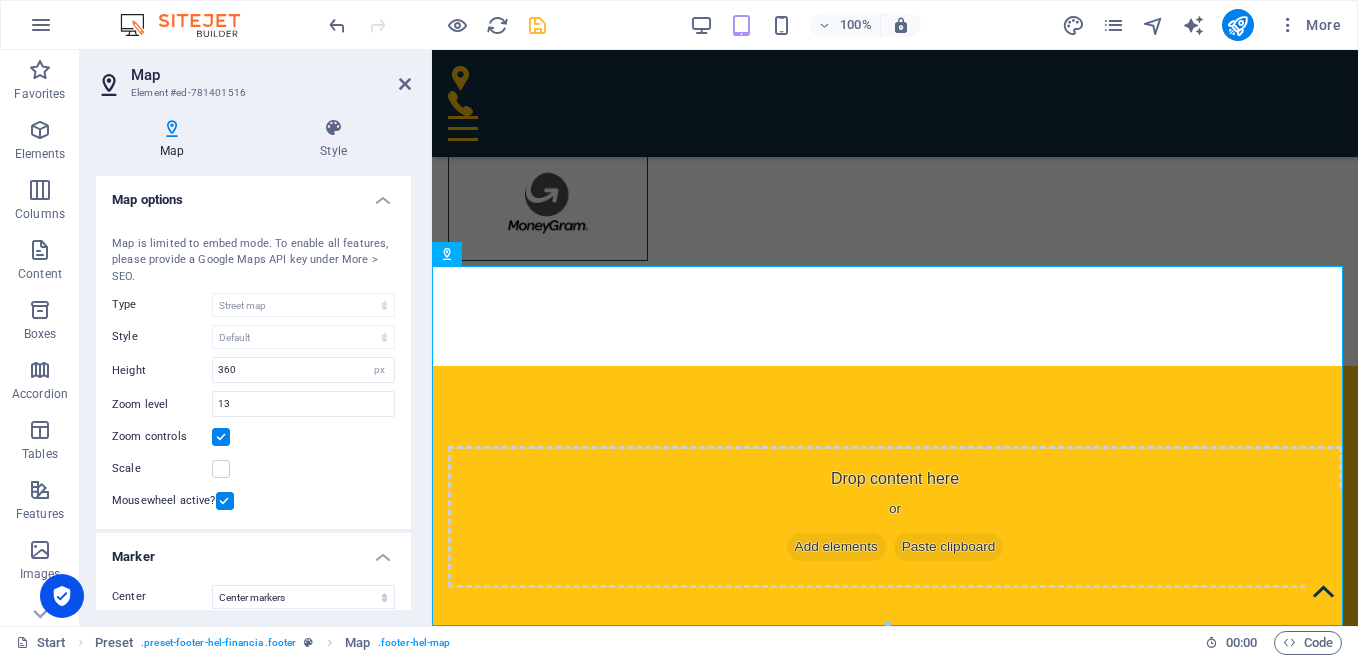 click on "Map options" at bounding box center [253, 194] 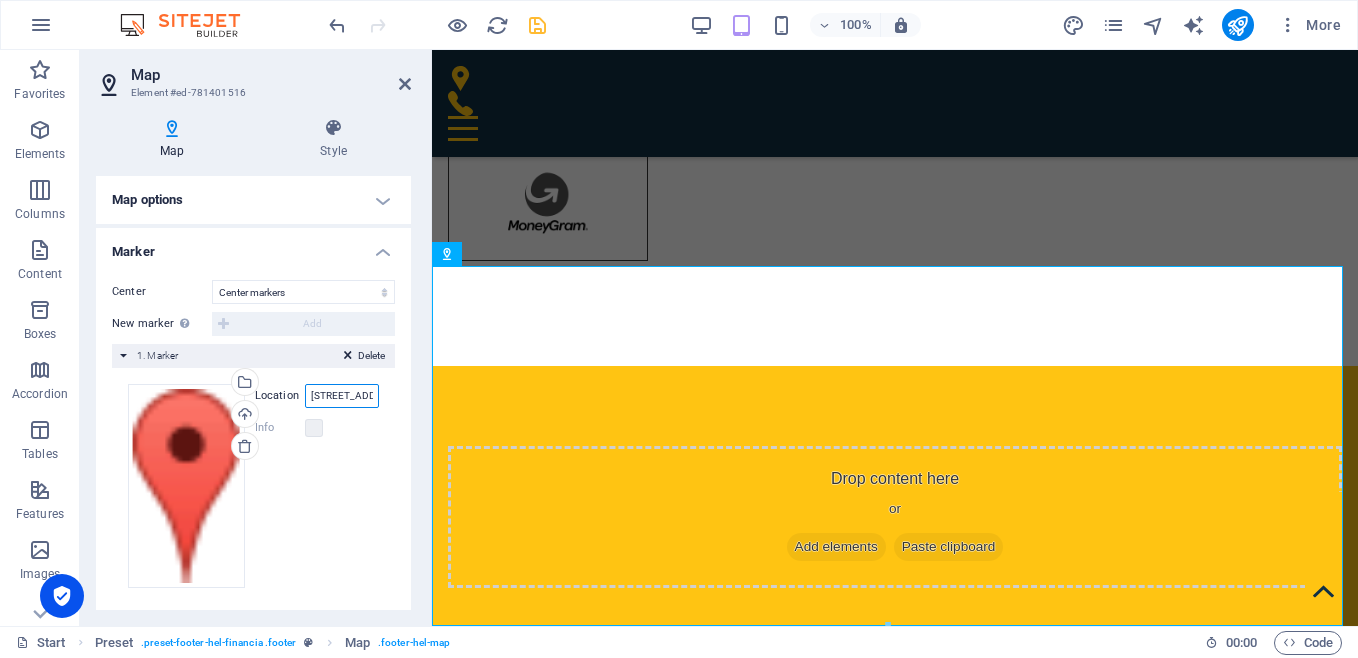 click on "2 Columbus Circle, 10019 New York, NY" at bounding box center (342, 396) 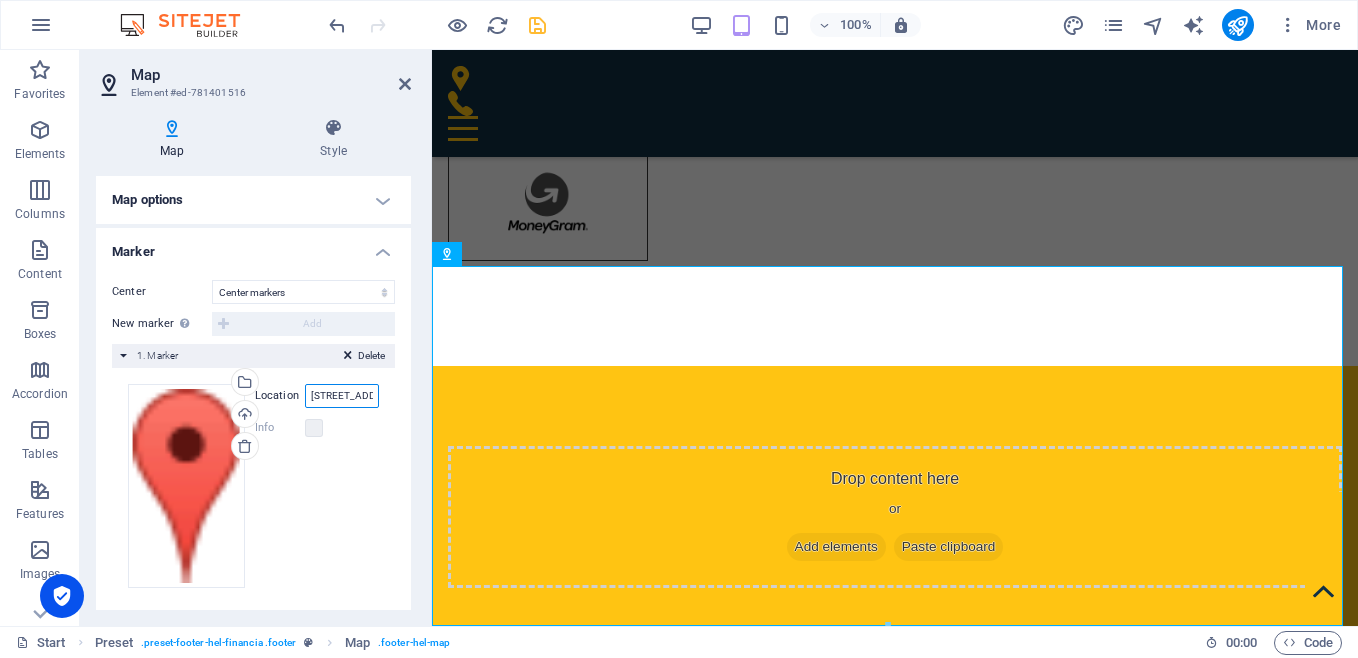 scroll, scrollTop: 6, scrollLeft: 0, axis: vertical 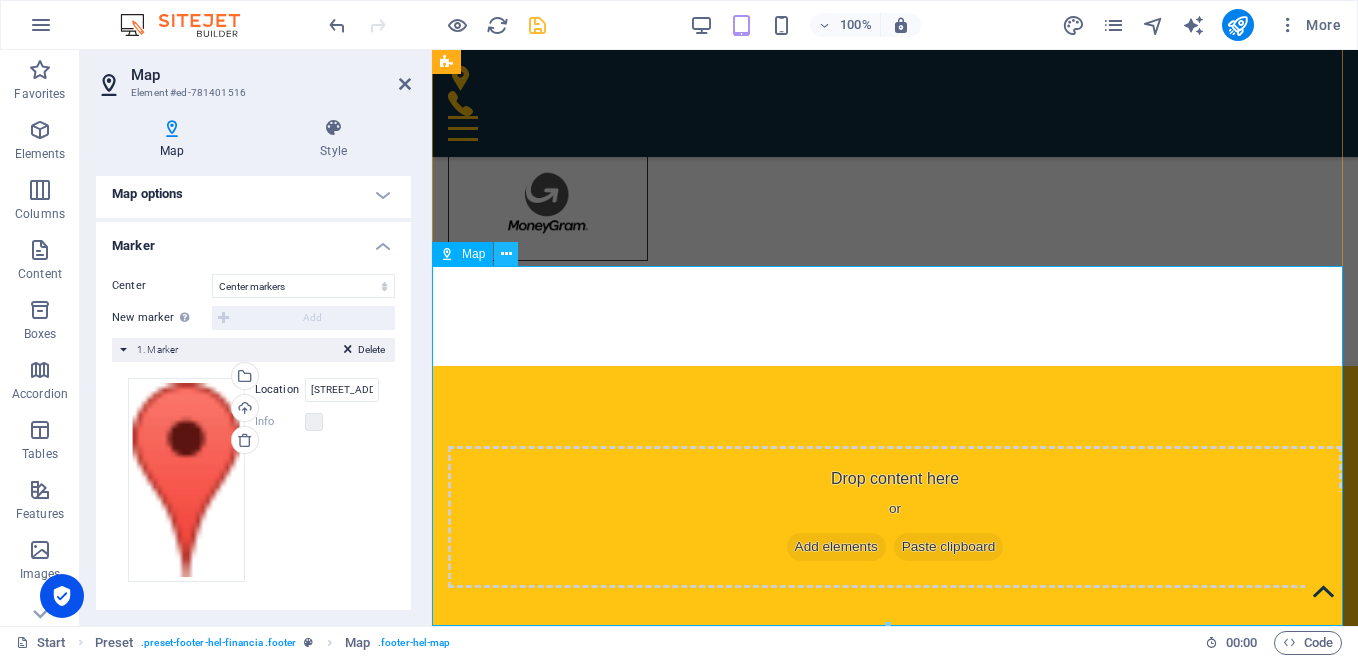 click at bounding box center [506, 254] 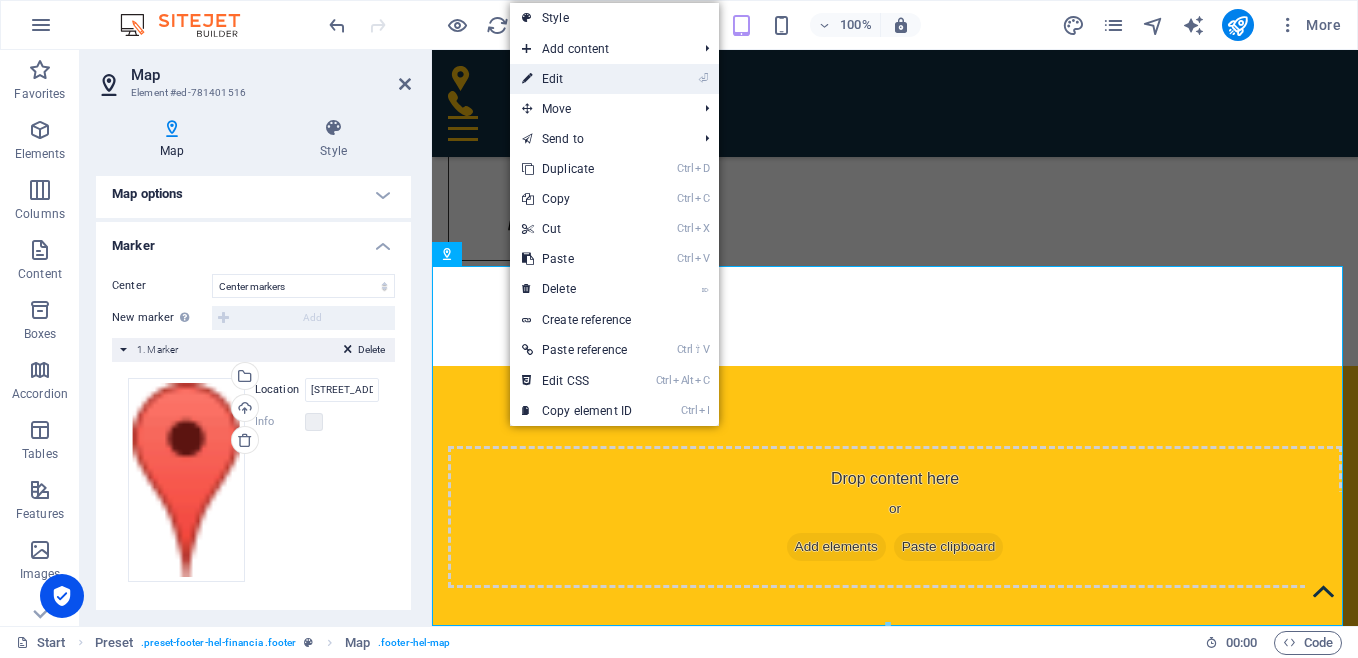click on "⏎  Edit" at bounding box center (577, 79) 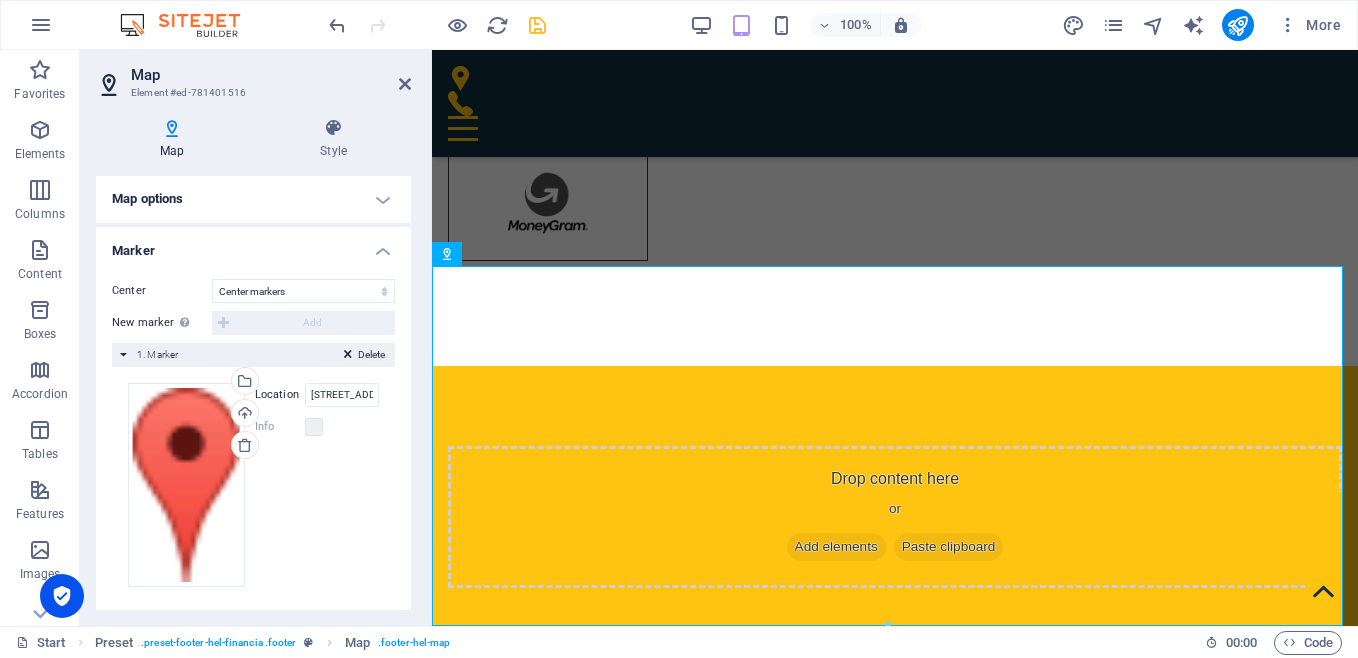 scroll, scrollTop: 0, scrollLeft: 0, axis: both 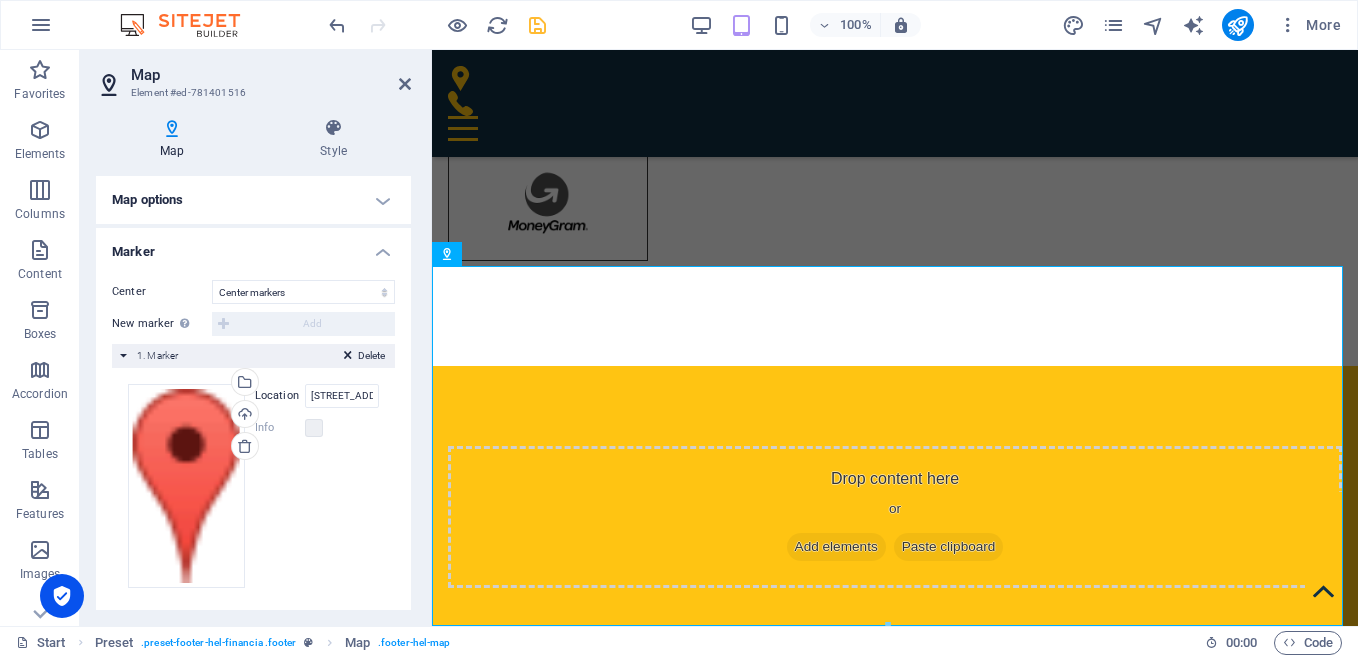 click on "Map options" at bounding box center [253, 200] 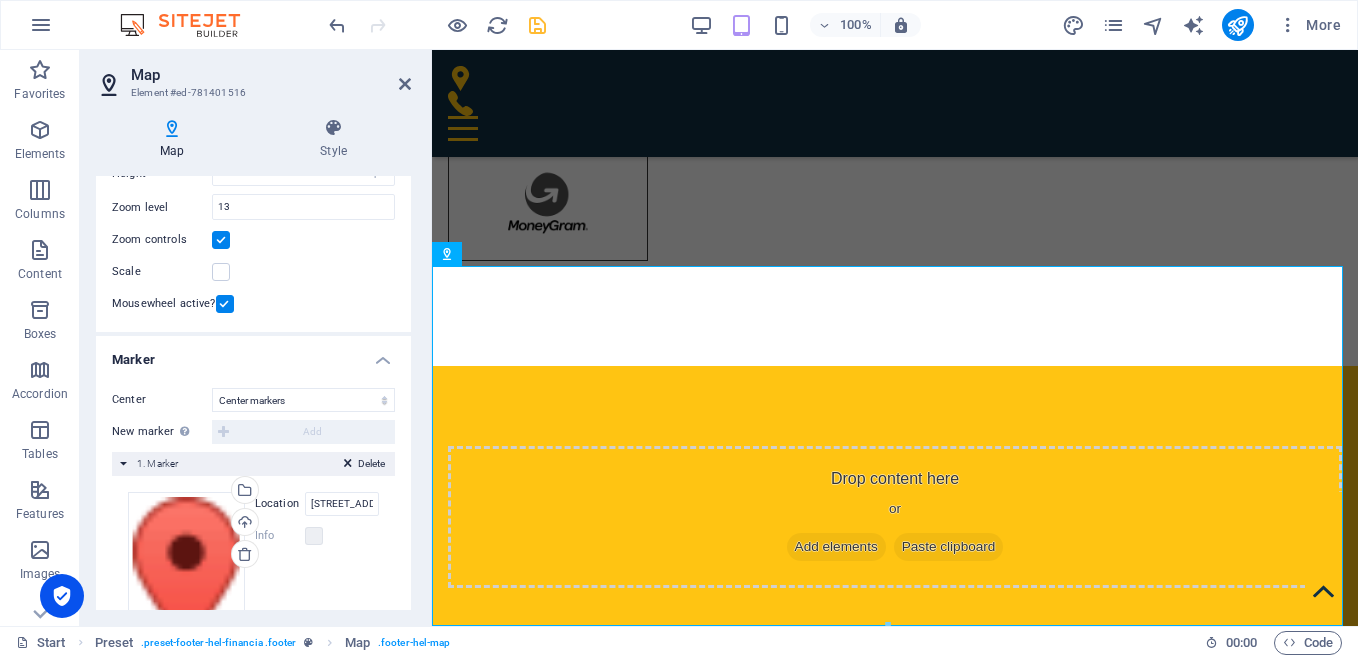 scroll, scrollTop: 267, scrollLeft: 0, axis: vertical 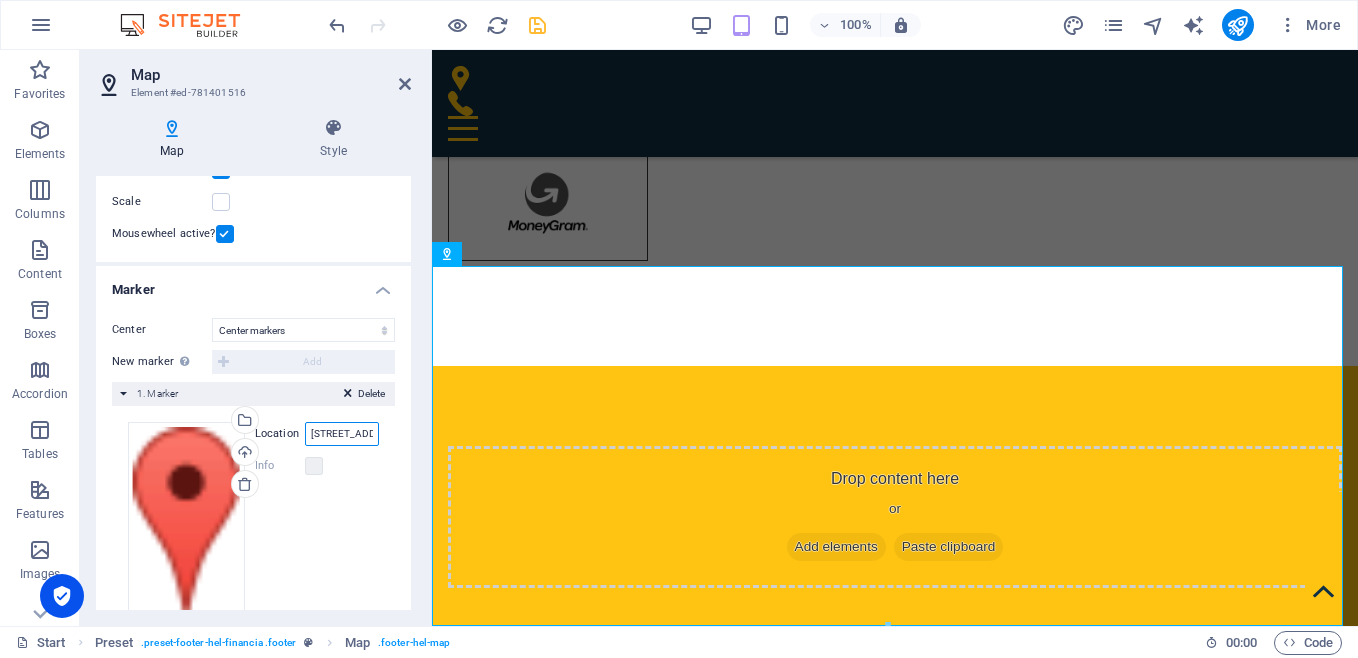 click on "2 Columbus Circle, 10019 New York, NY" at bounding box center [342, 434] 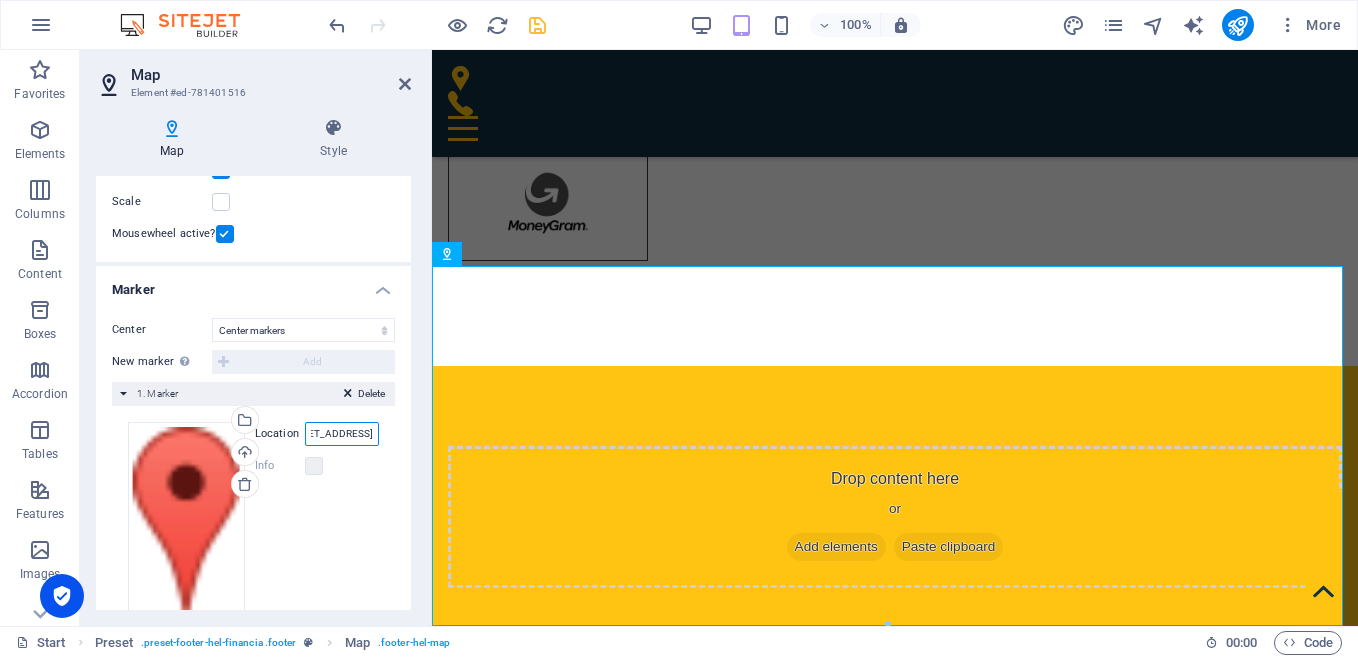 scroll, scrollTop: 0, scrollLeft: 90, axis: horizontal 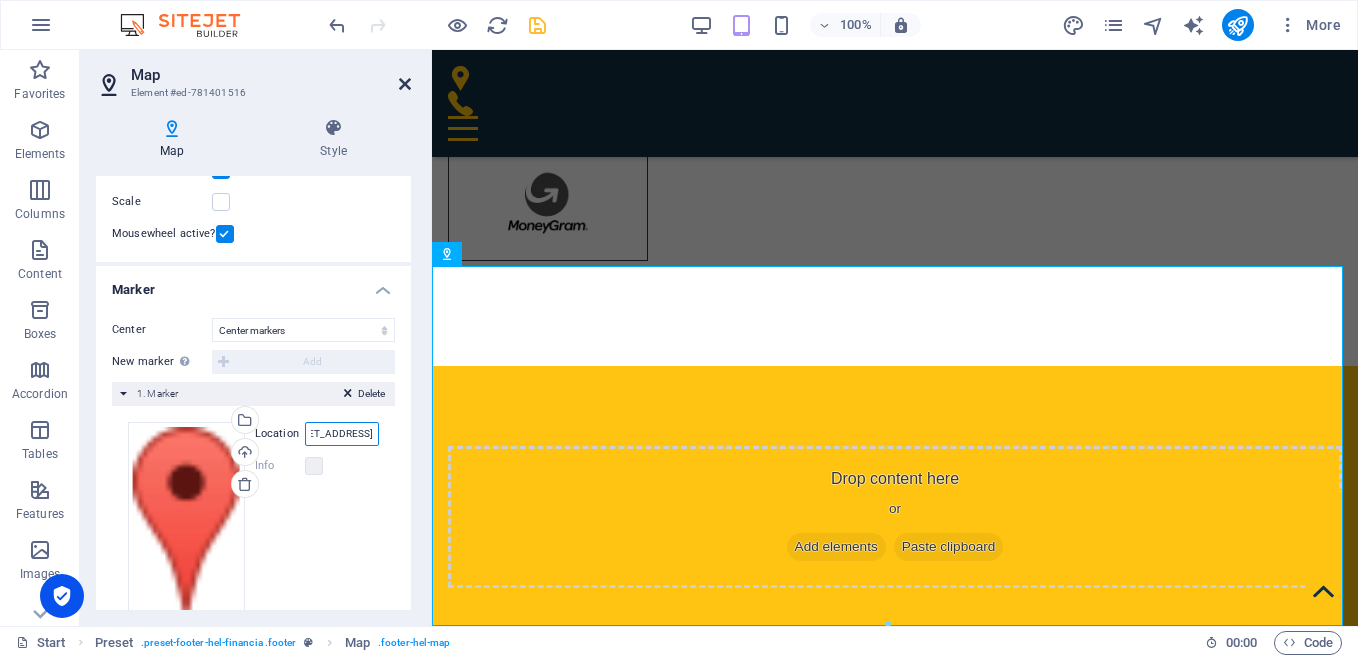 type on "89 Park Ave Flemington NJ 08822" 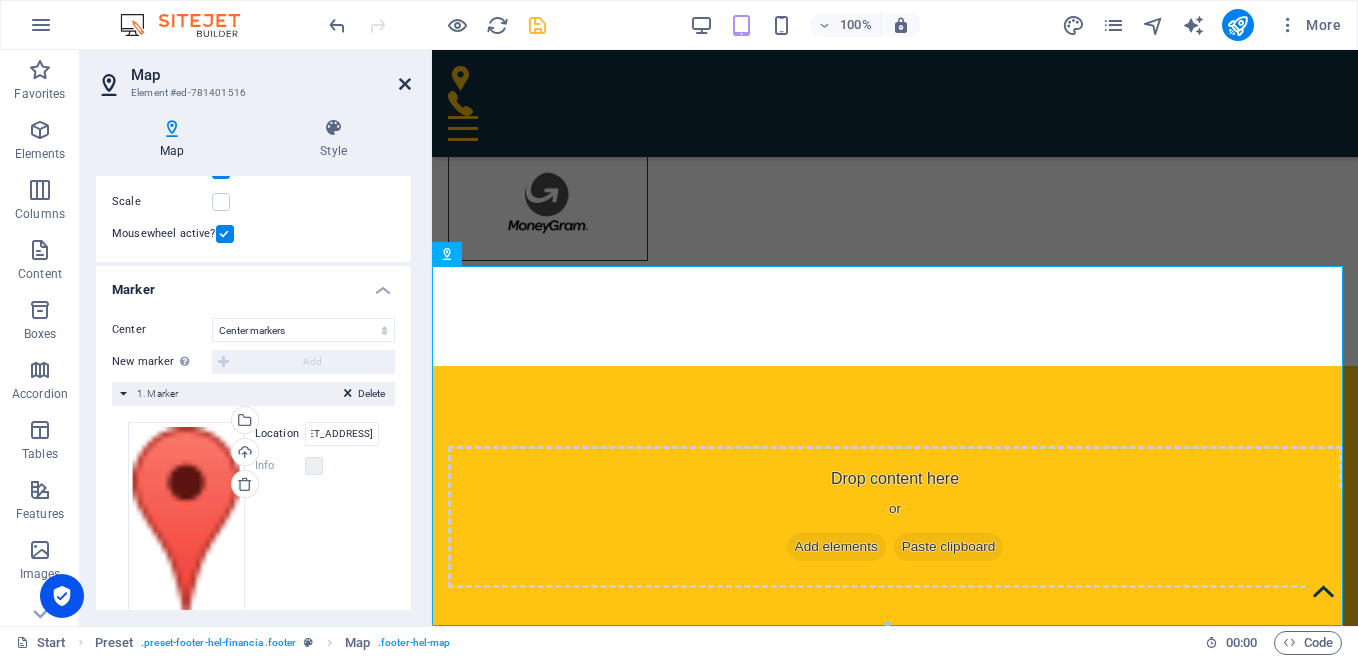 scroll, scrollTop: 0, scrollLeft: 0, axis: both 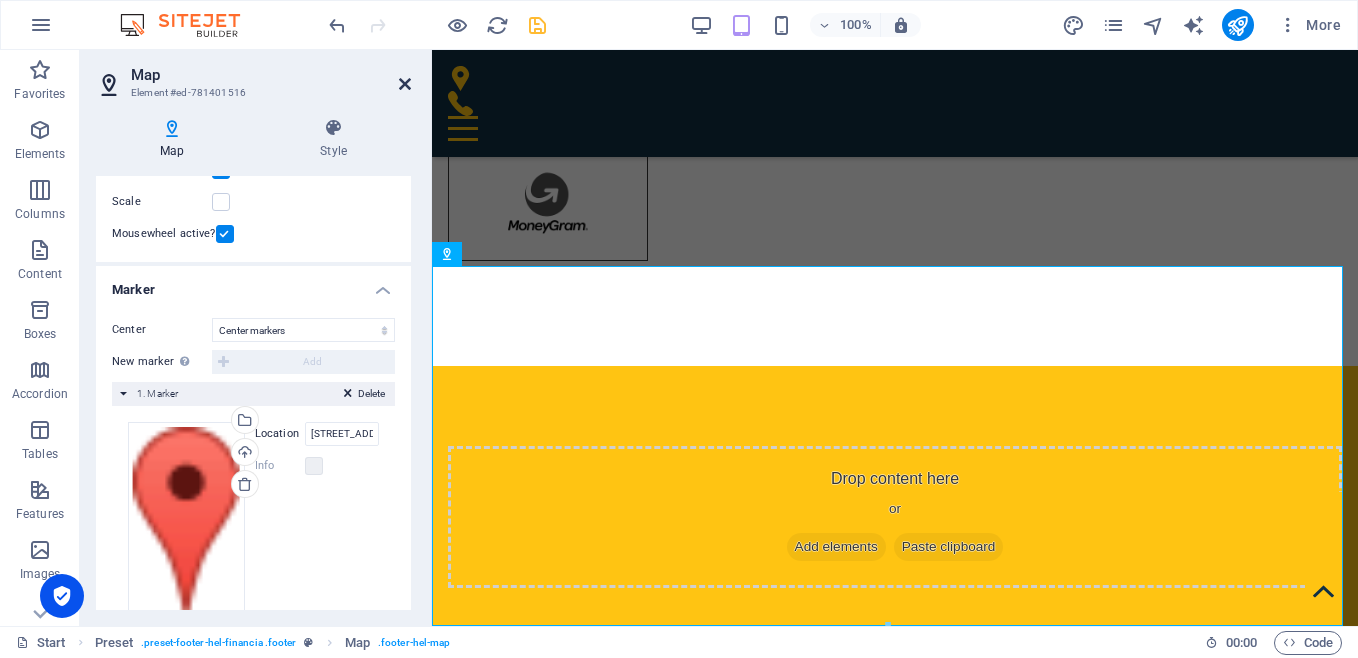 click at bounding box center [405, 84] 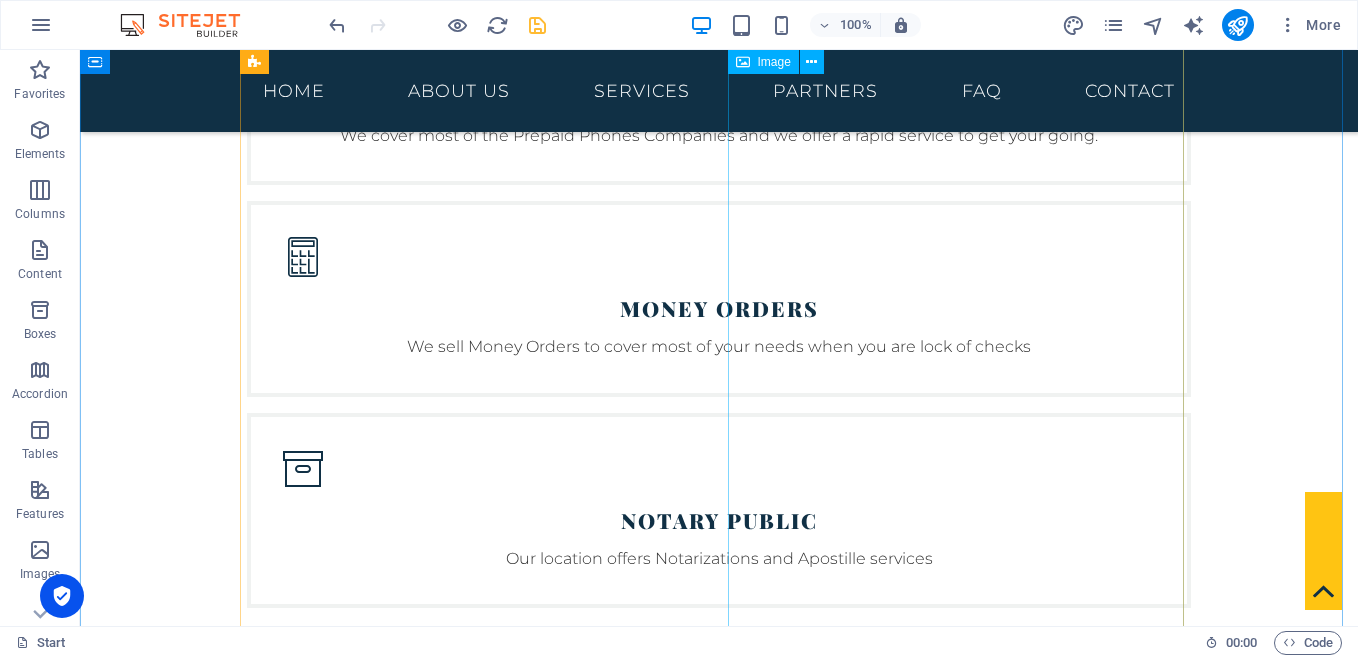 scroll, scrollTop: 4304, scrollLeft: 0, axis: vertical 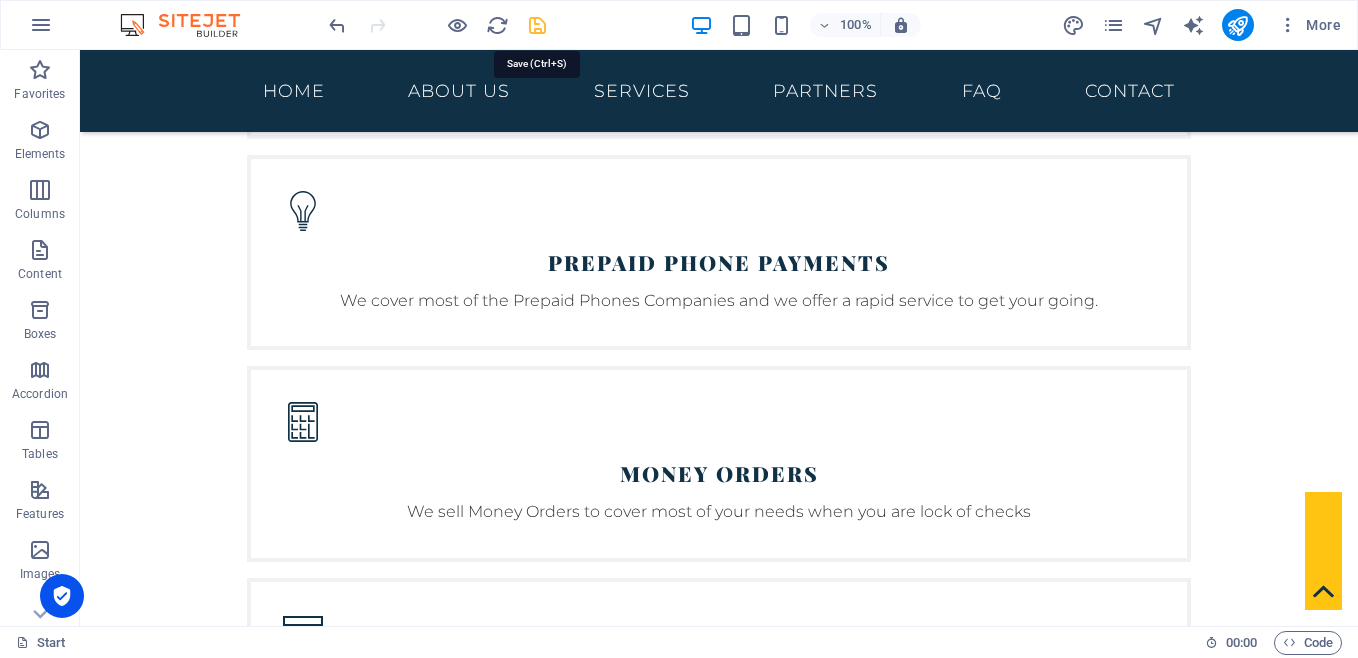 click at bounding box center (537, 25) 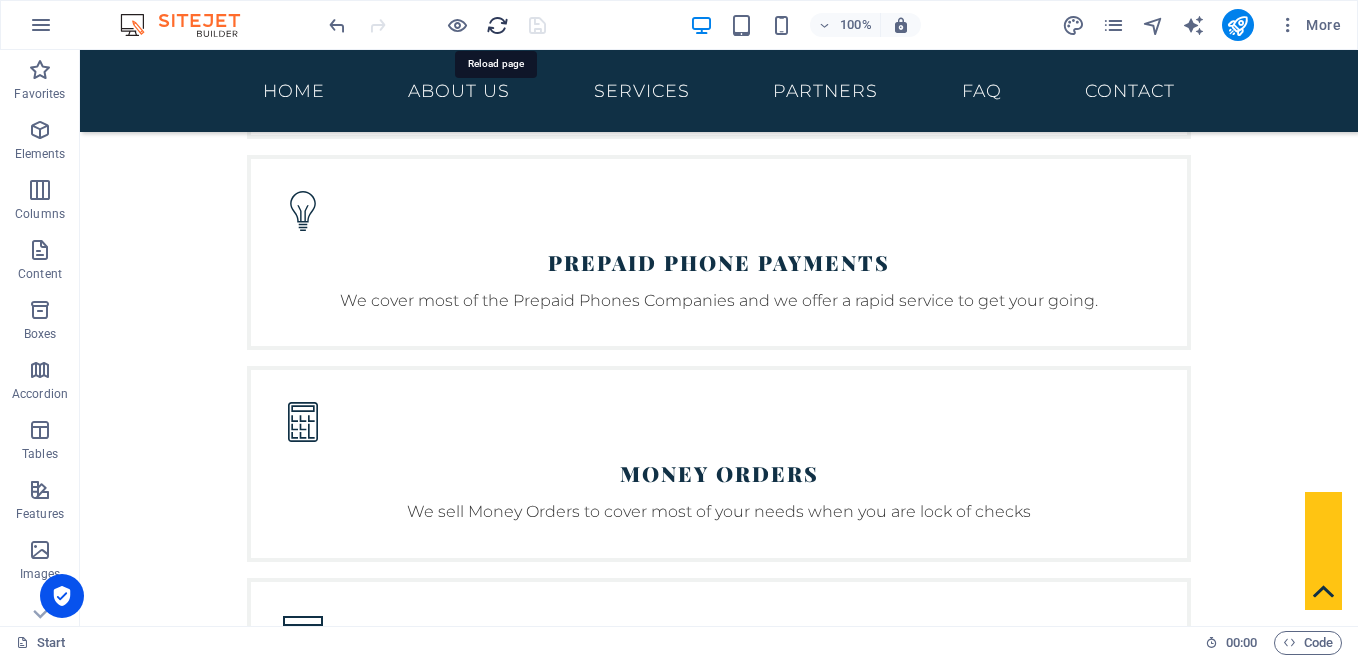 click at bounding box center [497, 25] 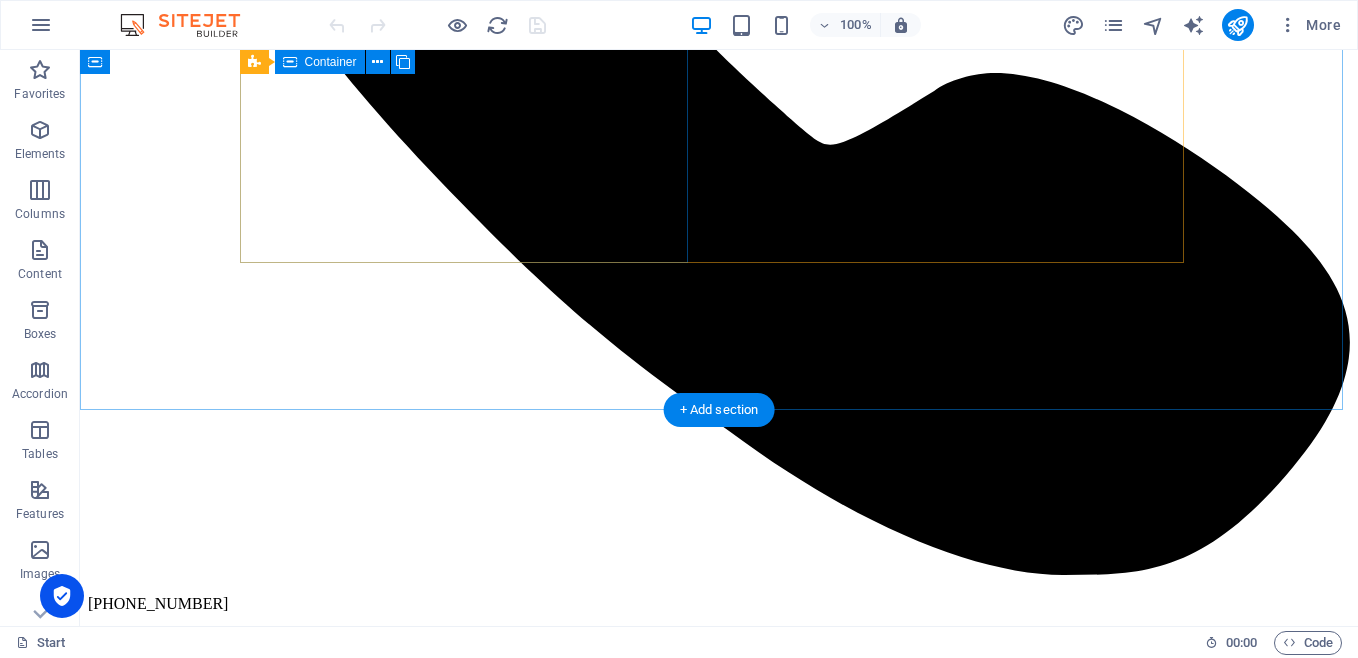 scroll, scrollTop: 838, scrollLeft: 0, axis: vertical 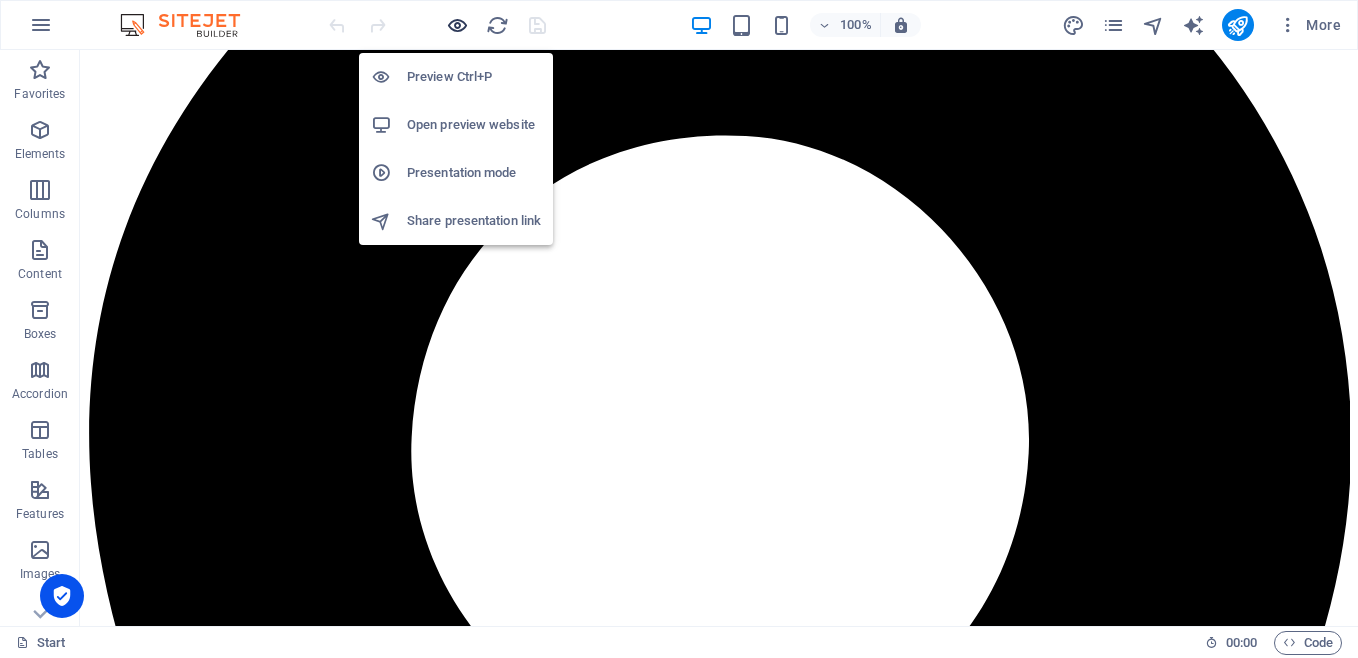 click at bounding box center (457, 25) 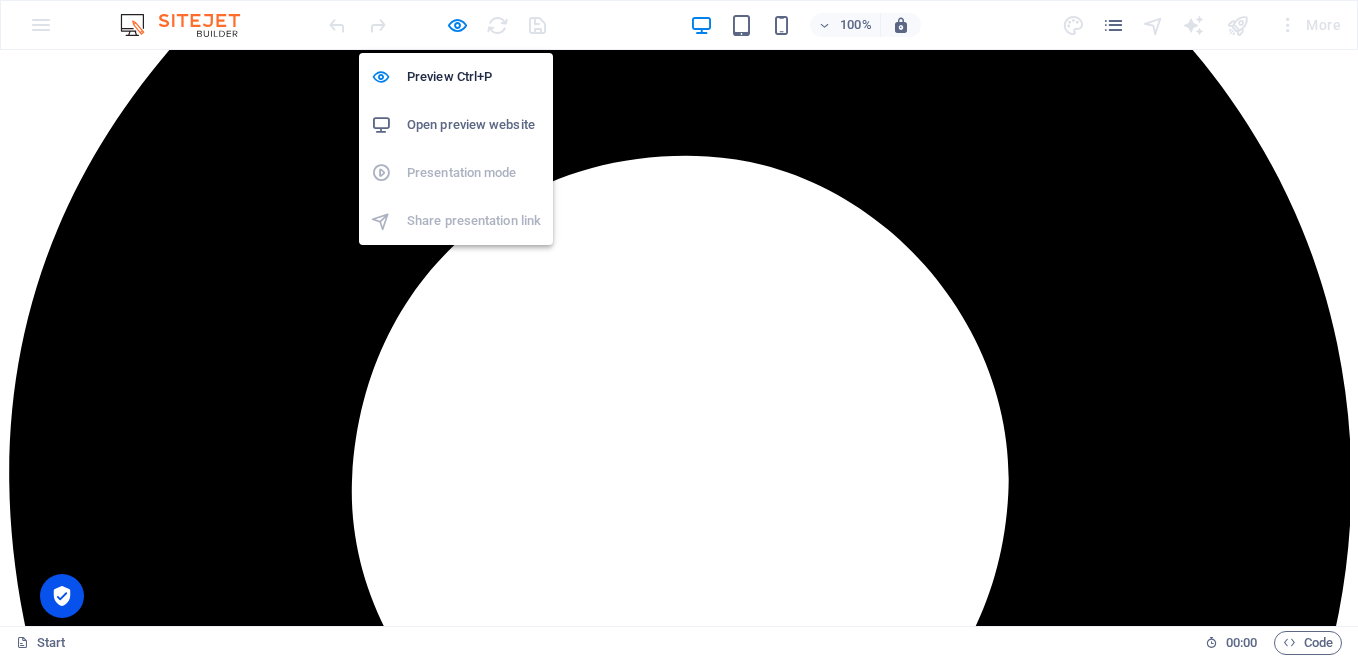 click on "Open preview website" at bounding box center (474, 125) 